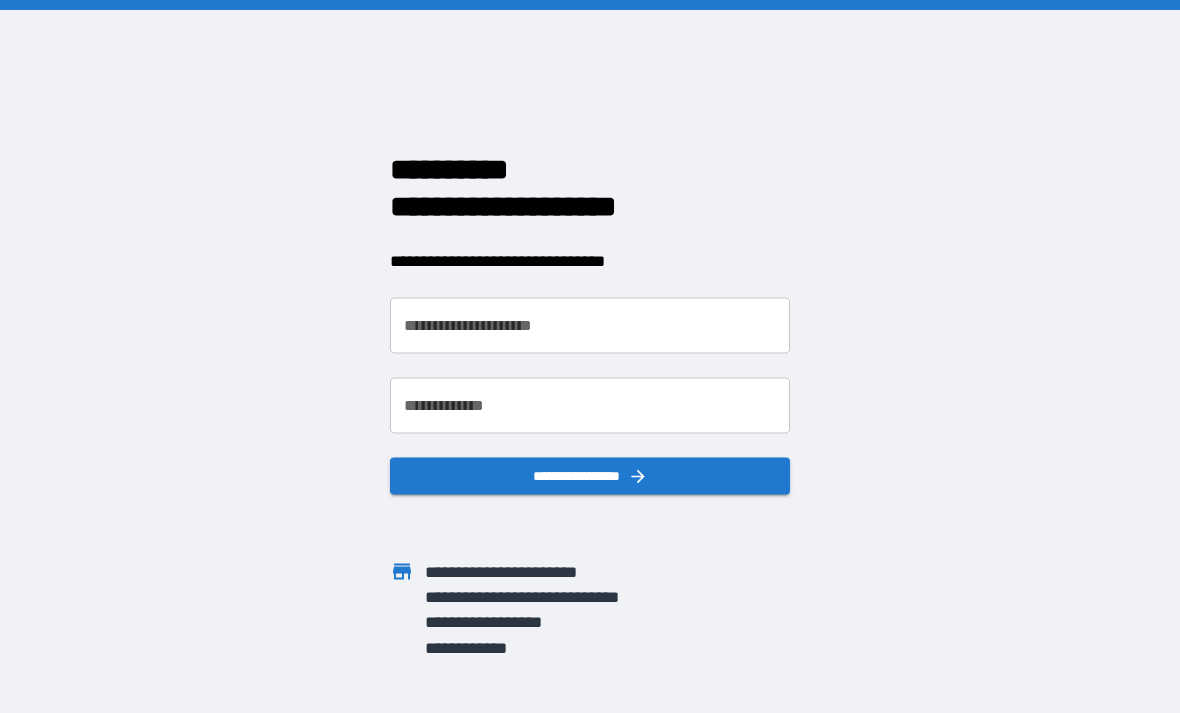 scroll, scrollTop: 0, scrollLeft: 0, axis: both 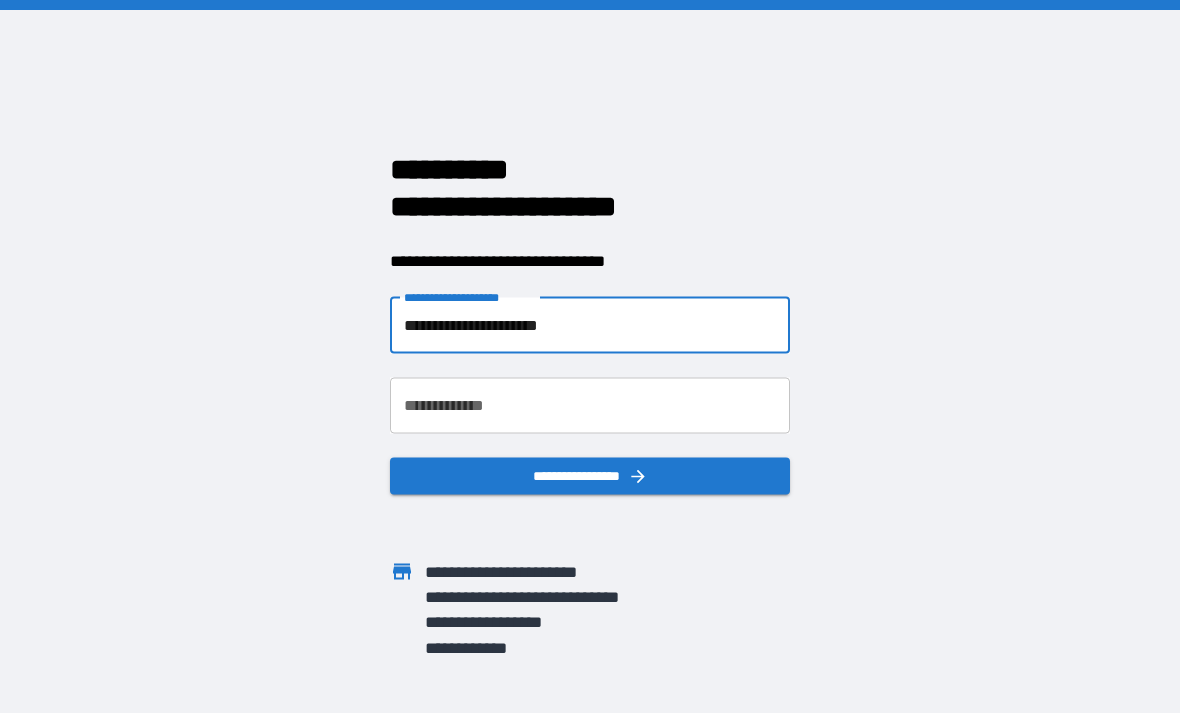 type on "**********" 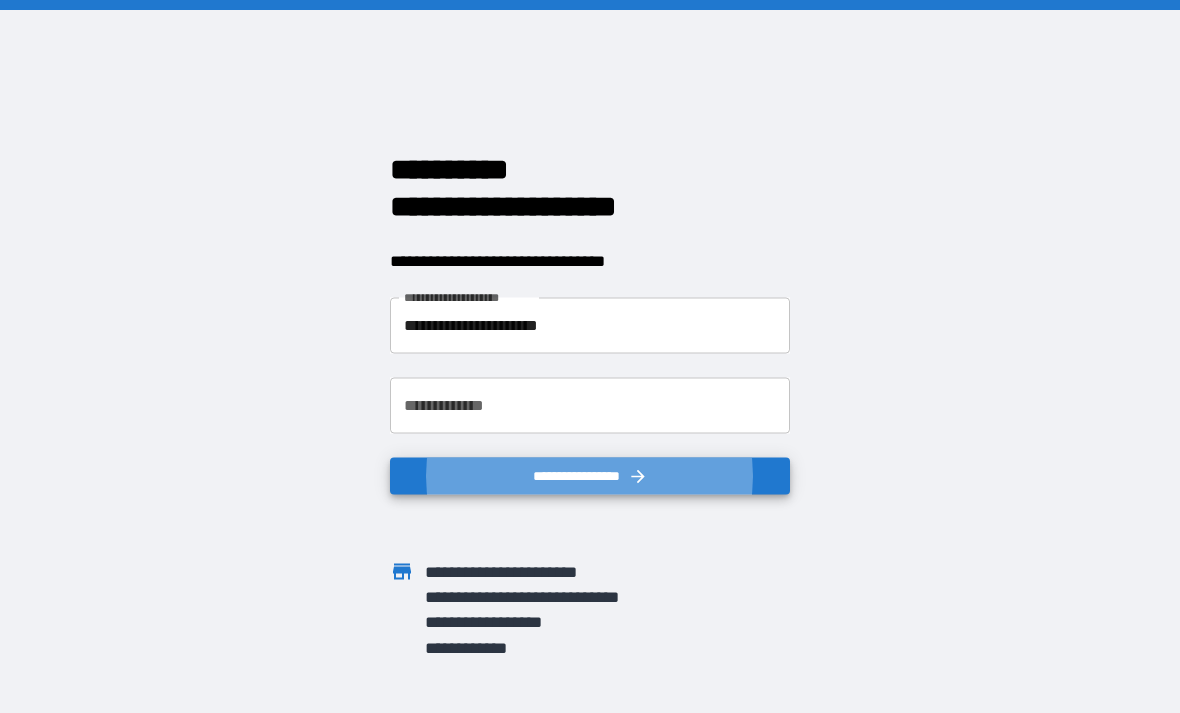 type 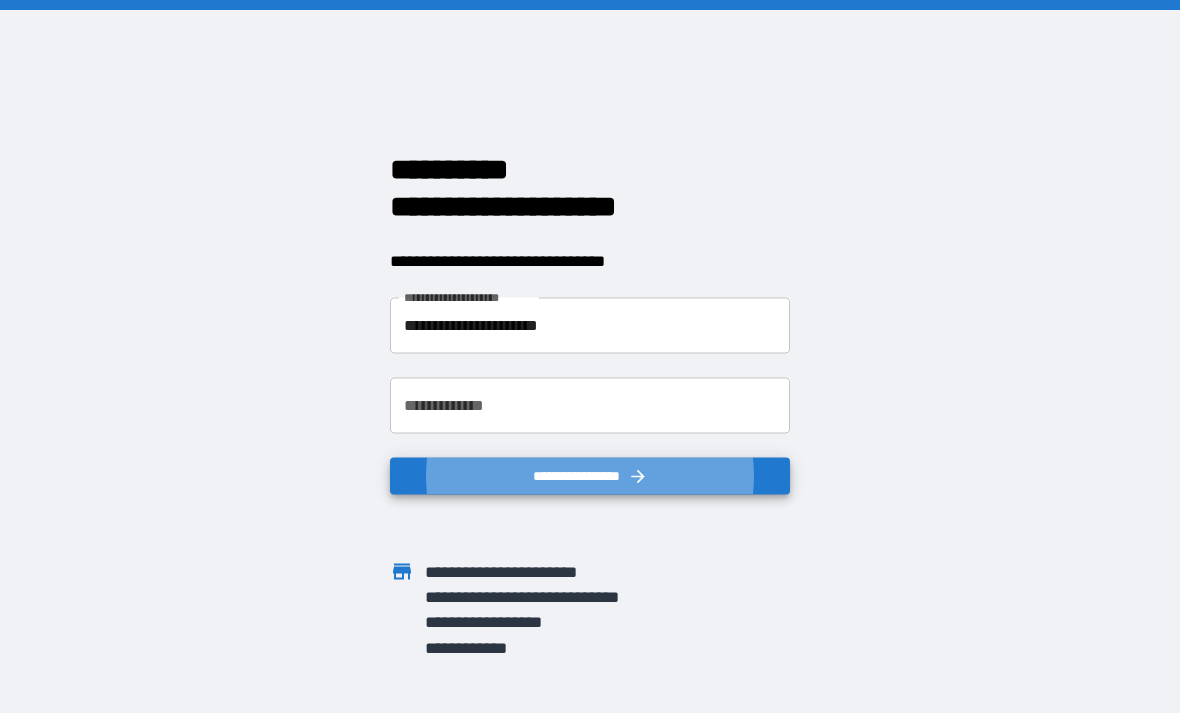 click on "**********" at bounding box center (590, 405) 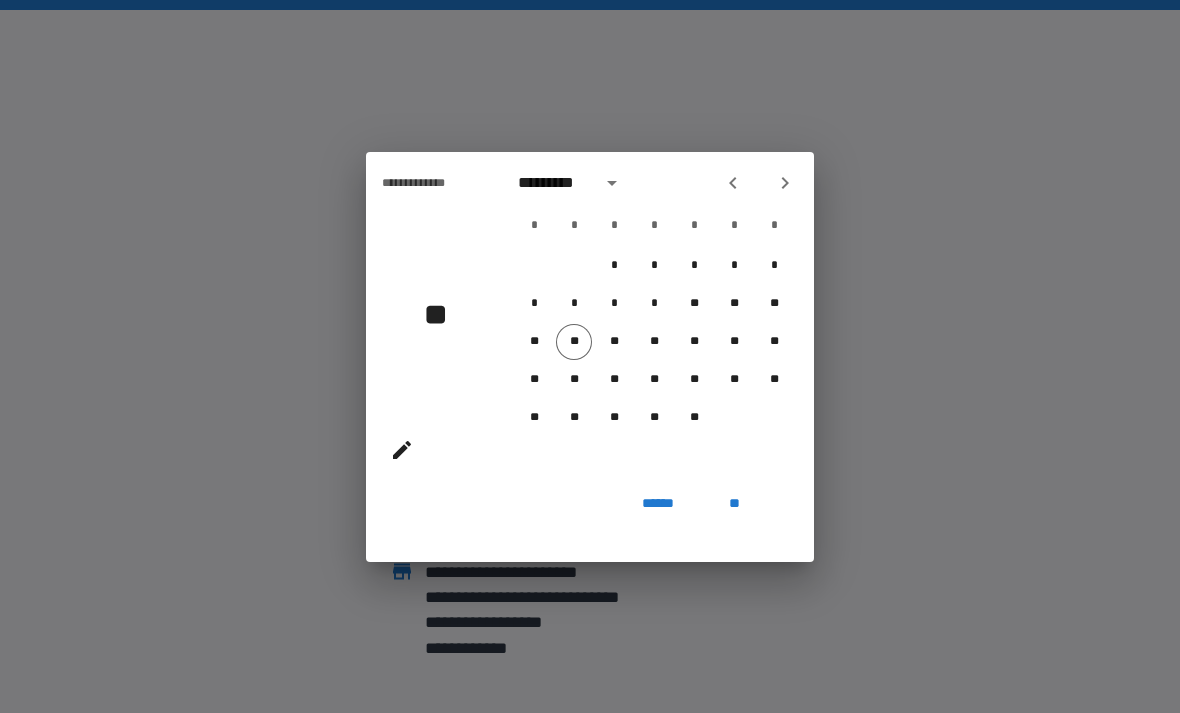 click 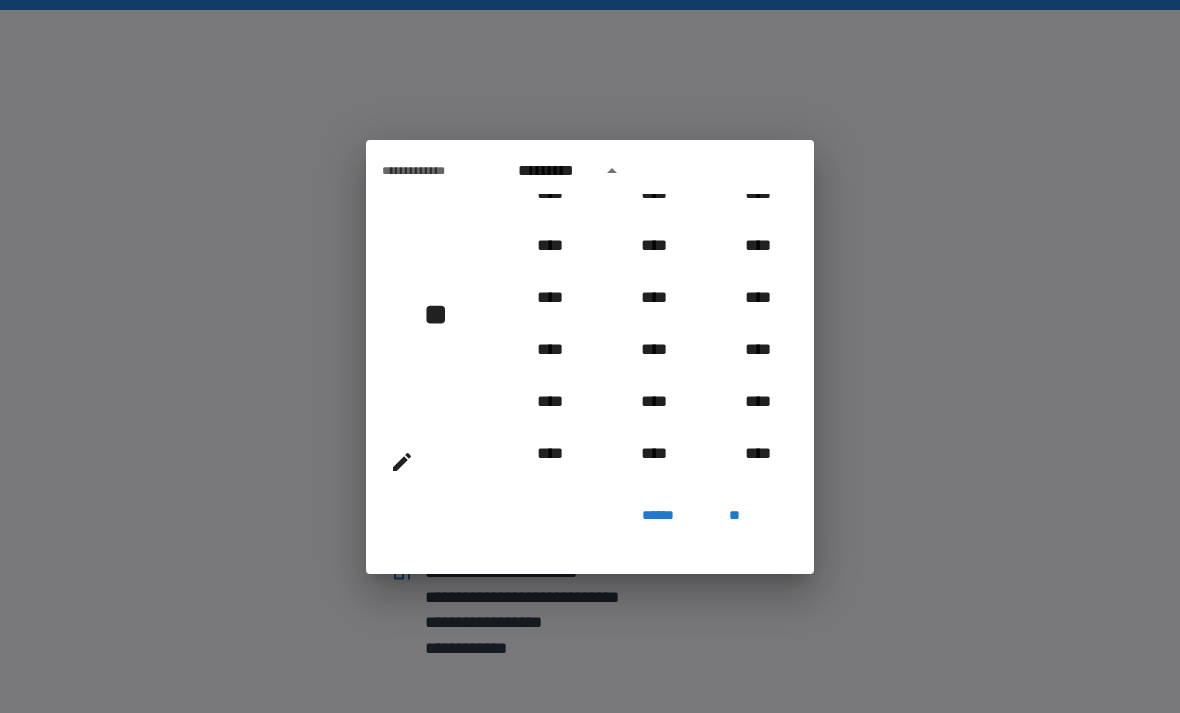scroll, scrollTop: 1568, scrollLeft: 0, axis: vertical 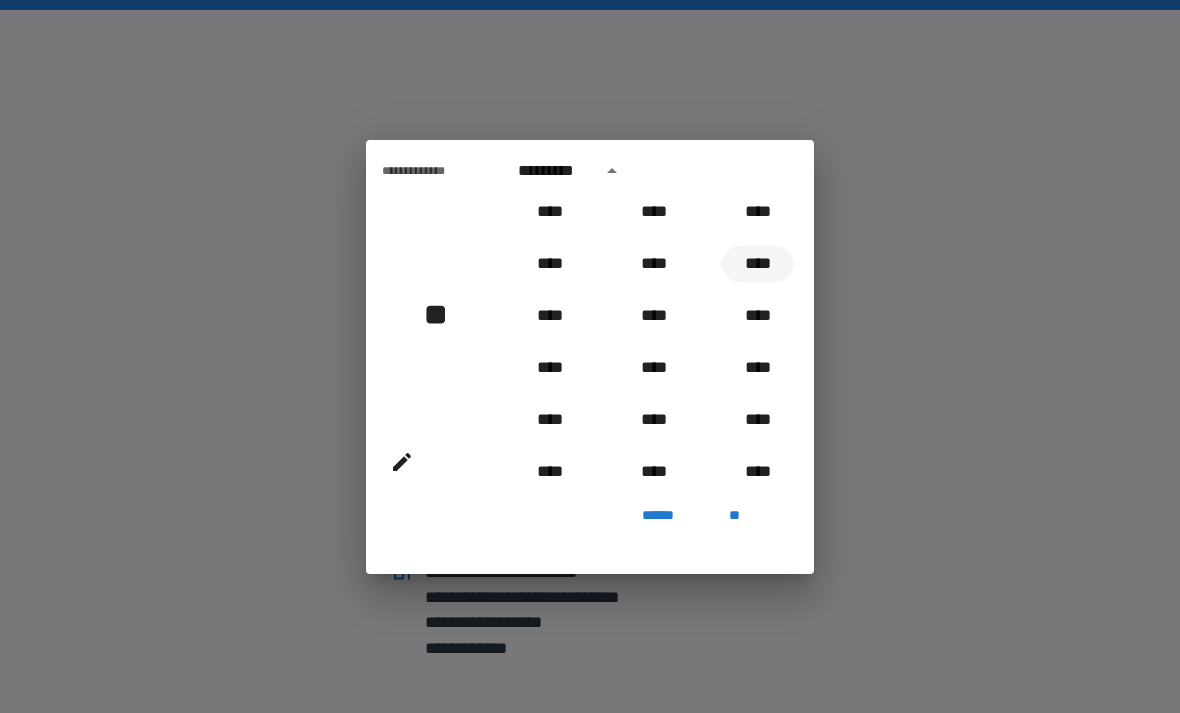 click on "****" at bounding box center [758, 264] 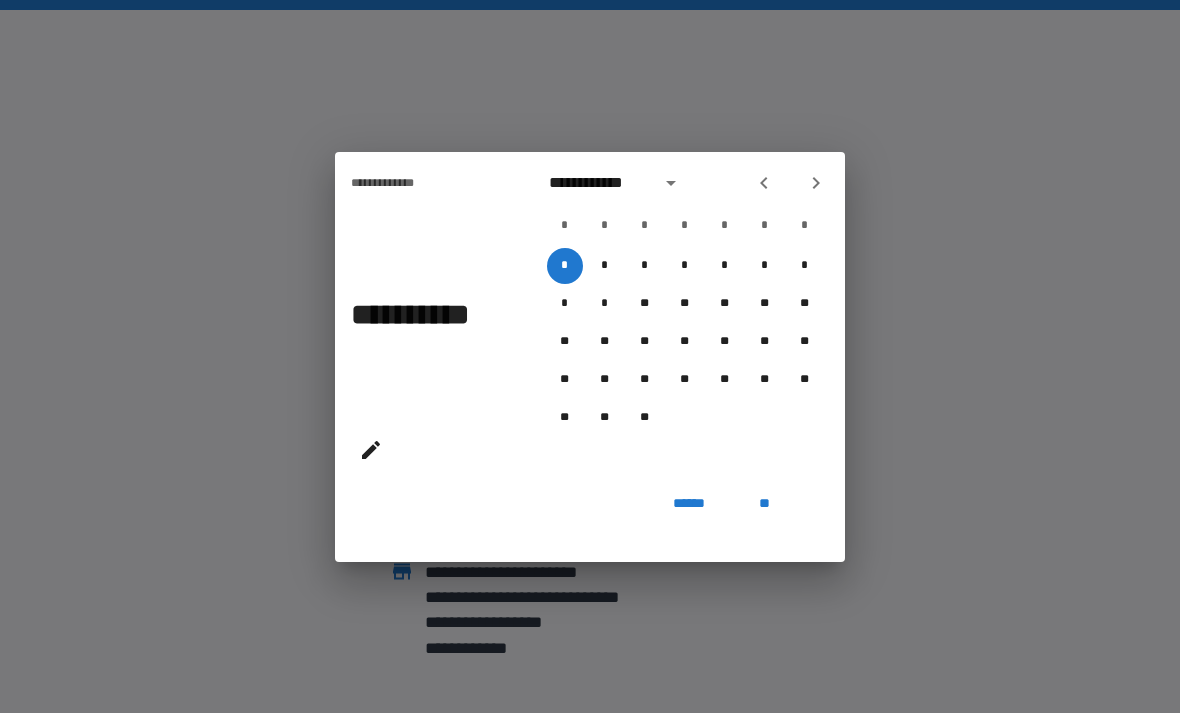 click on "**********" at bounding box center (599, 183) 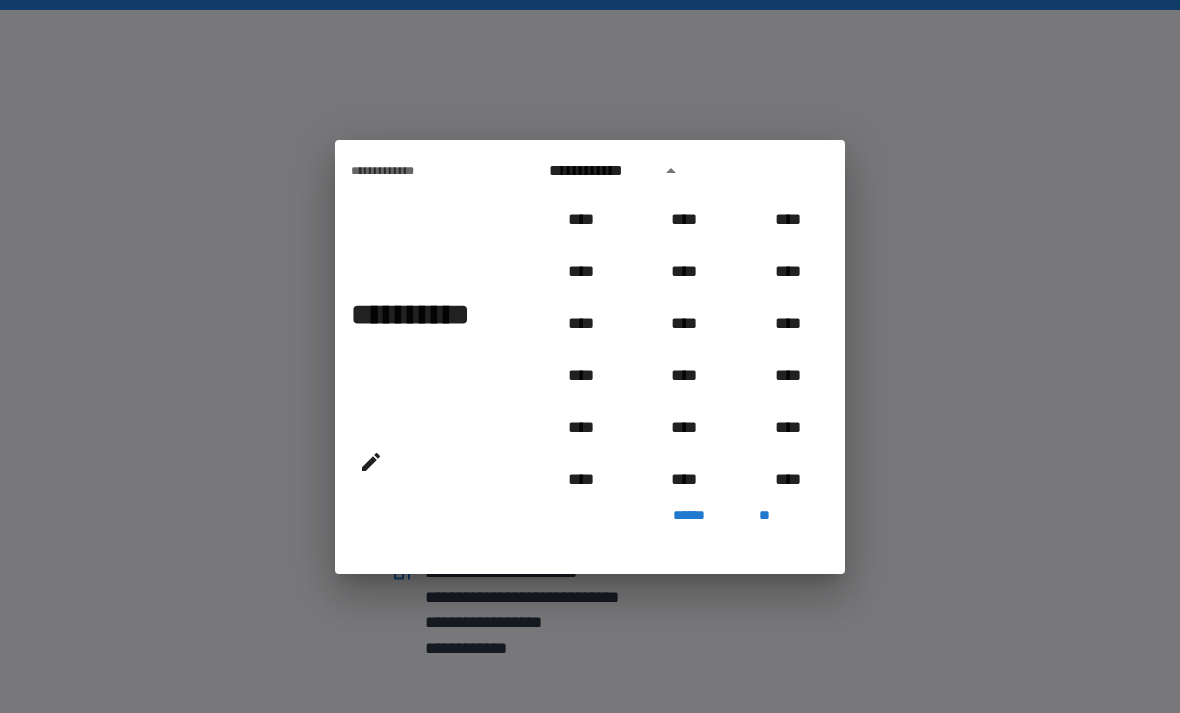 scroll, scrollTop: 1486, scrollLeft: 0, axis: vertical 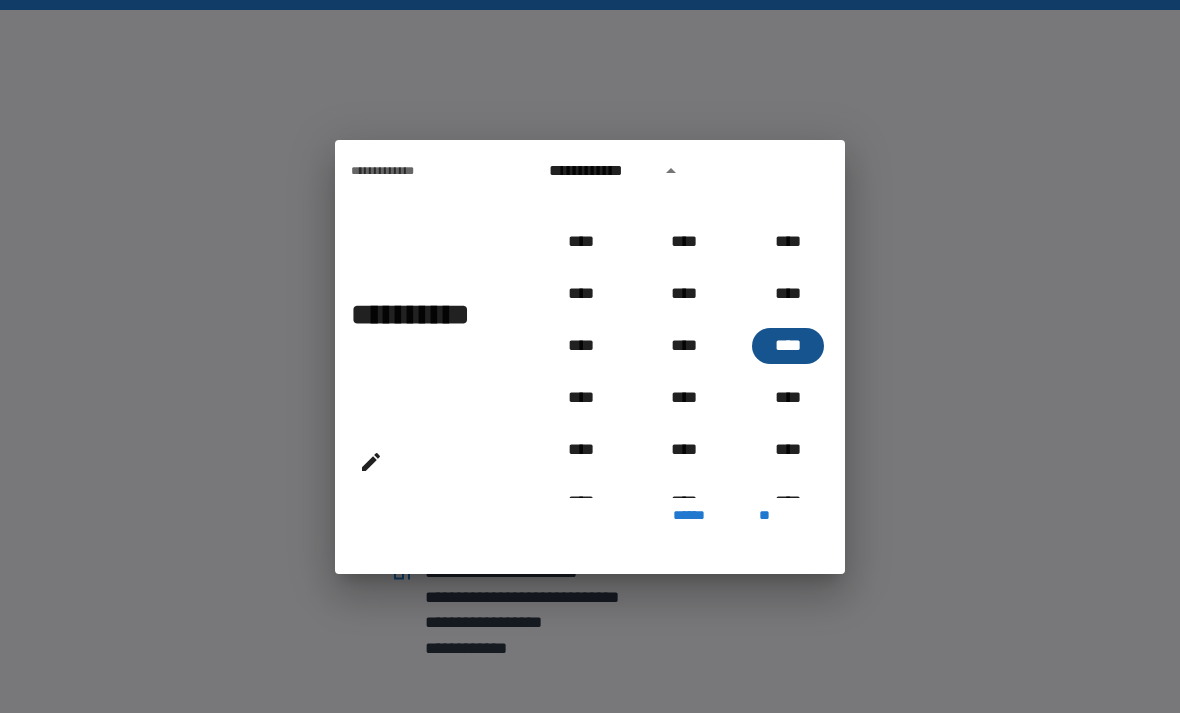 click on "****" at bounding box center [788, 346] 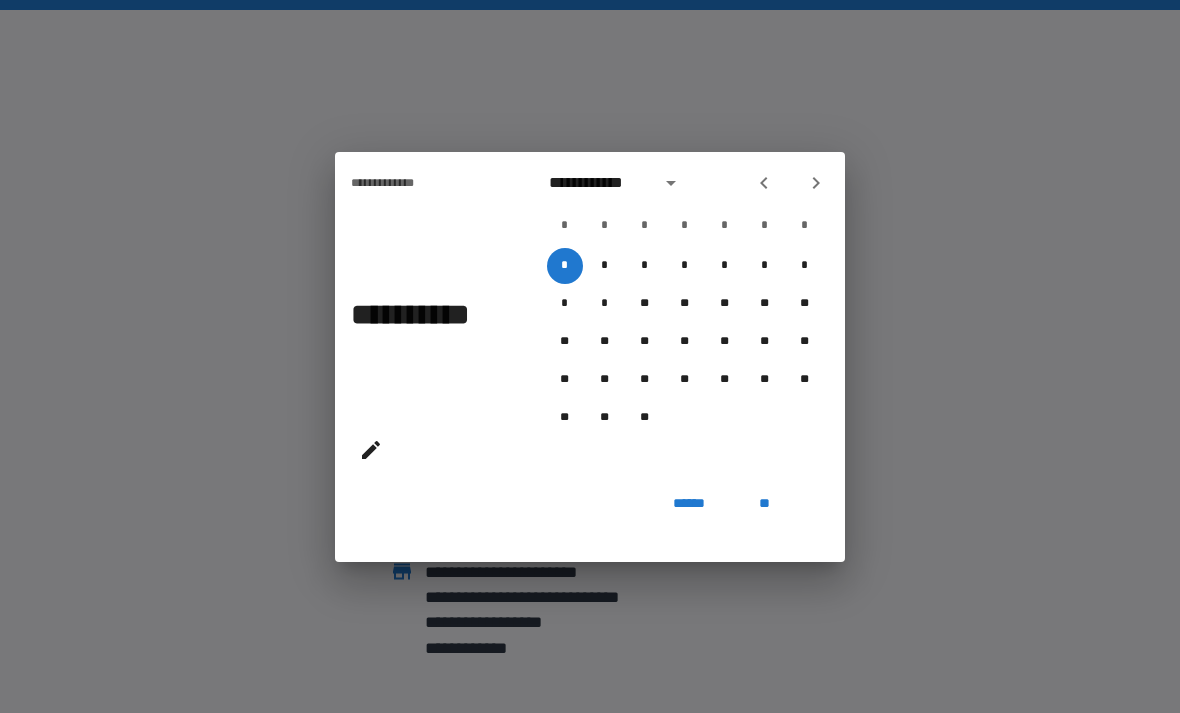 click 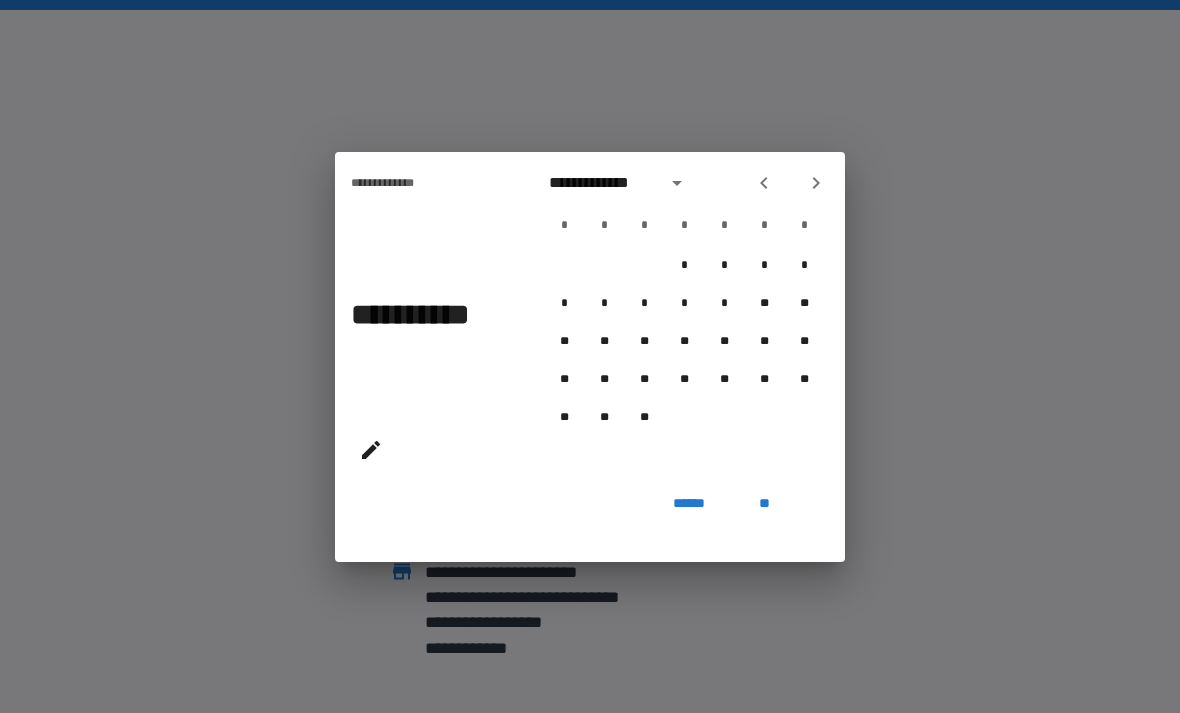 click 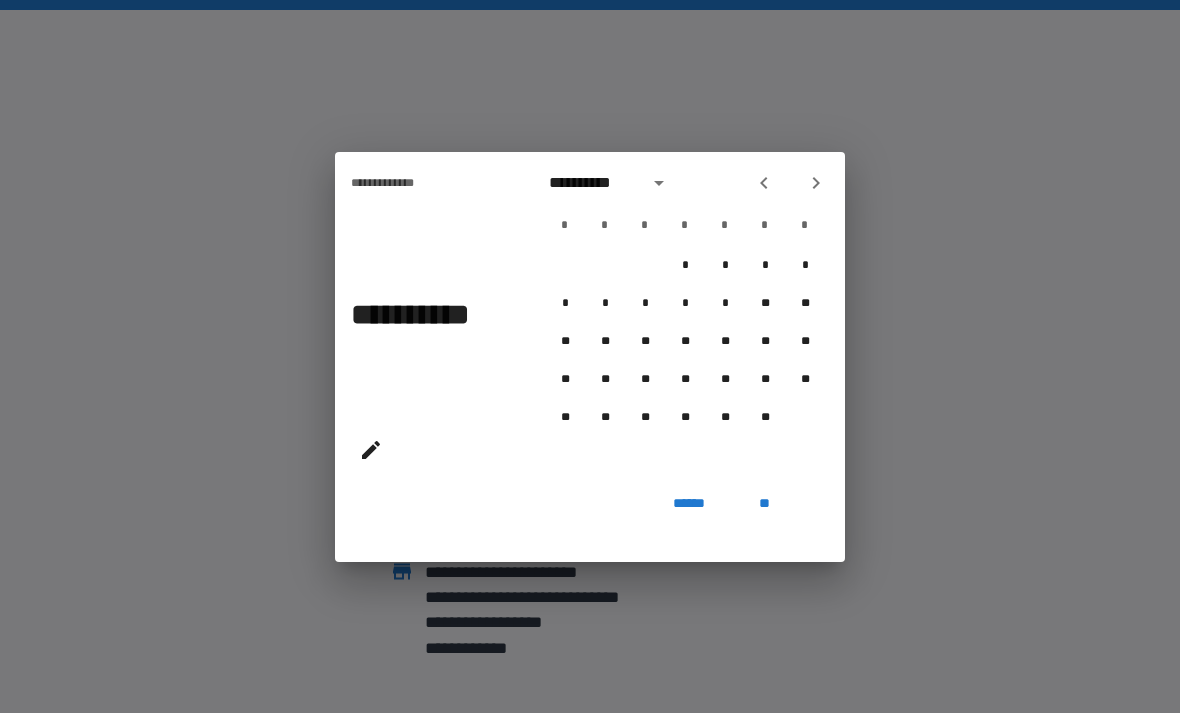 click 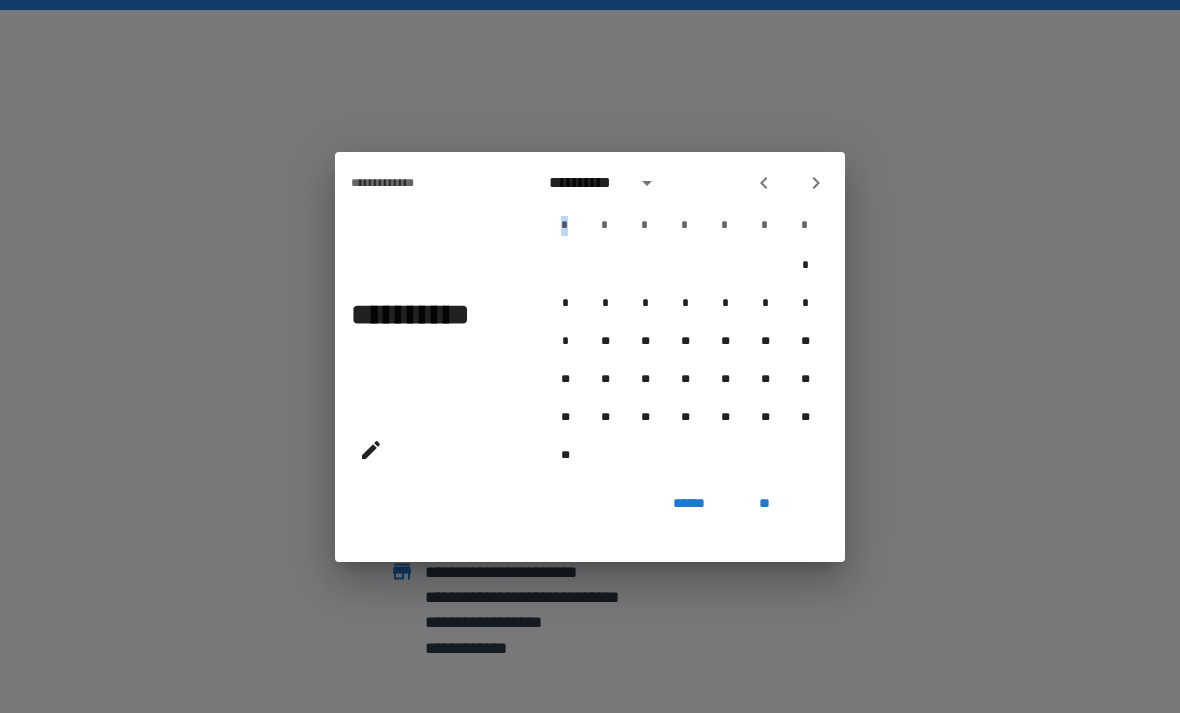 click 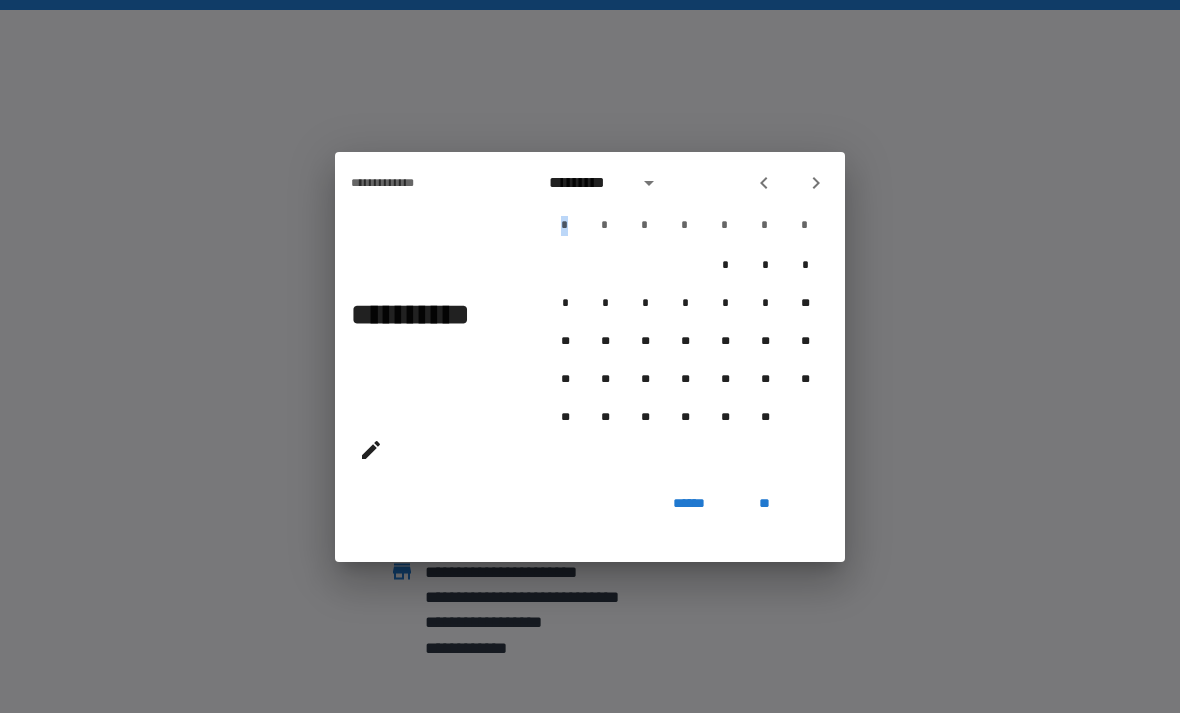 click 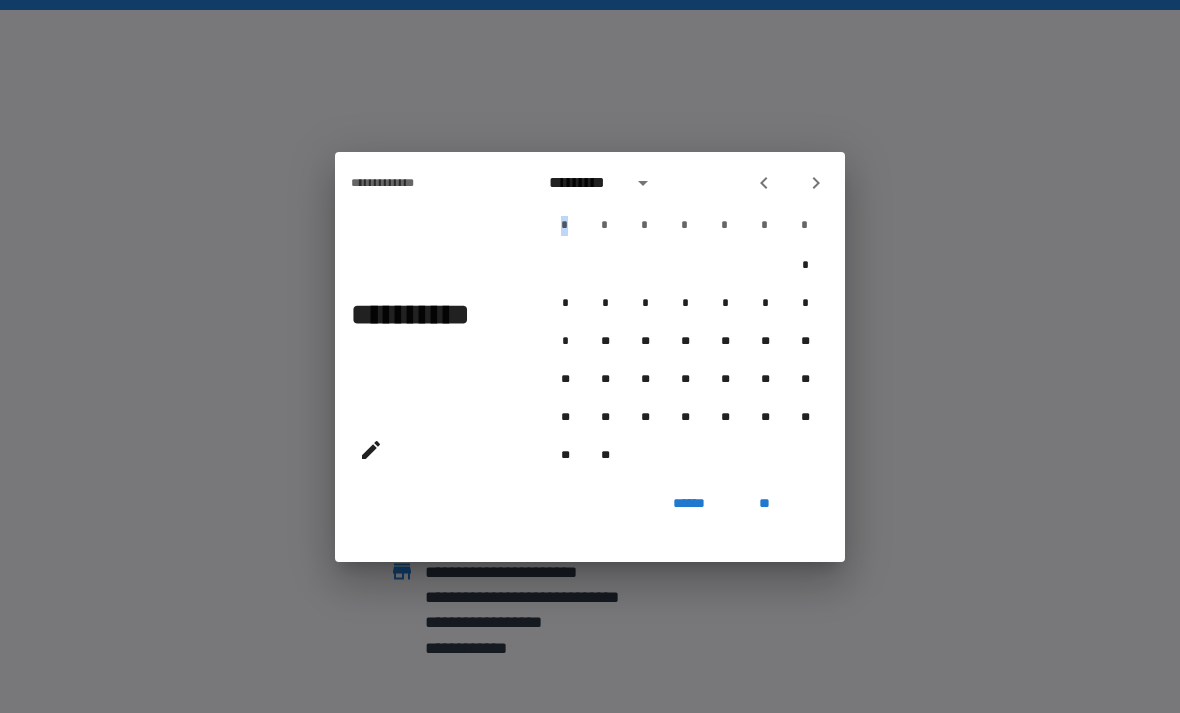 click 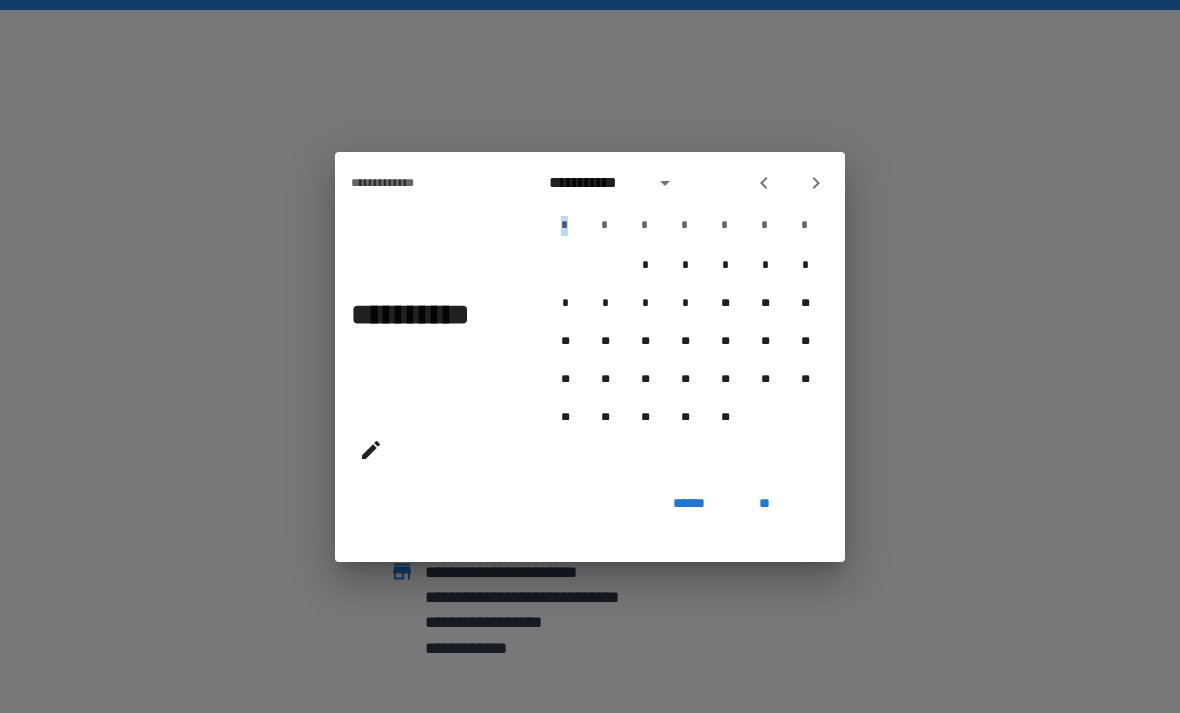 click 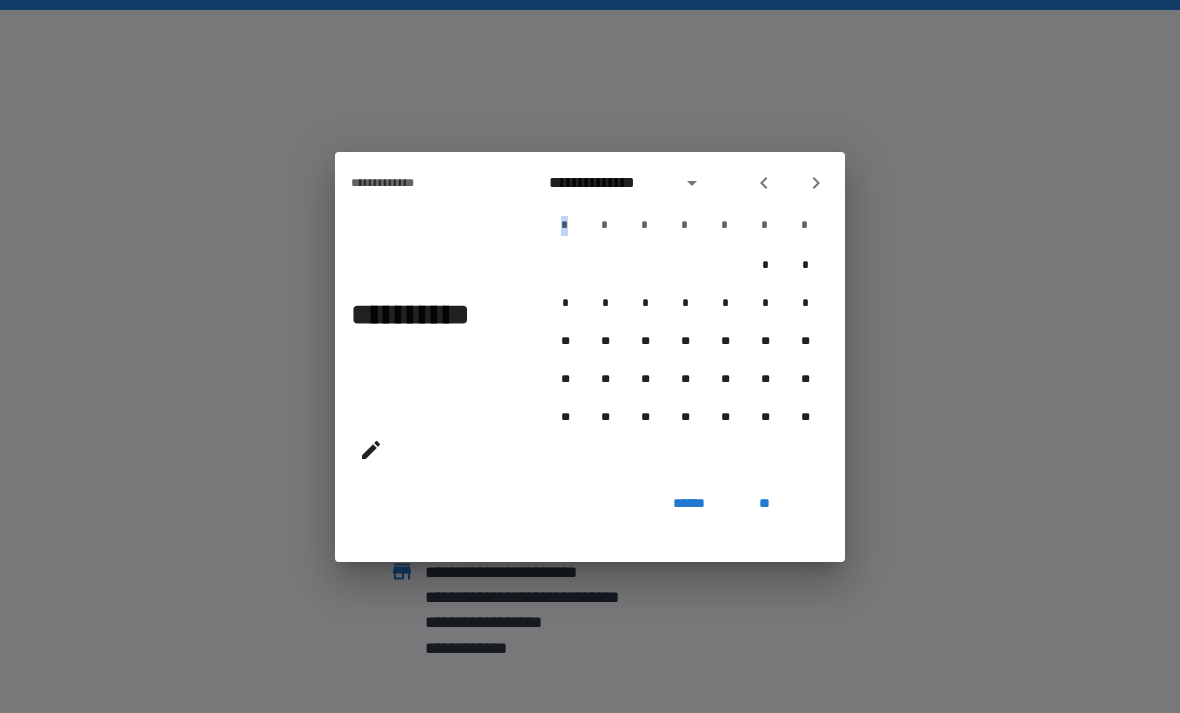 click 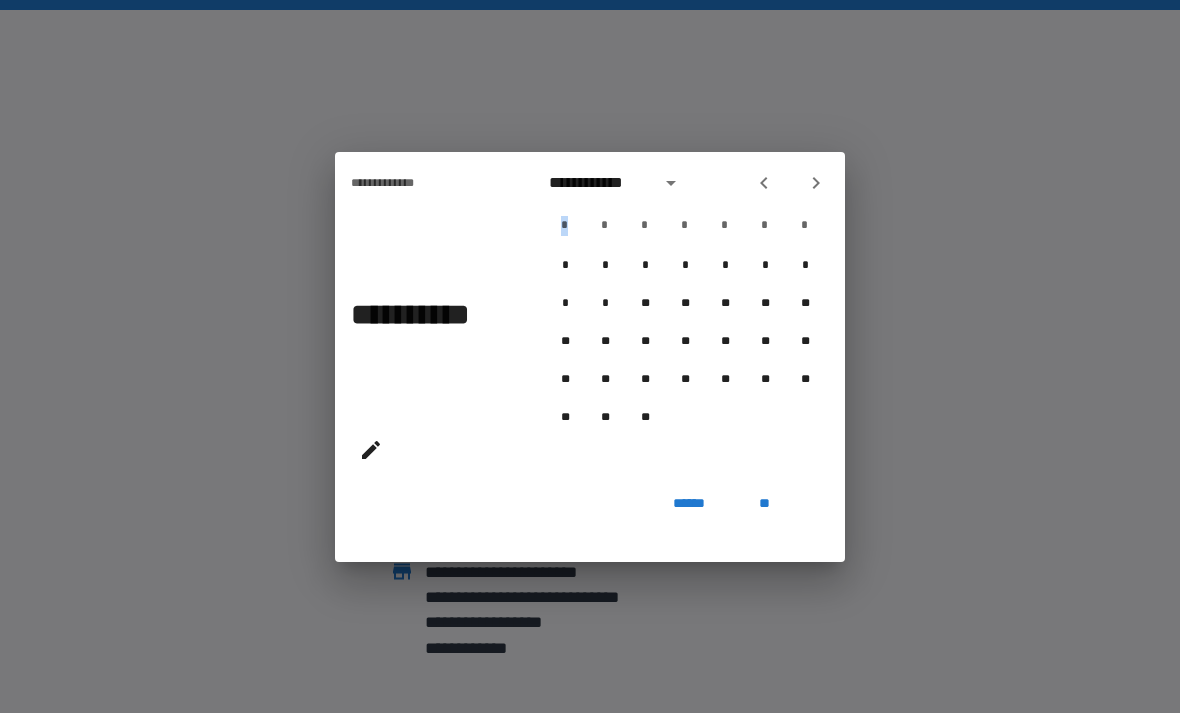 click 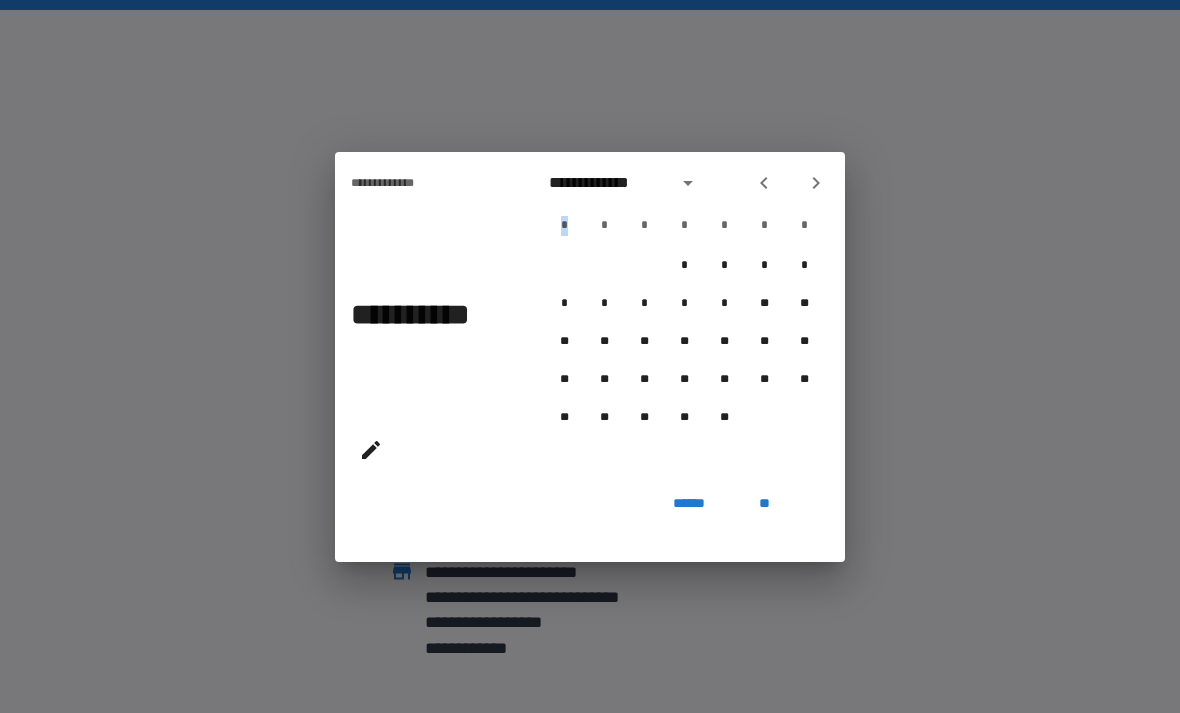 click 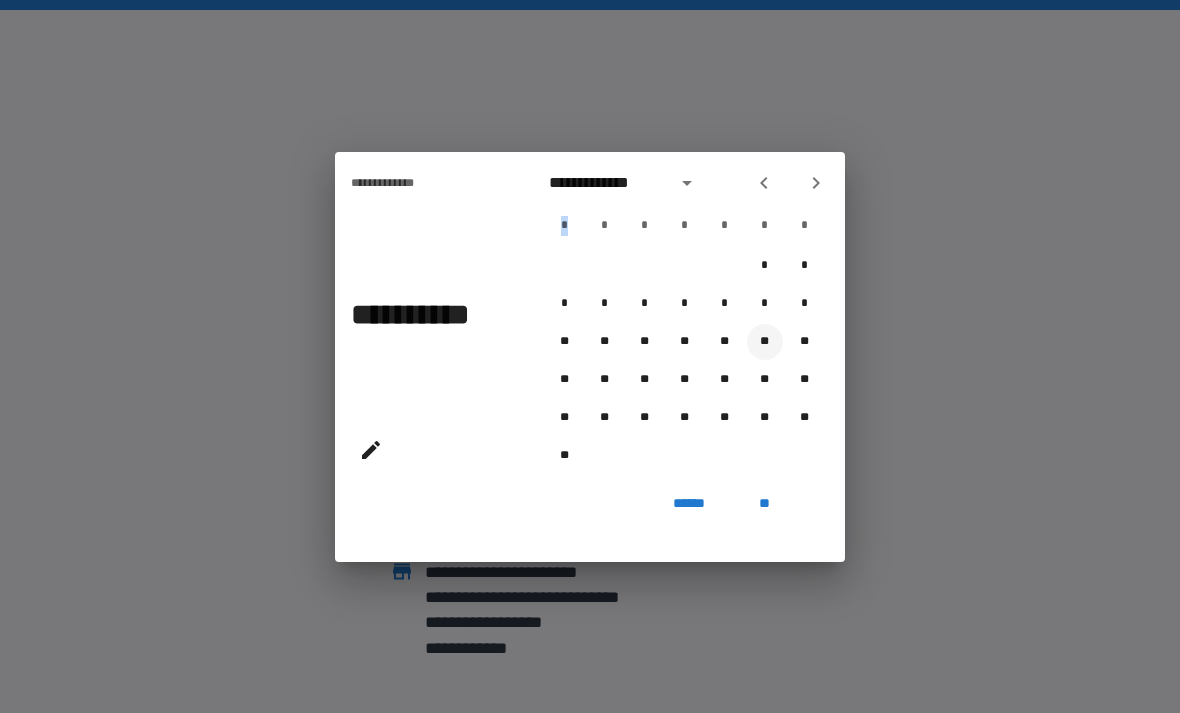 click on "**" at bounding box center [765, 342] 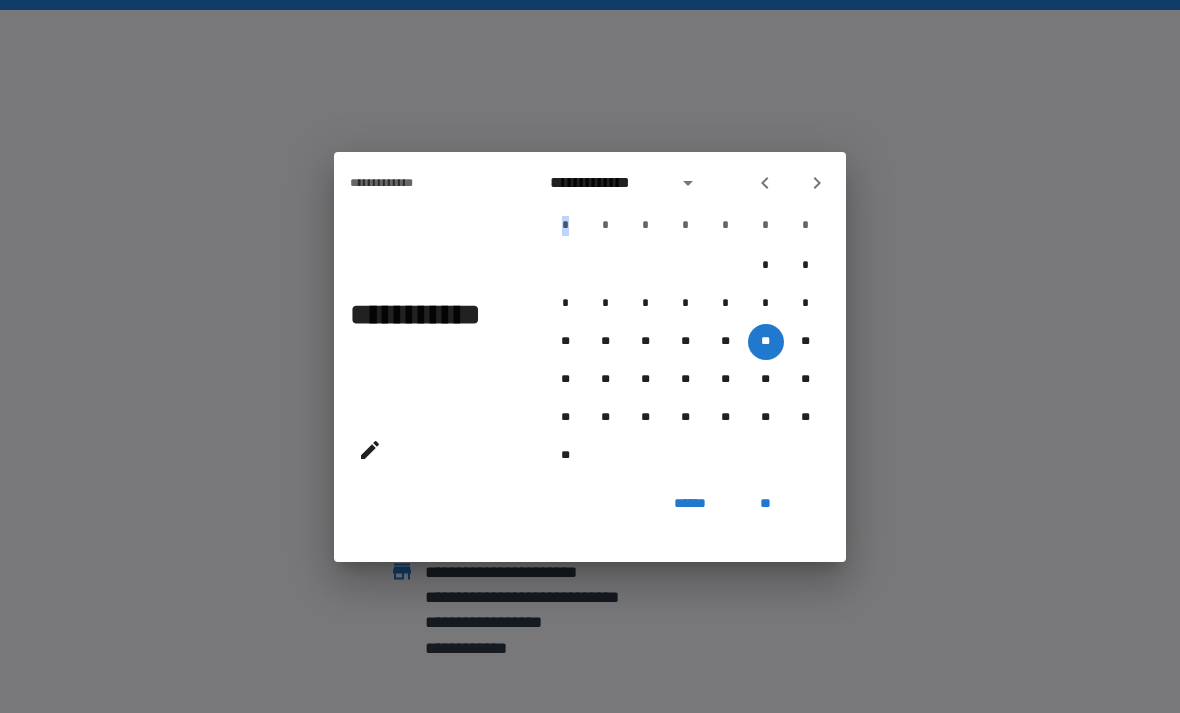 click on "**********" at bounding box center (590, 356) 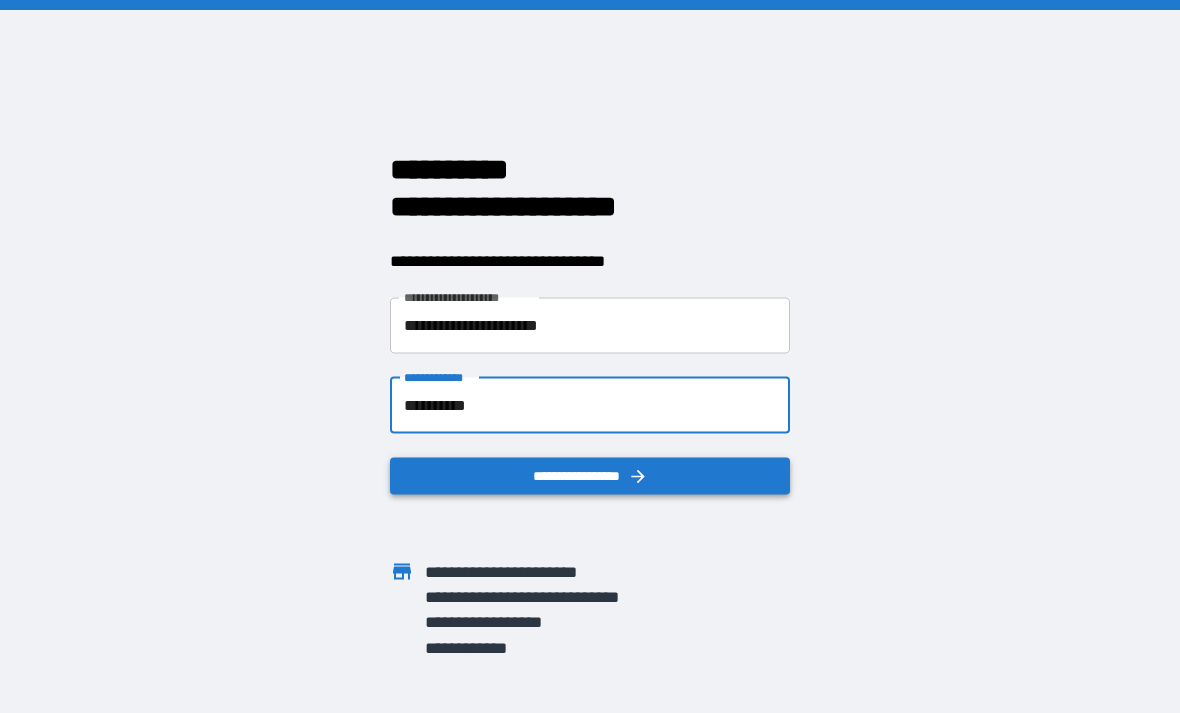 click on "**********" at bounding box center (590, 475) 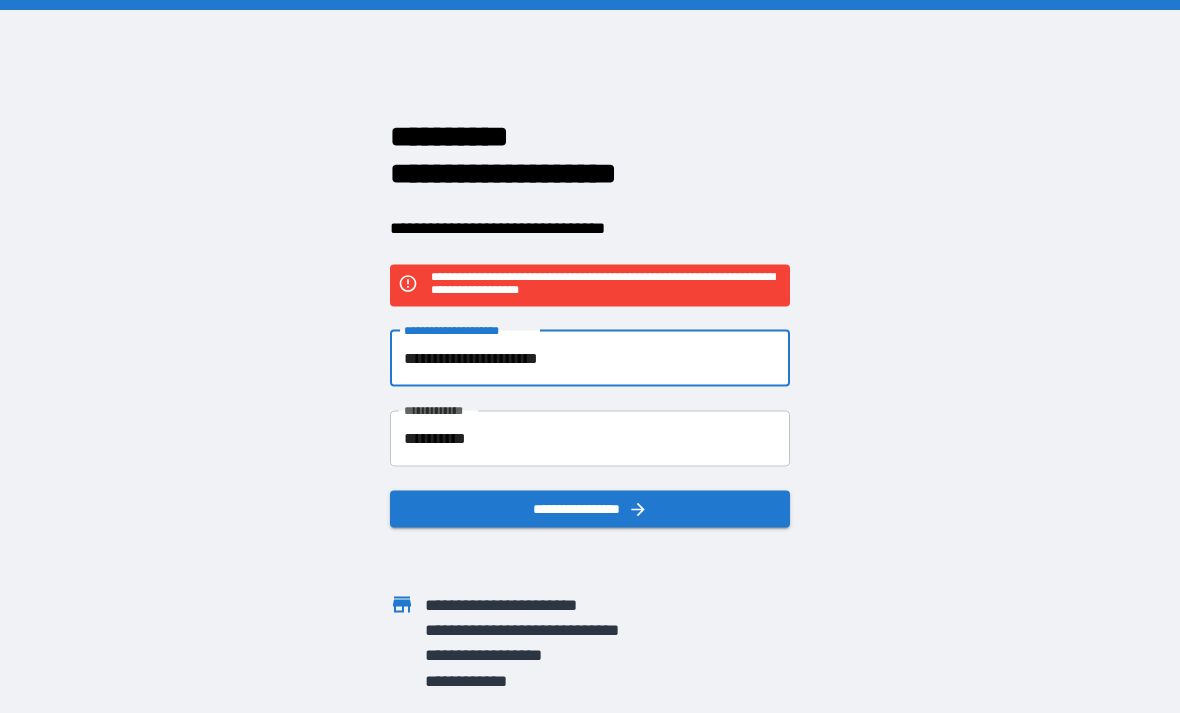 click on "**********" at bounding box center [590, 358] 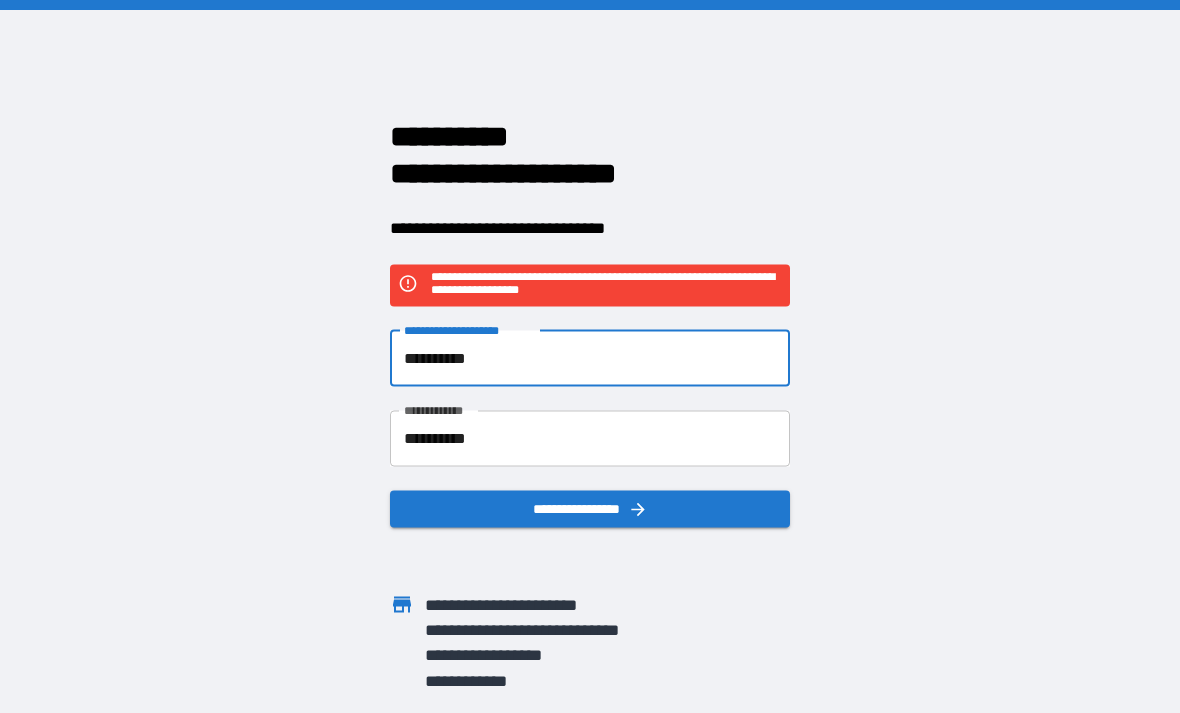 type on "**********" 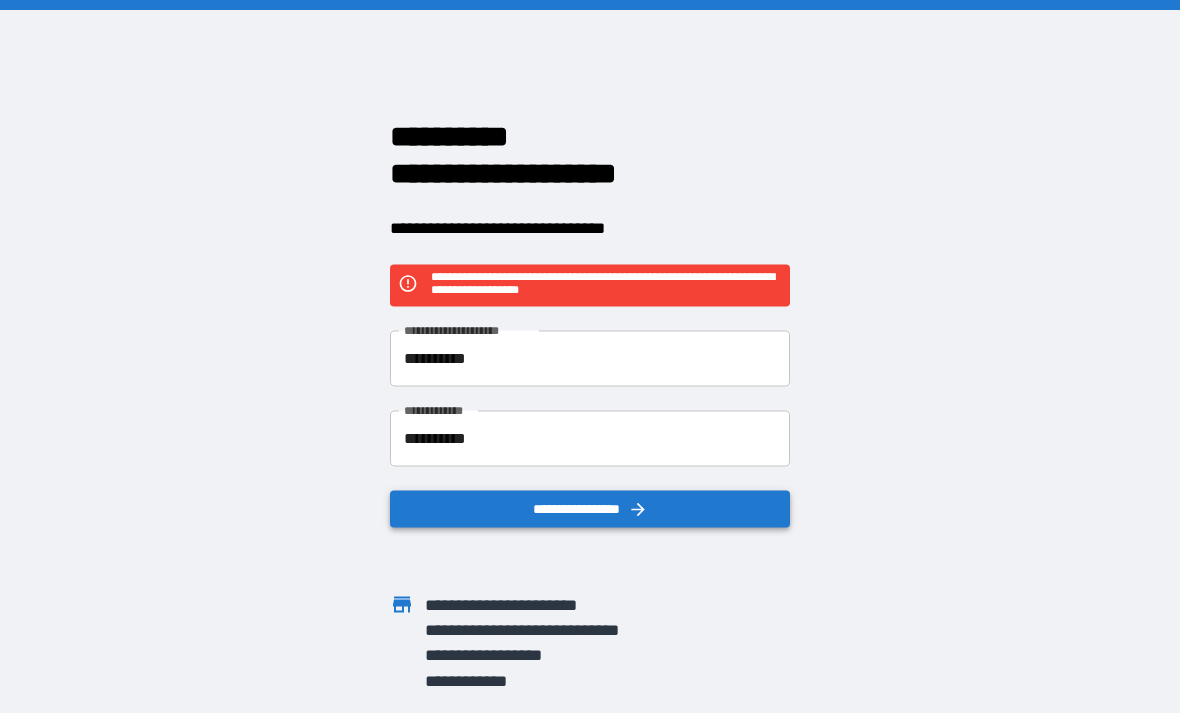 click on "**********" at bounding box center [590, 508] 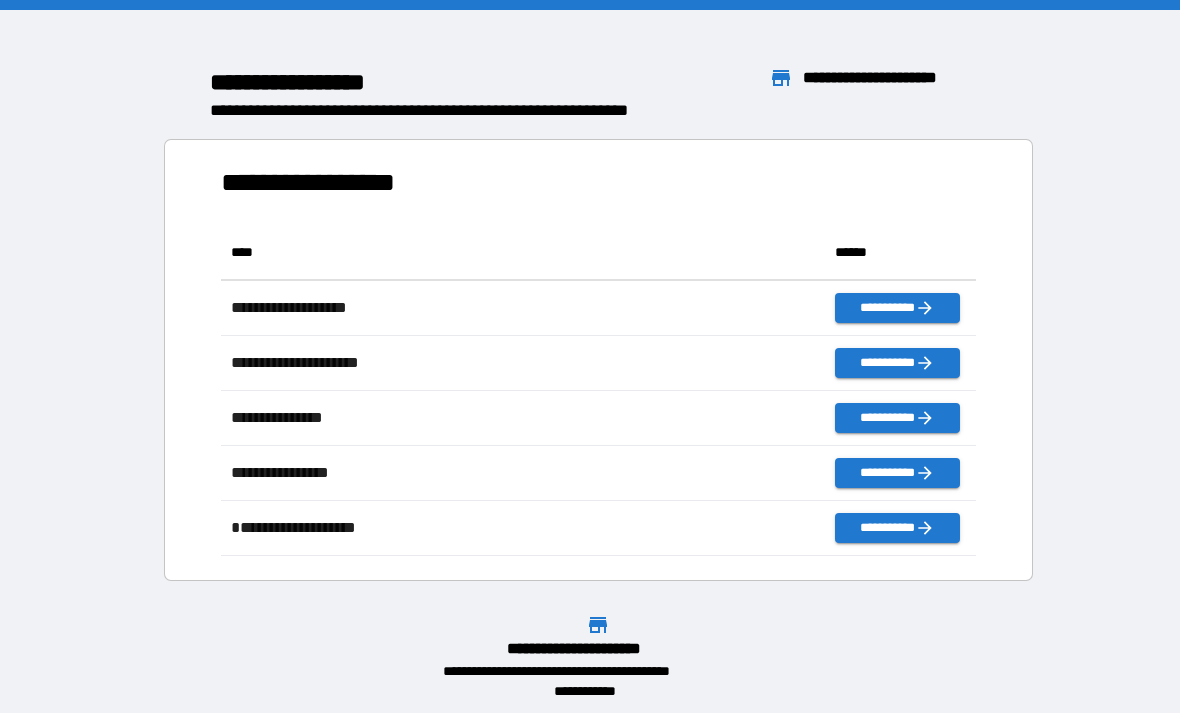 scroll, scrollTop: 1, scrollLeft: 1, axis: both 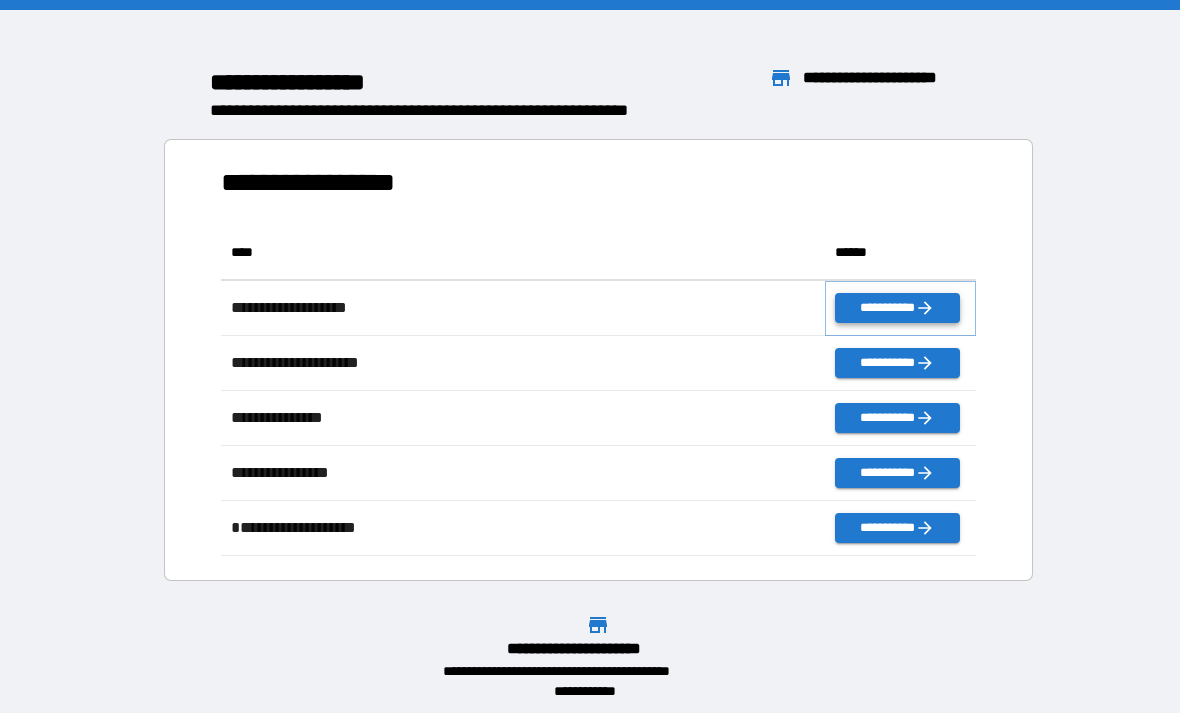 click on "**********" at bounding box center [897, 308] 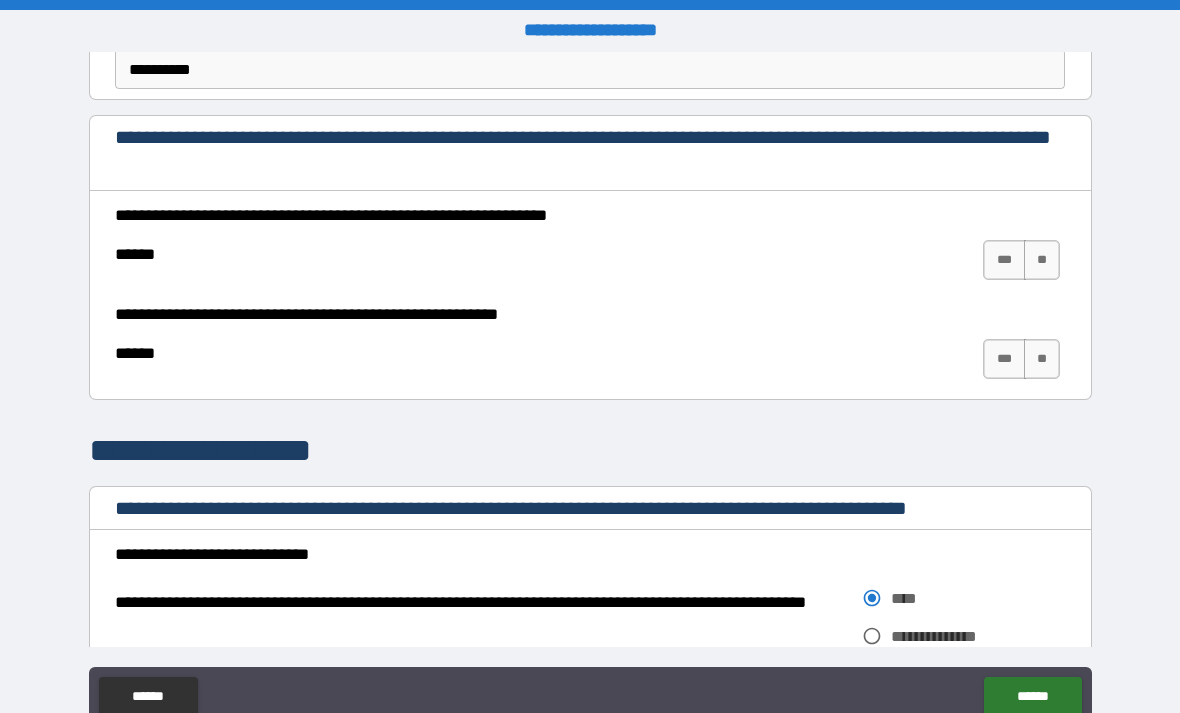 scroll, scrollTop: 1295, scrollLeft: 0, axis: vertical 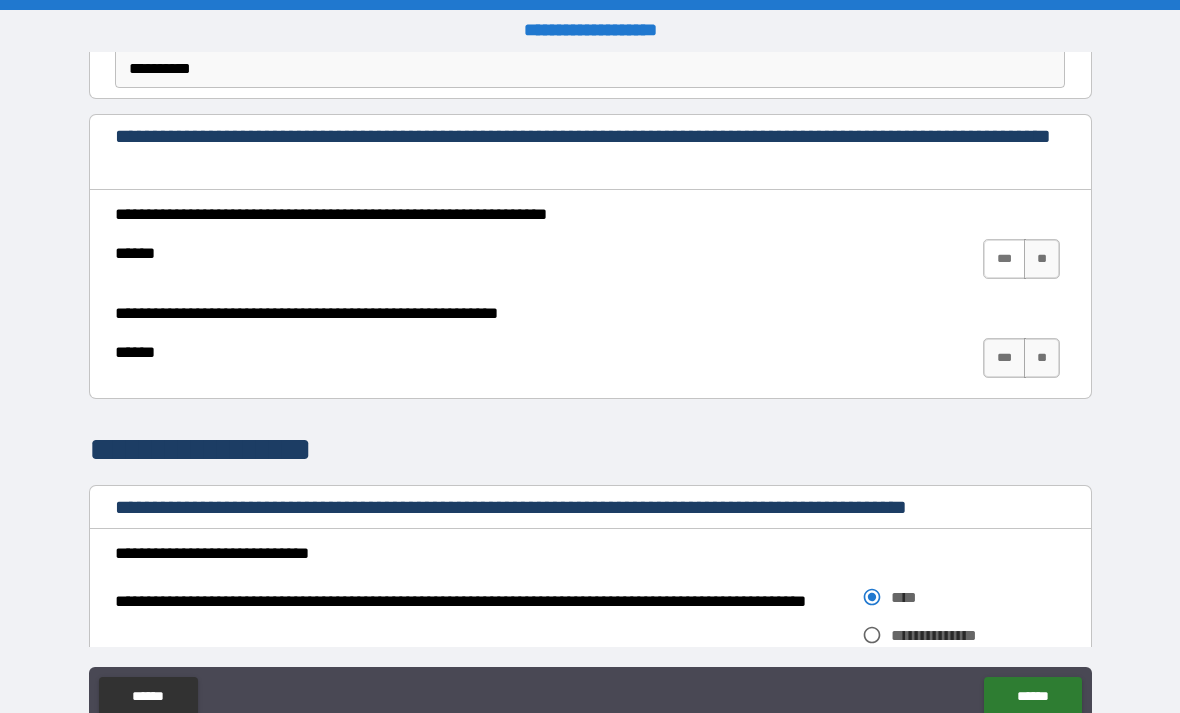 click on "***" at bounding box center [1004, 259] 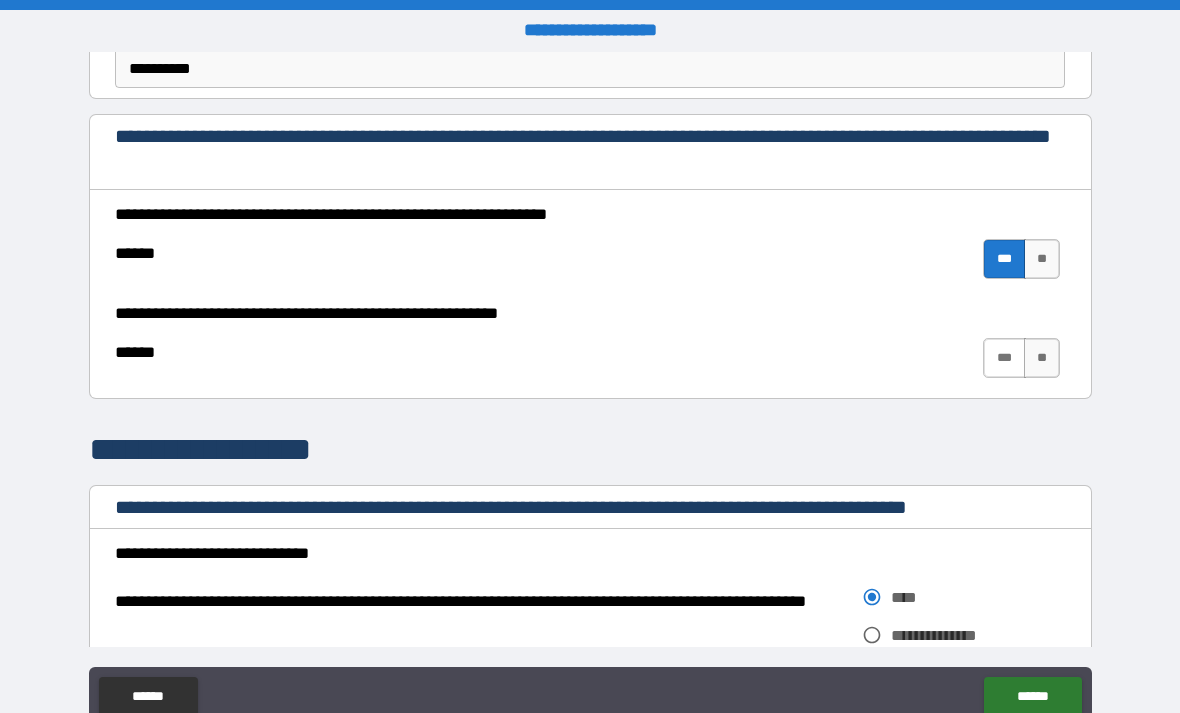 click on "***" at bounding box center (1004, 358) 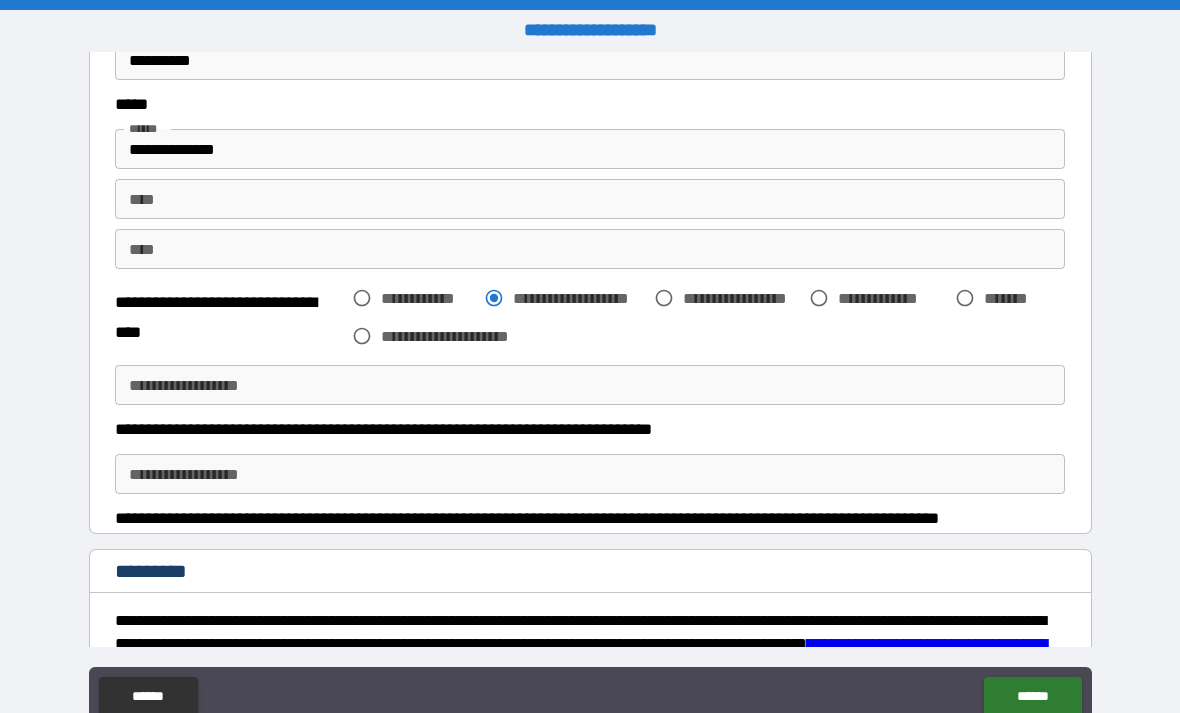 scroll, scrollTop: 2812, scrollLeft: 0, axis: vertical 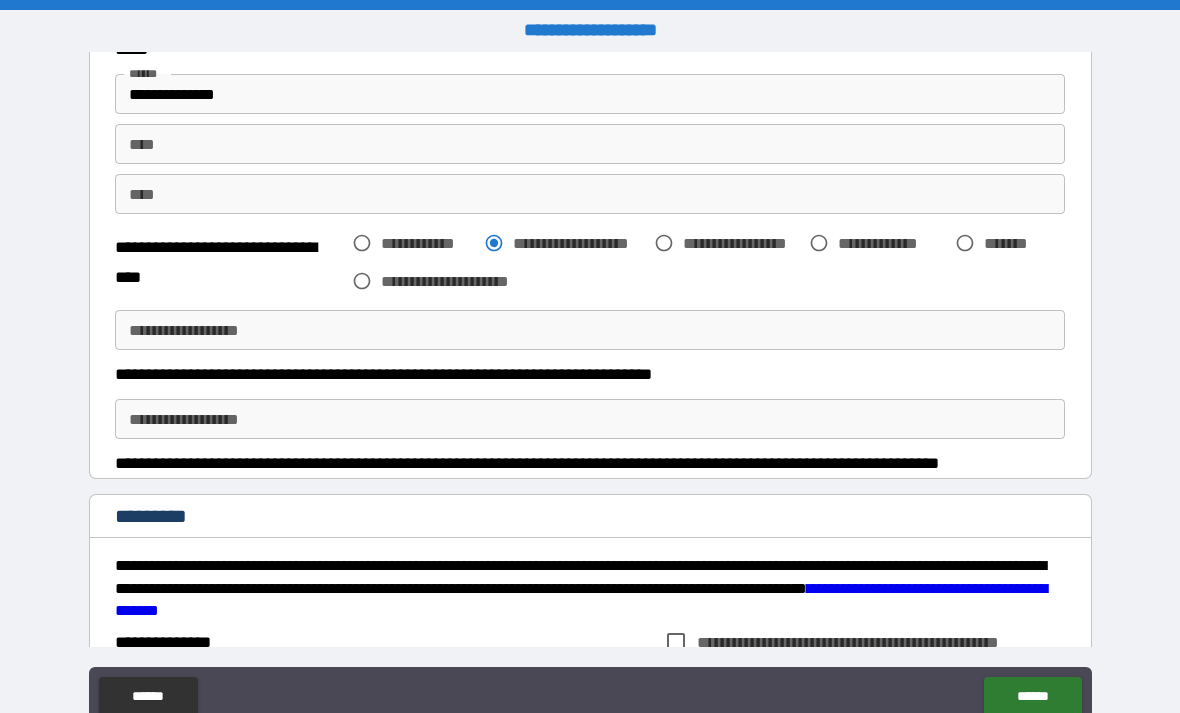 click on "**********" at bounding box center (590, 330) 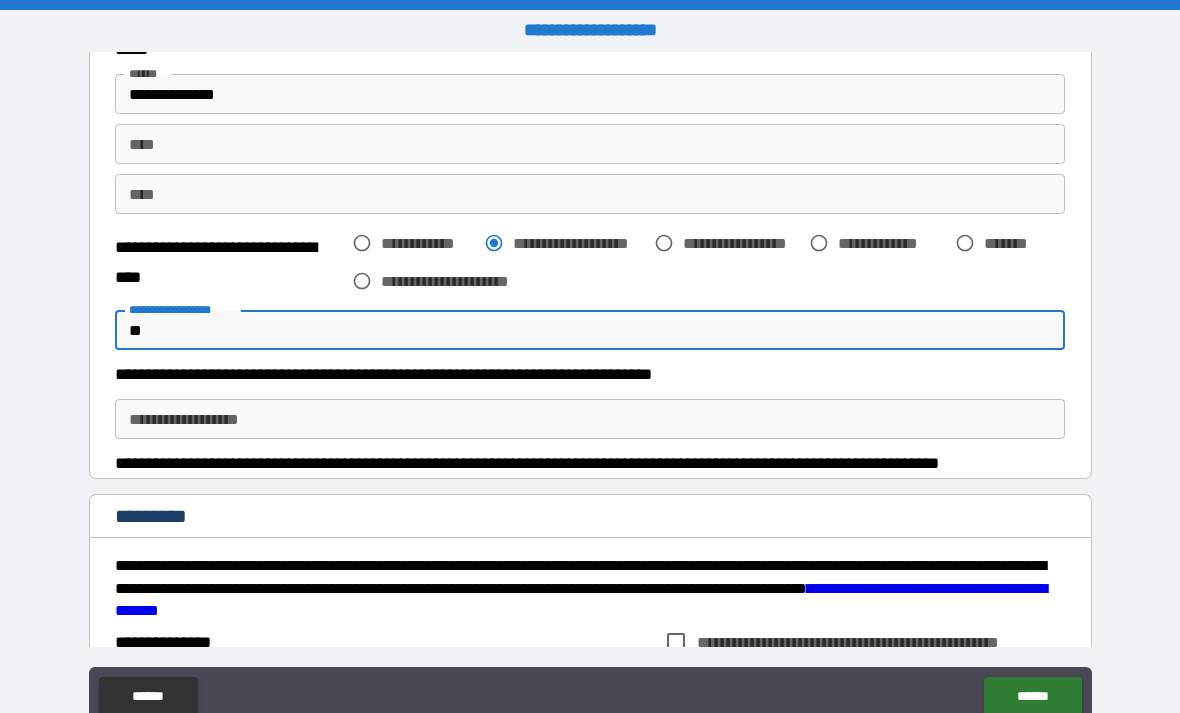 type on "*" 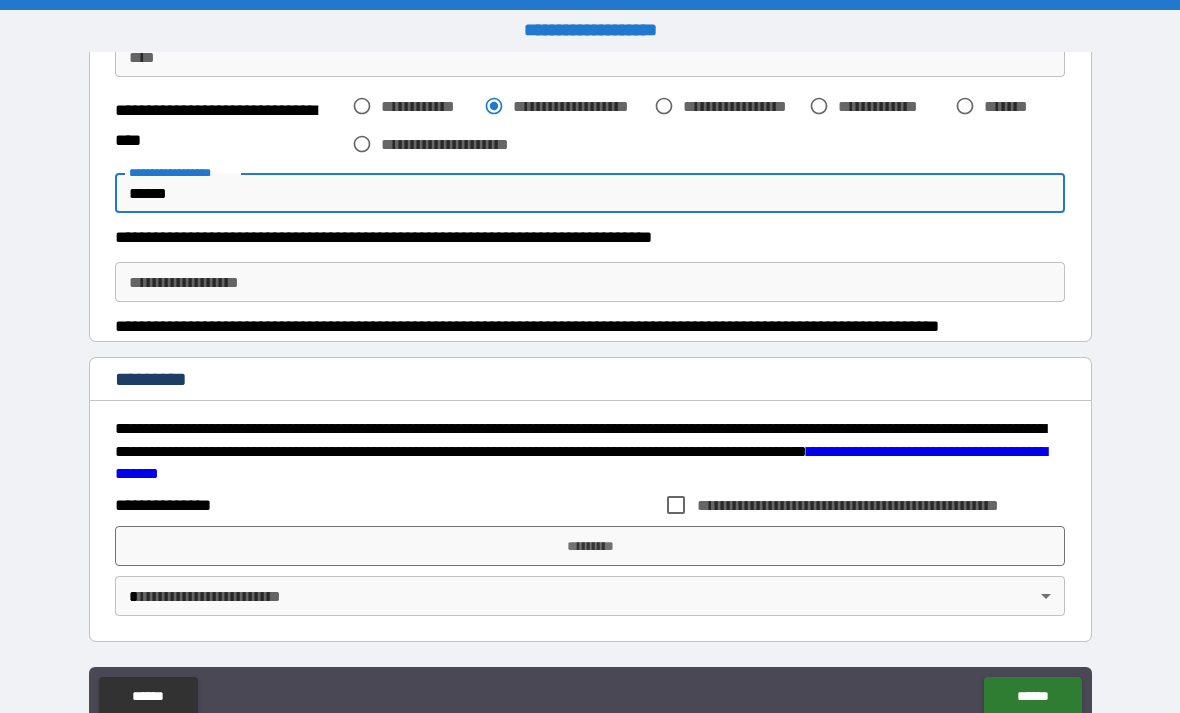 scroll, scrollTop: 2949, scrollLeft: 0, axis: vertical 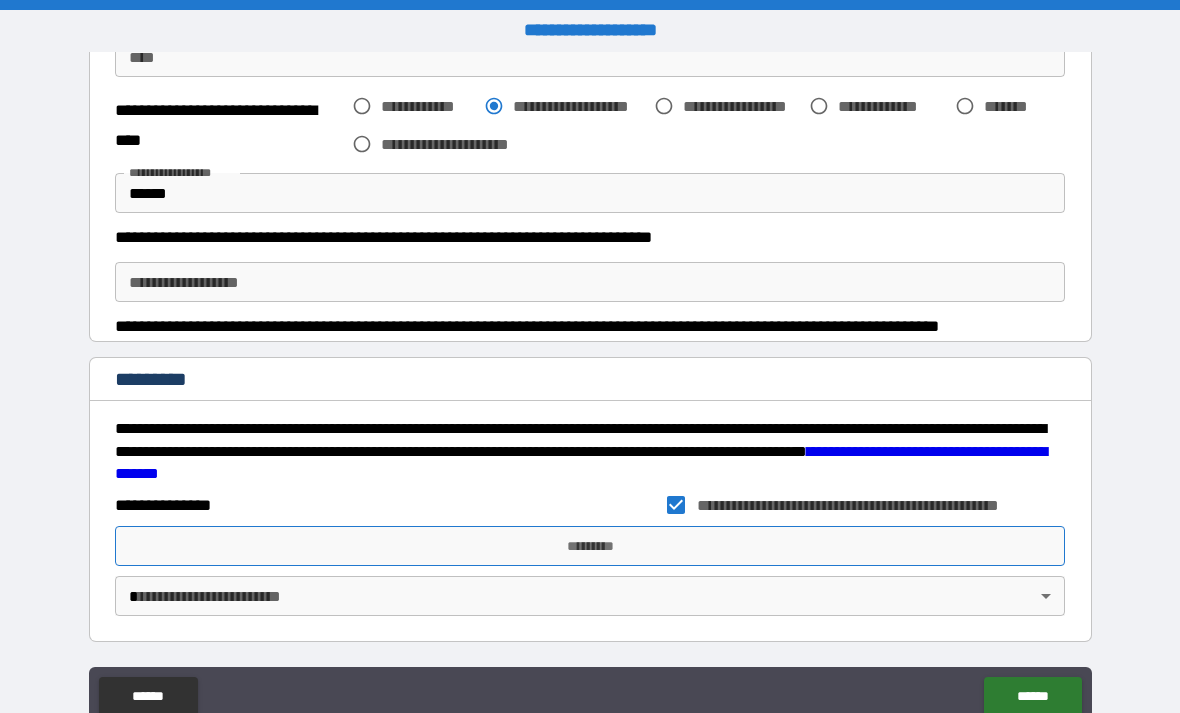click on "*********" at bounding box center [590, 546] 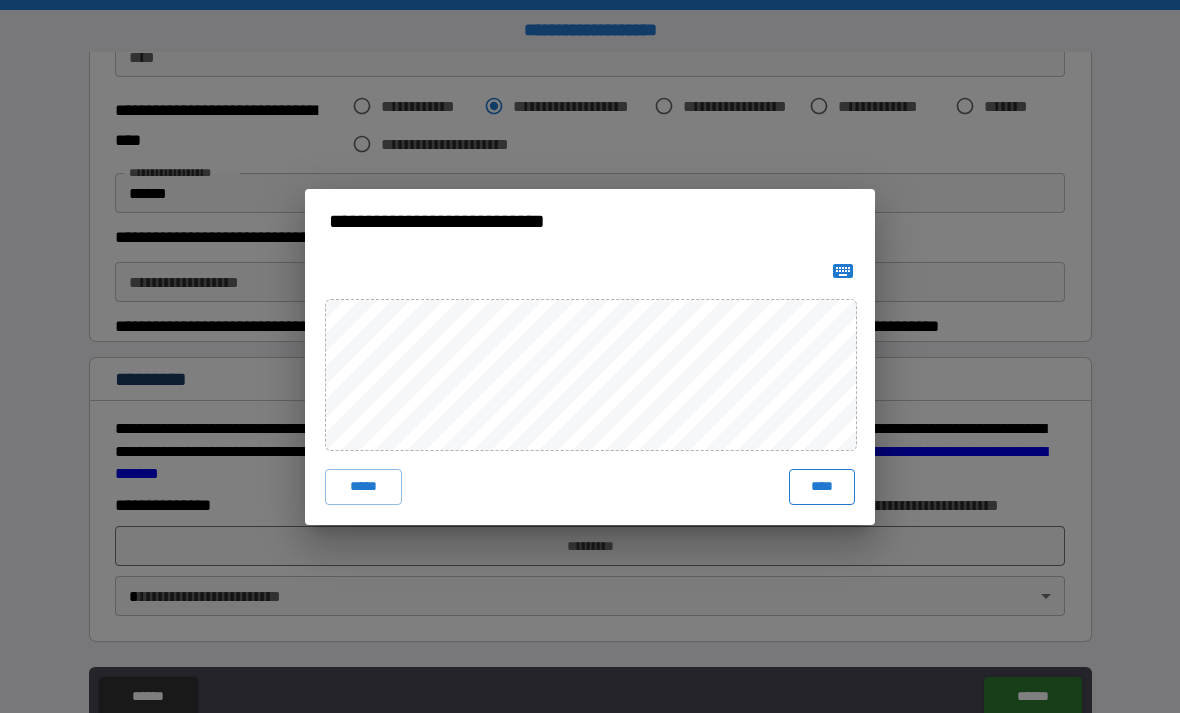 click on "****" at bounding box center [822, 487] 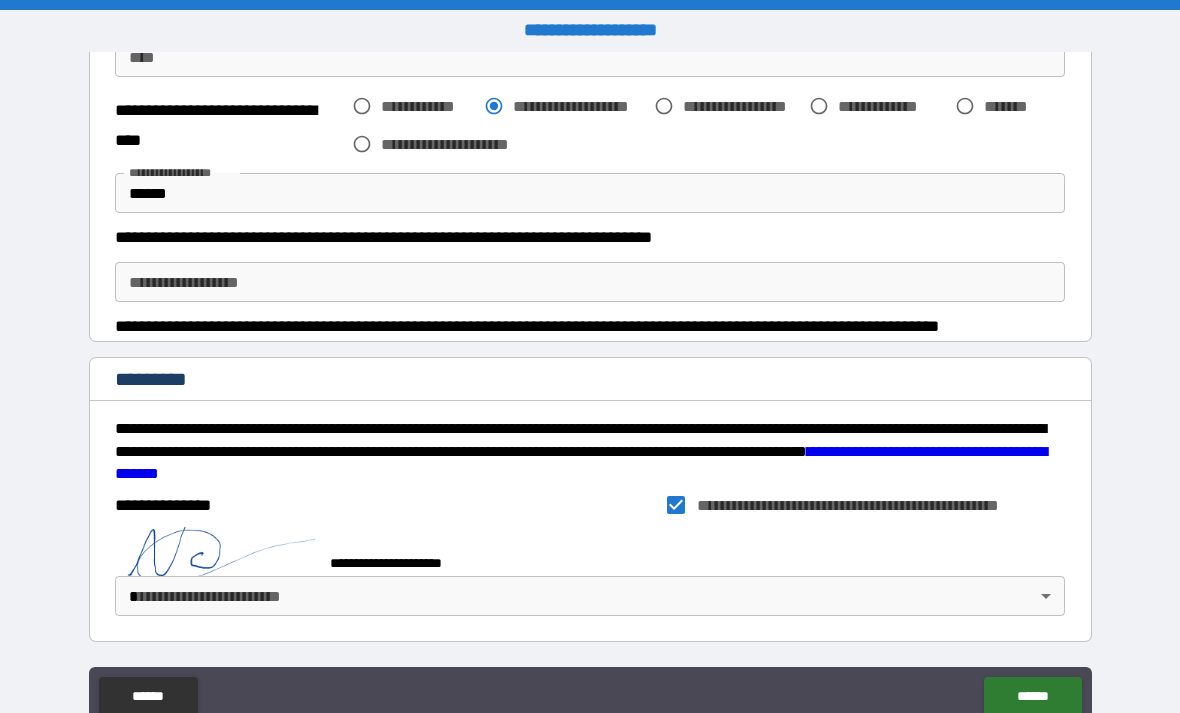 scroll, scrollTop: 2939, scrollLeft: 0, axis: vertical 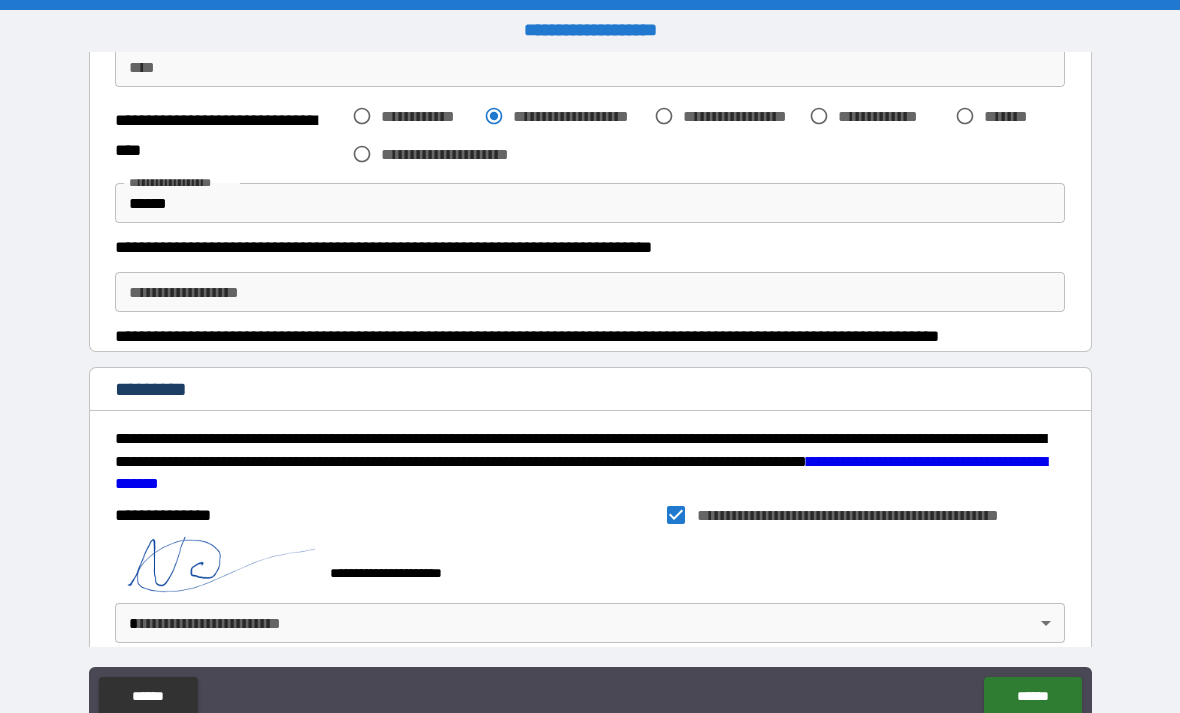 click at bounding box center (215, 564) 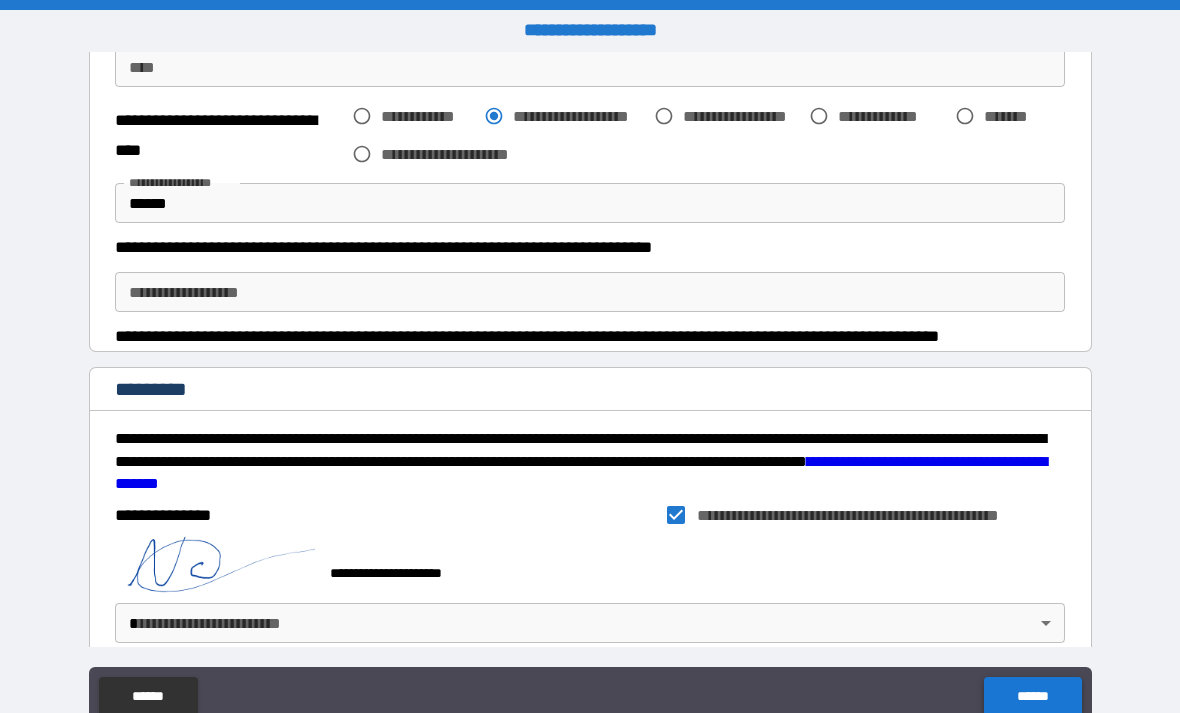 click on "******" at bounding box center [1032, 697] 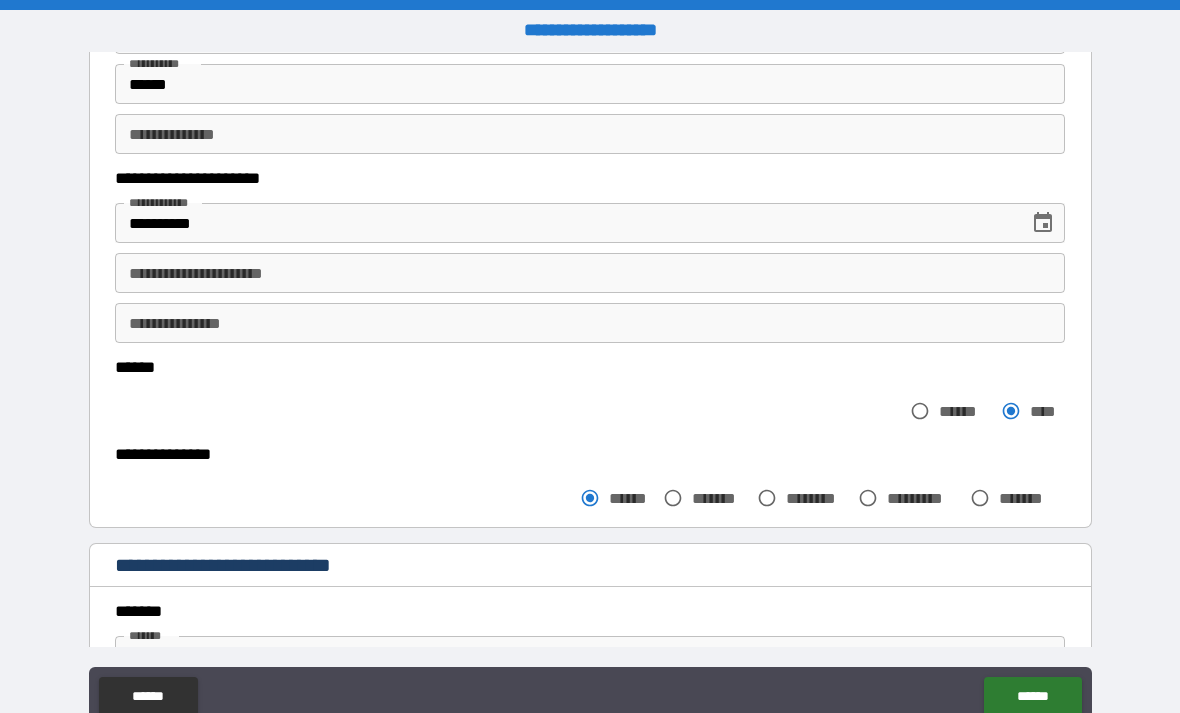 scroll, scrollTop: 242, scrollLeft: 0, axis: vertical 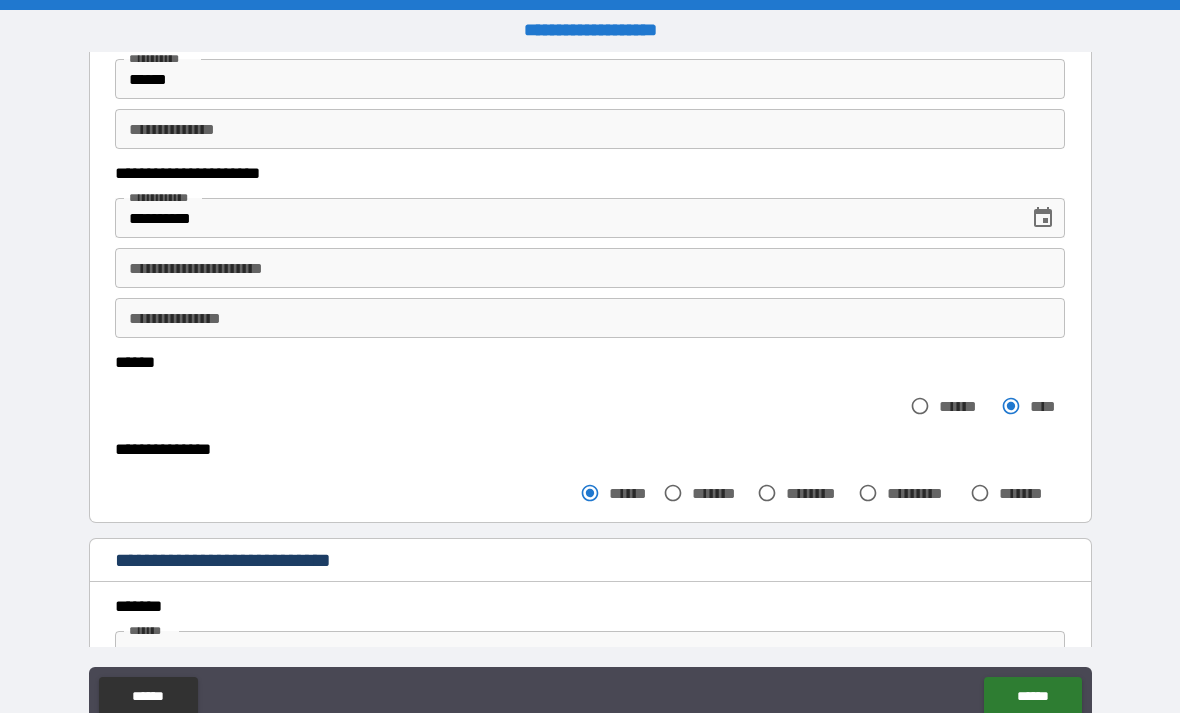 click on "**********" at bounding box center (590, 268) 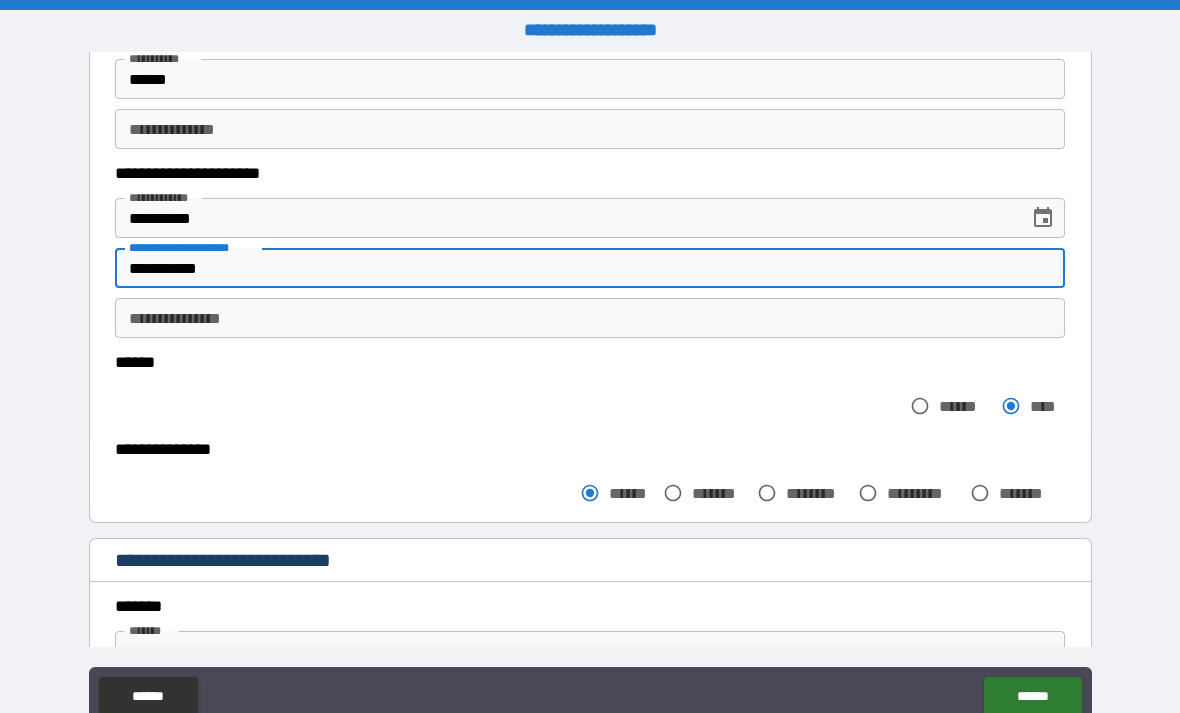 type on "**********" 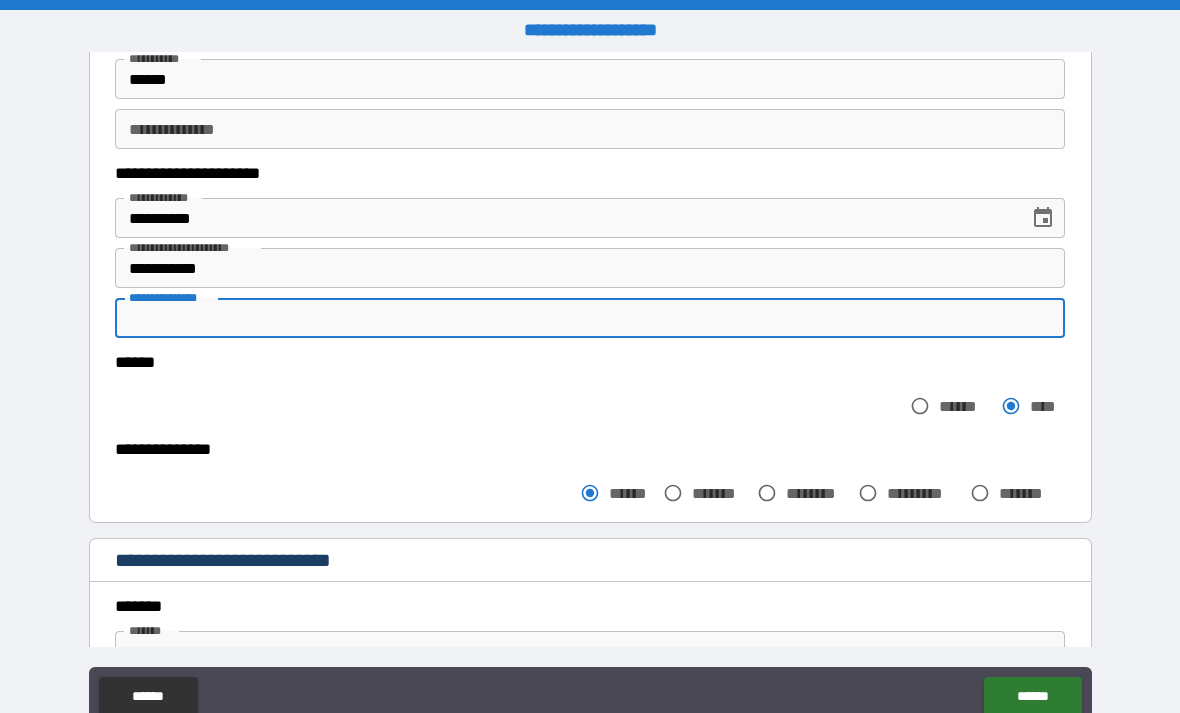 click on "******" at bounding box center (590, 362) 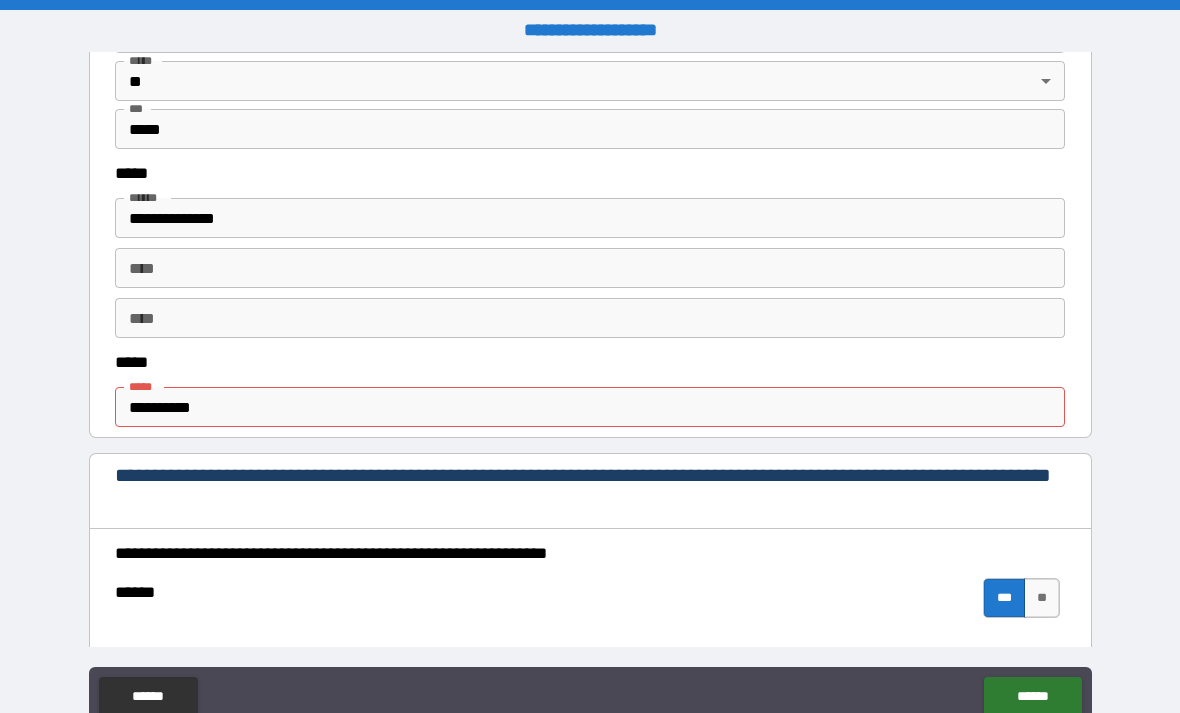 scroll, scrollTop: 972, scrollLeft: 0, axis: vertical 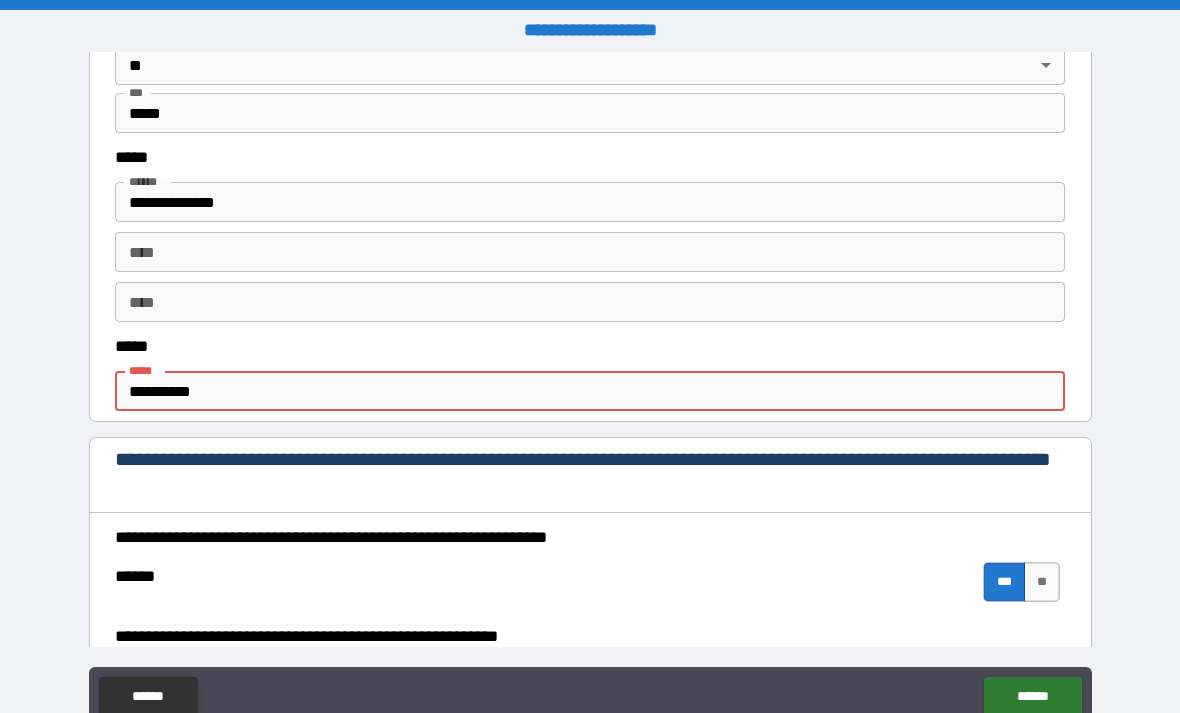 click on "**********" at bounding box center [590, 391] 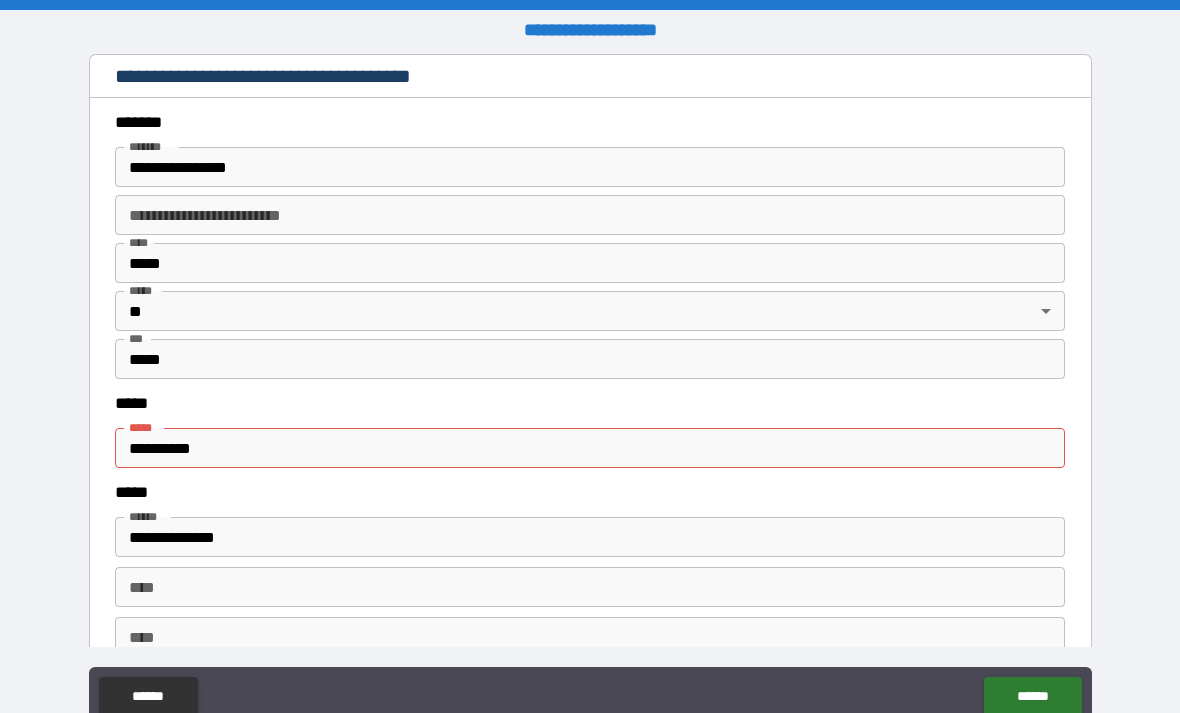 scroll, scrollTop: 2438, scrollLeft: 0, axis: vertical 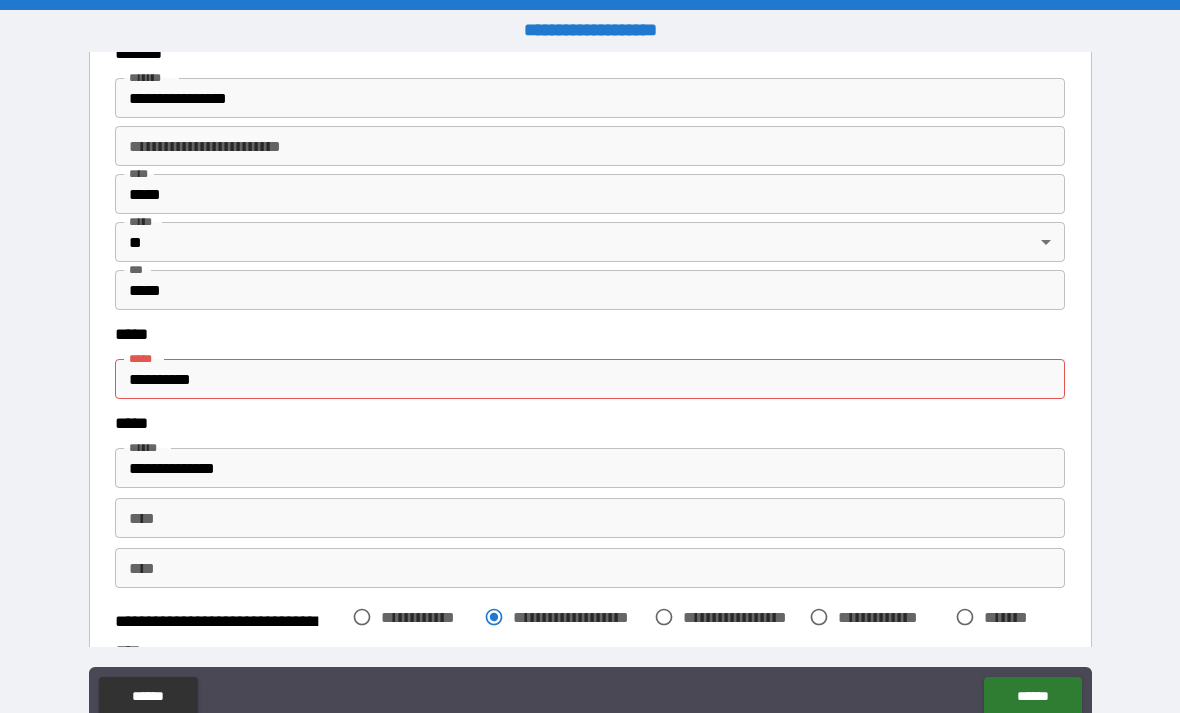 type on "**********" 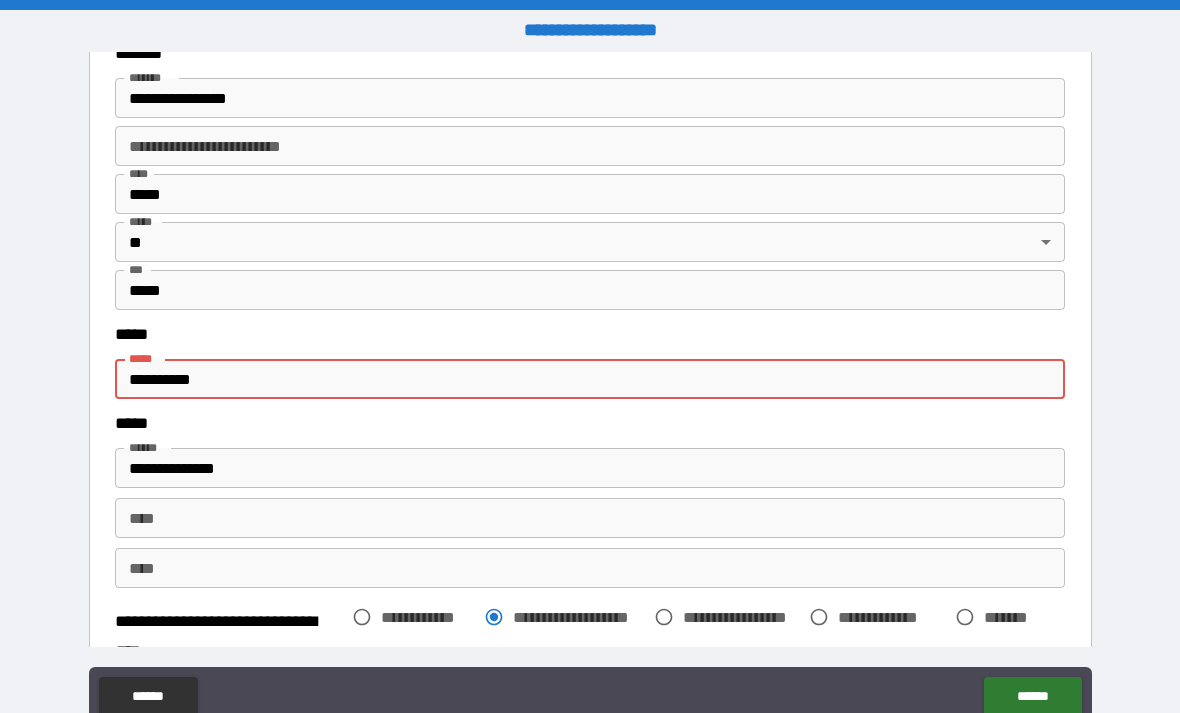 click on "**********" at bounding box center [590, 379] 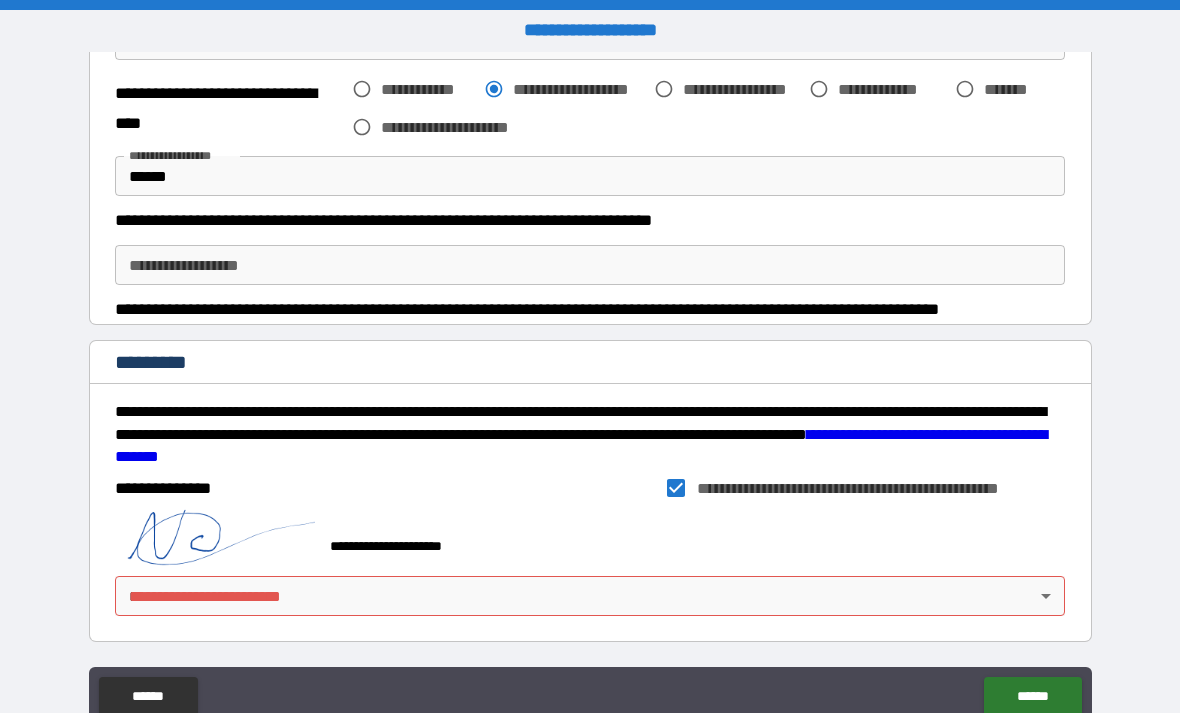 scroll, scrollTop: 2966, scrollLeft: 0, axis: vertical 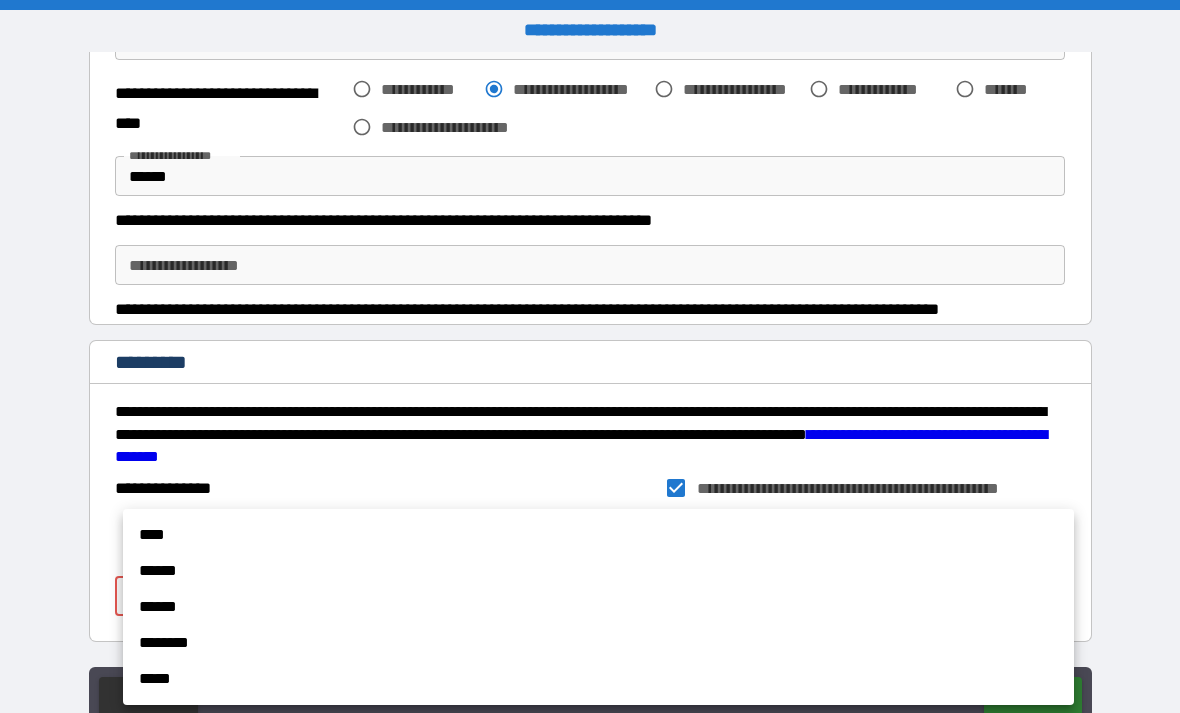 click on "****" at bounding box center [598, 535] 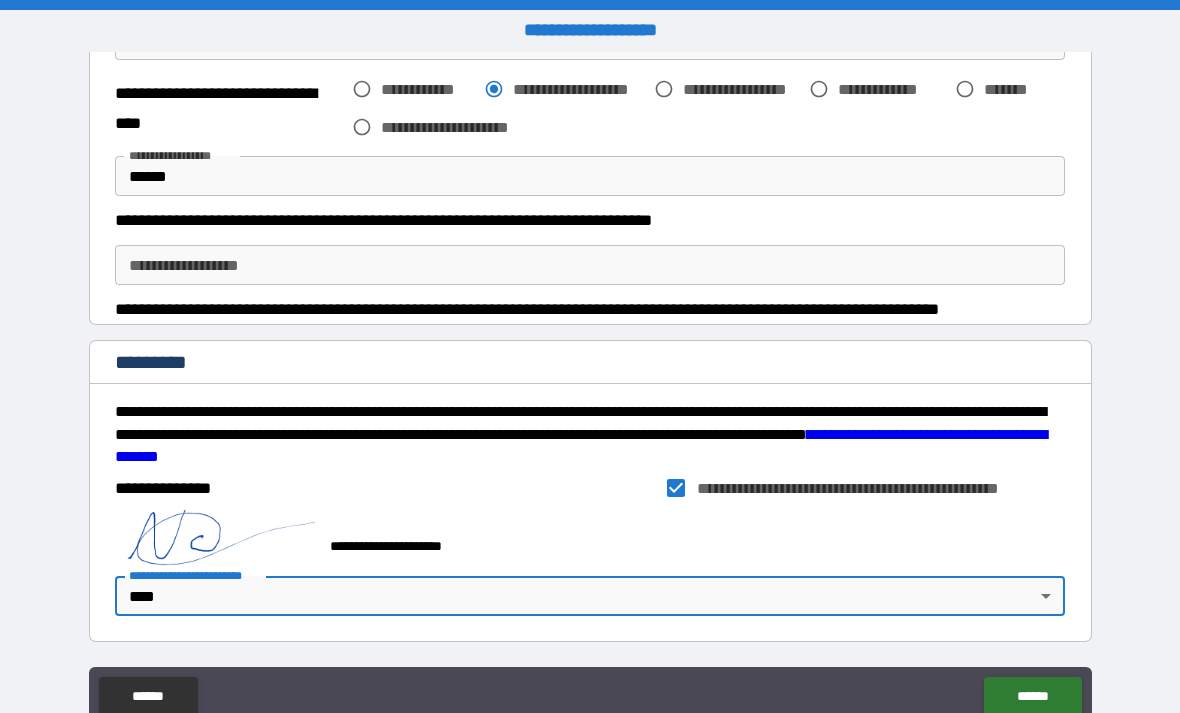type on "*" 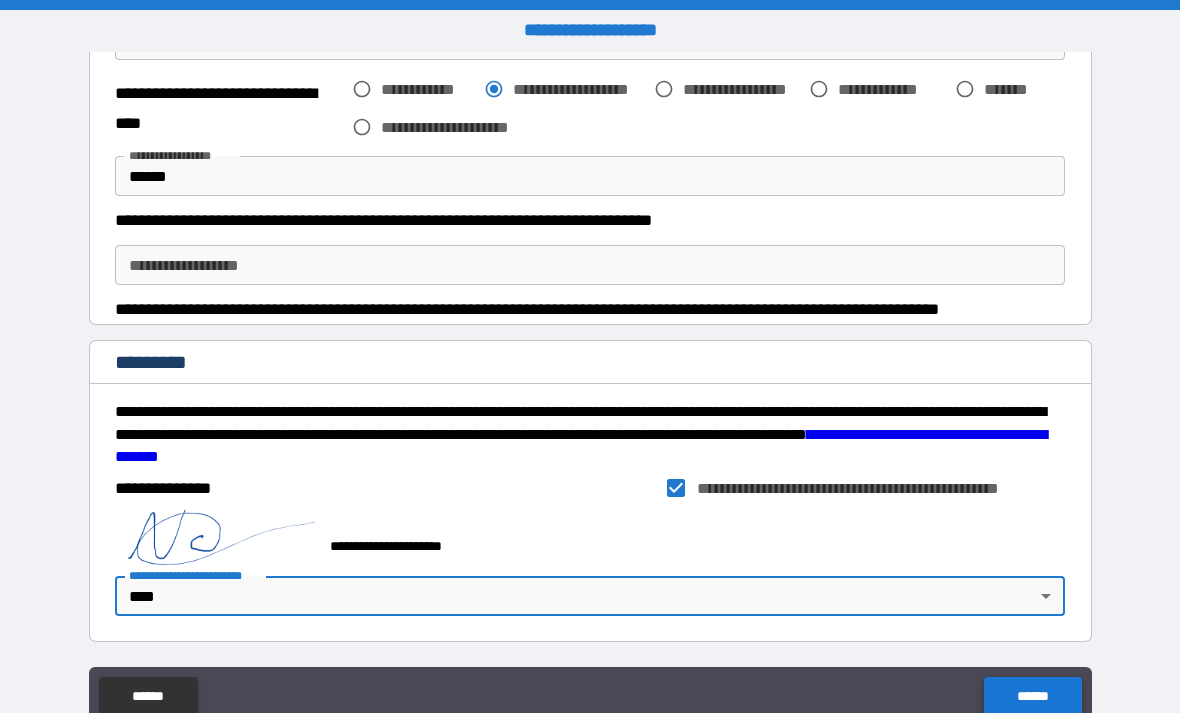 click on "******" at bounding box center [1032, 697] 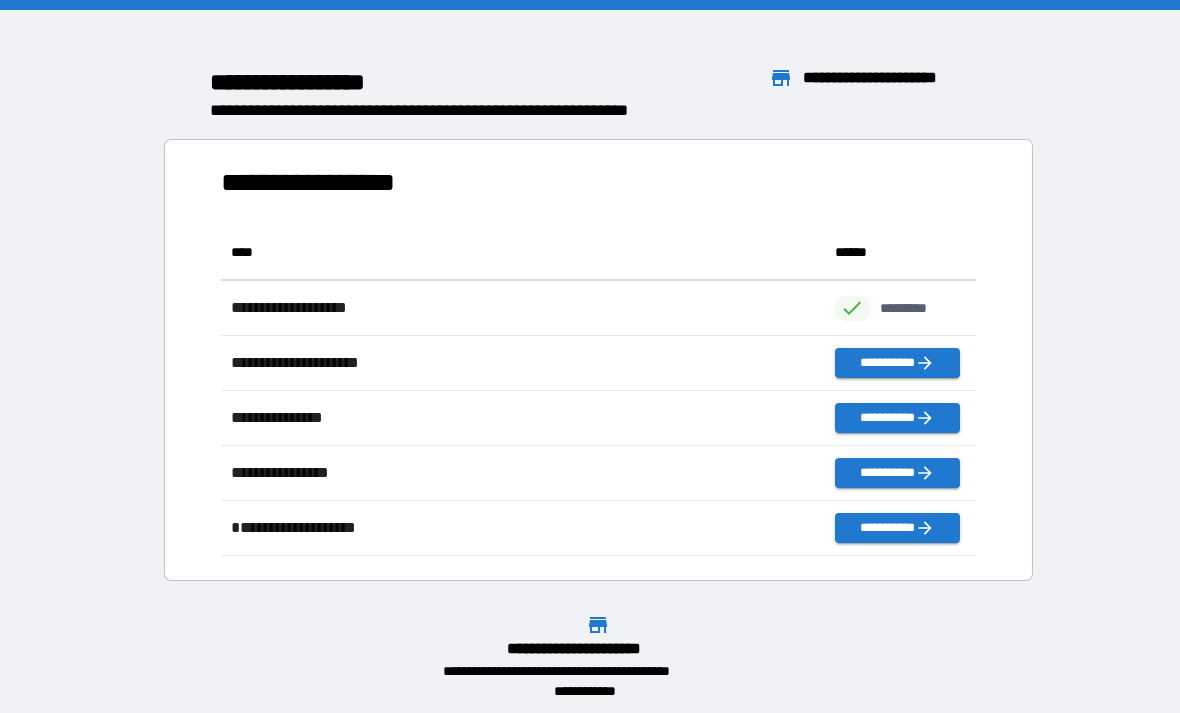 scroll, scrollTop: 1, scrollLeft: 1, axis: both 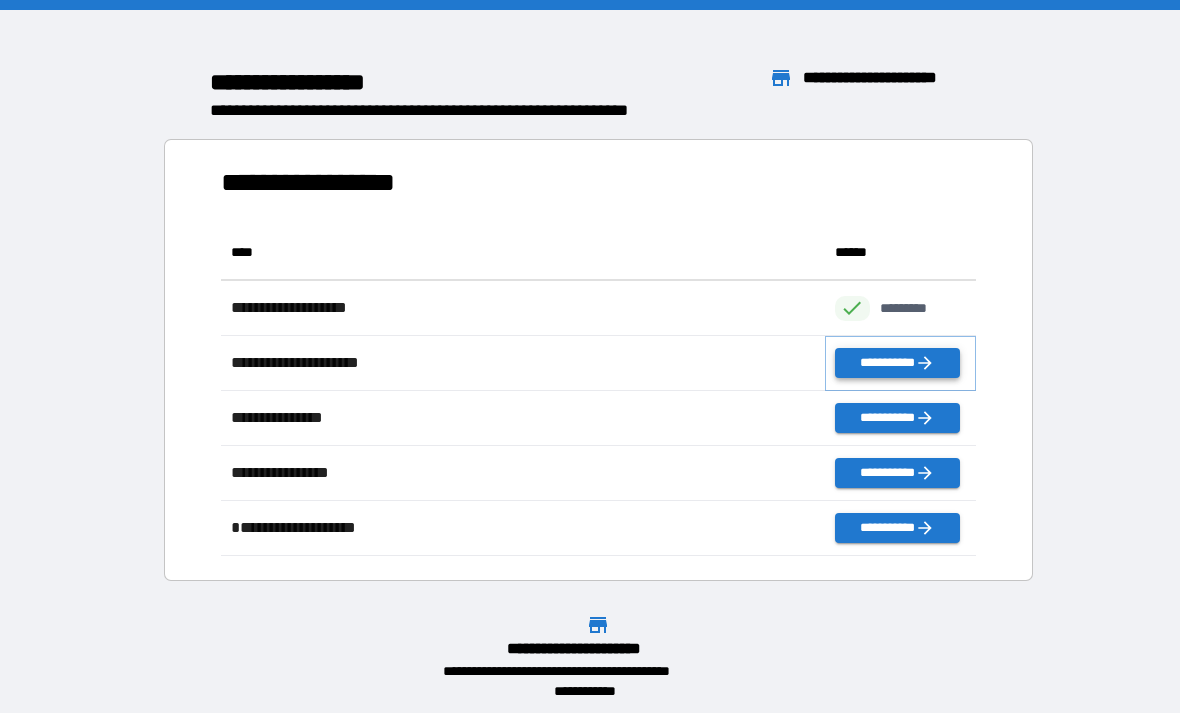 click on "**********" at bounding box center [897, 363] 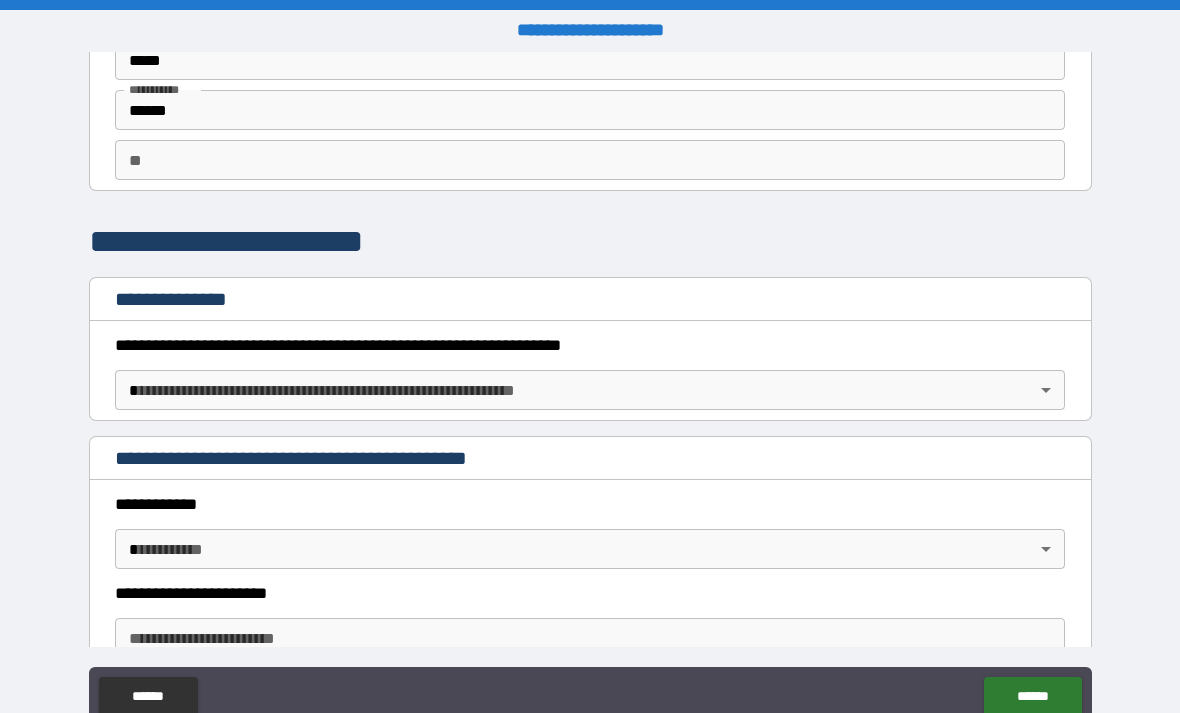 scroll, scrollTop: 114, scrollLeft: 0, axis: vertical 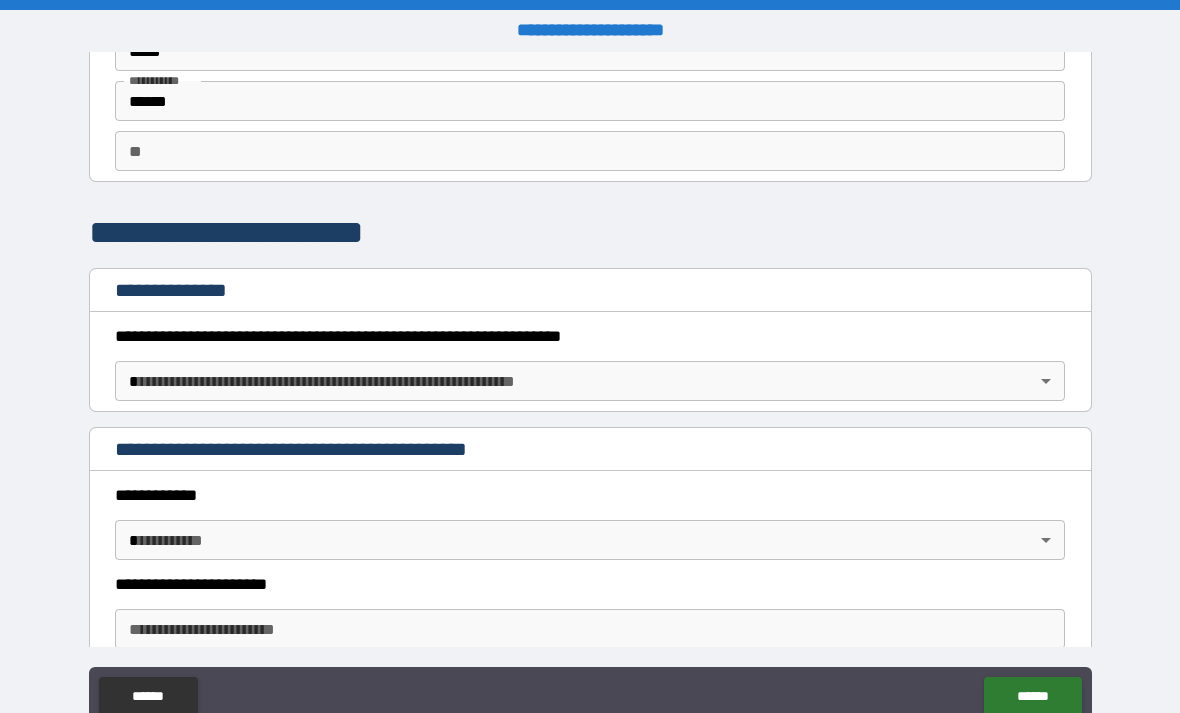 click on "**********" at bounding box center (590, 390) 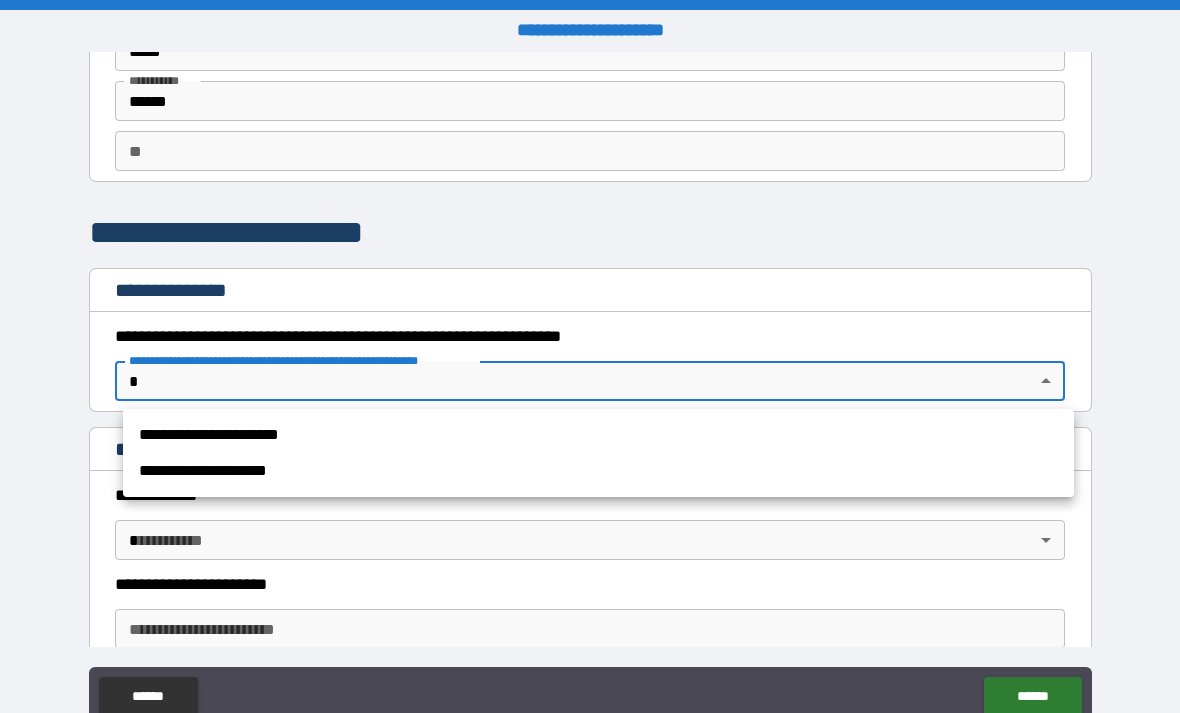 click on "**********" at bounding box center (598, 471) 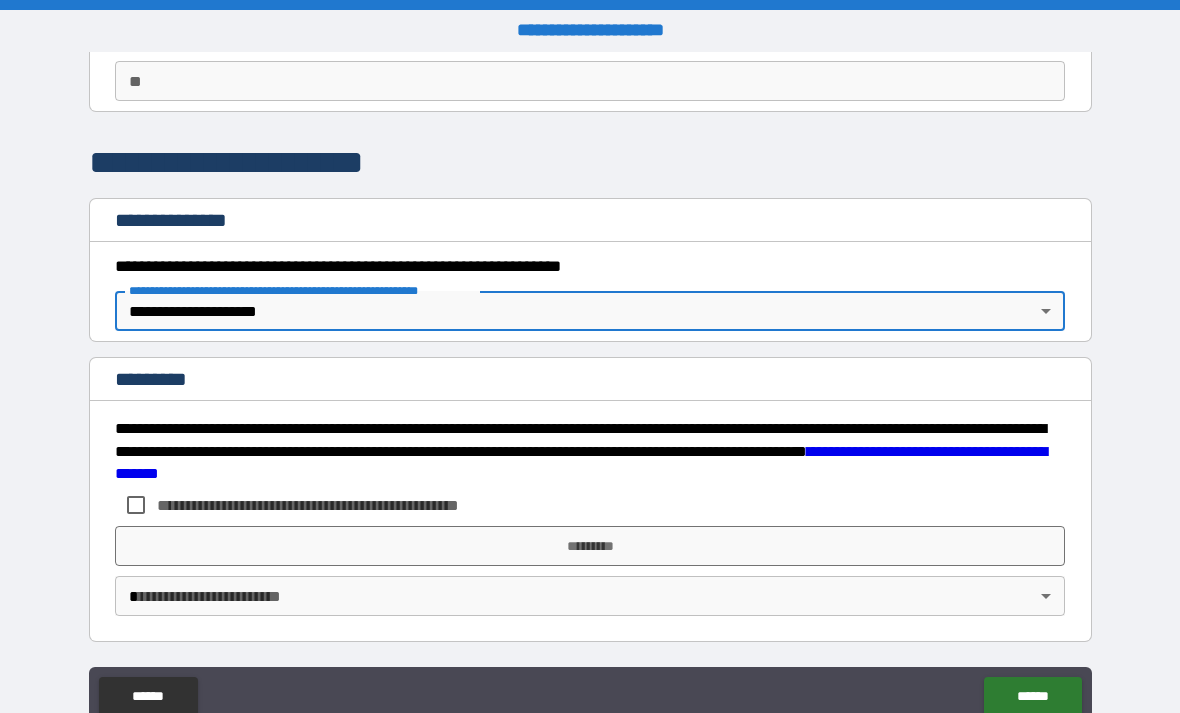 scroll, scrollTop: 184, scrollLeft: 0, axis: vertical 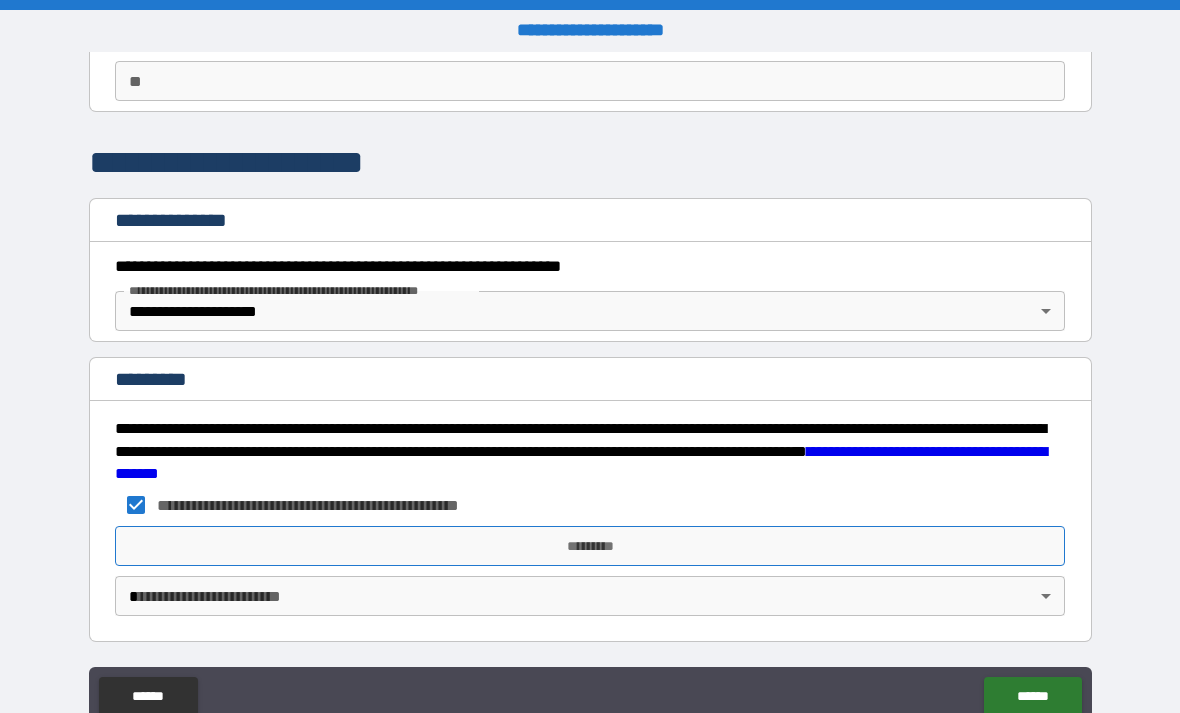 click on "*********" at bounding box center (590, 546) 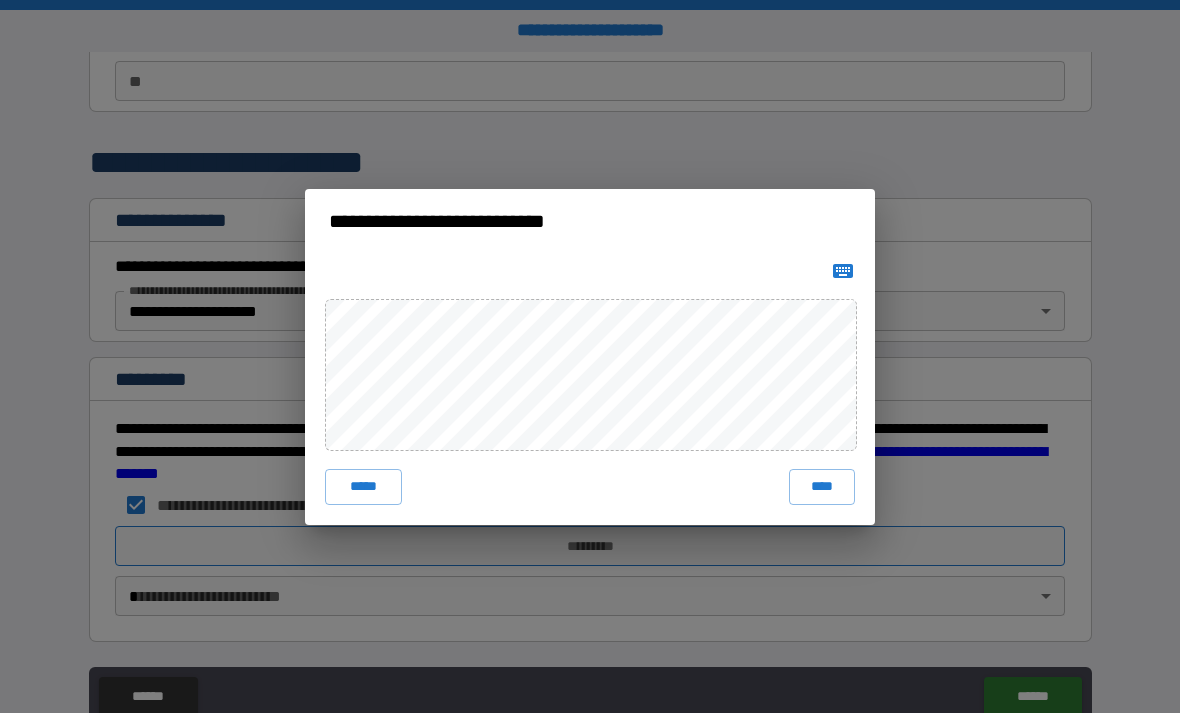click on "****" at bounding box center (822, 487) 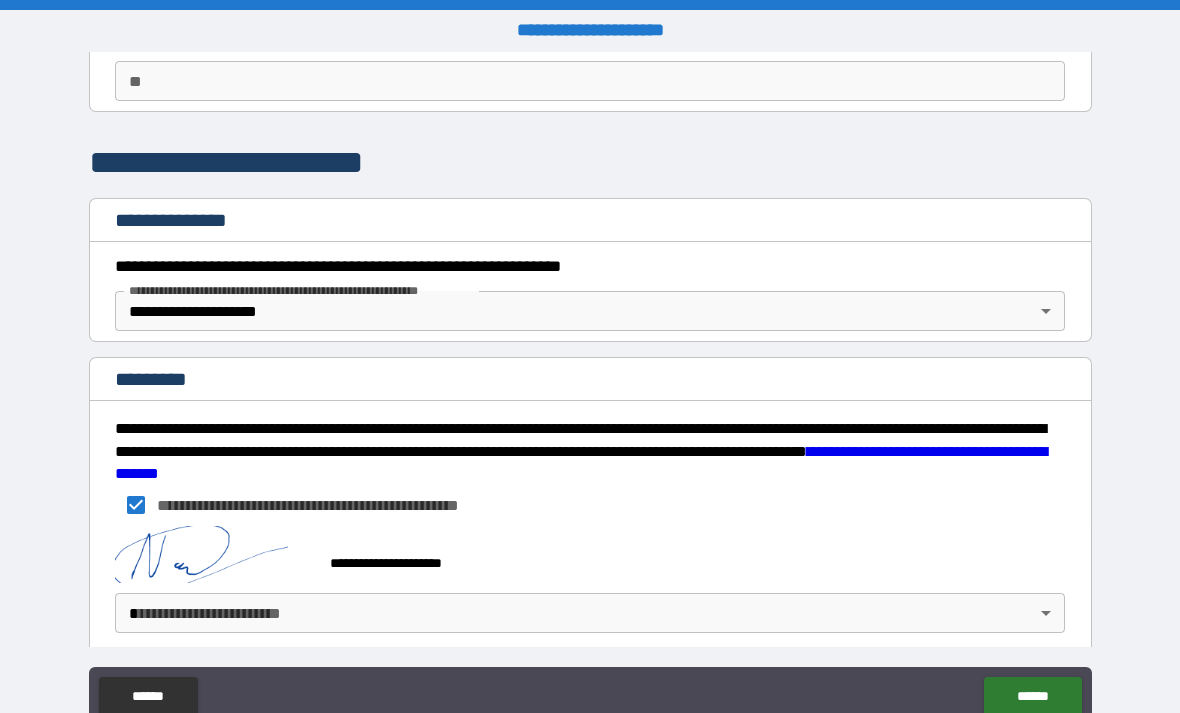 scroll, scrollTop: 174, scrollLeft: 0, axis: vertical 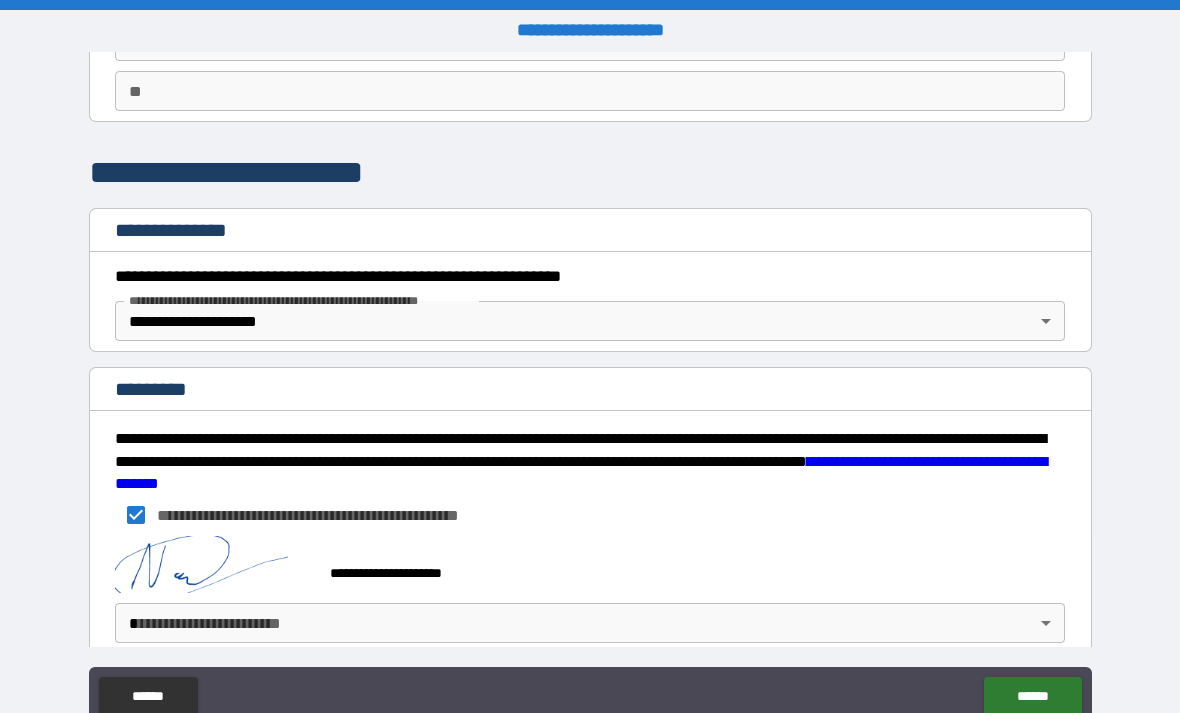 click on "**********" at bounding box center [590, 390] 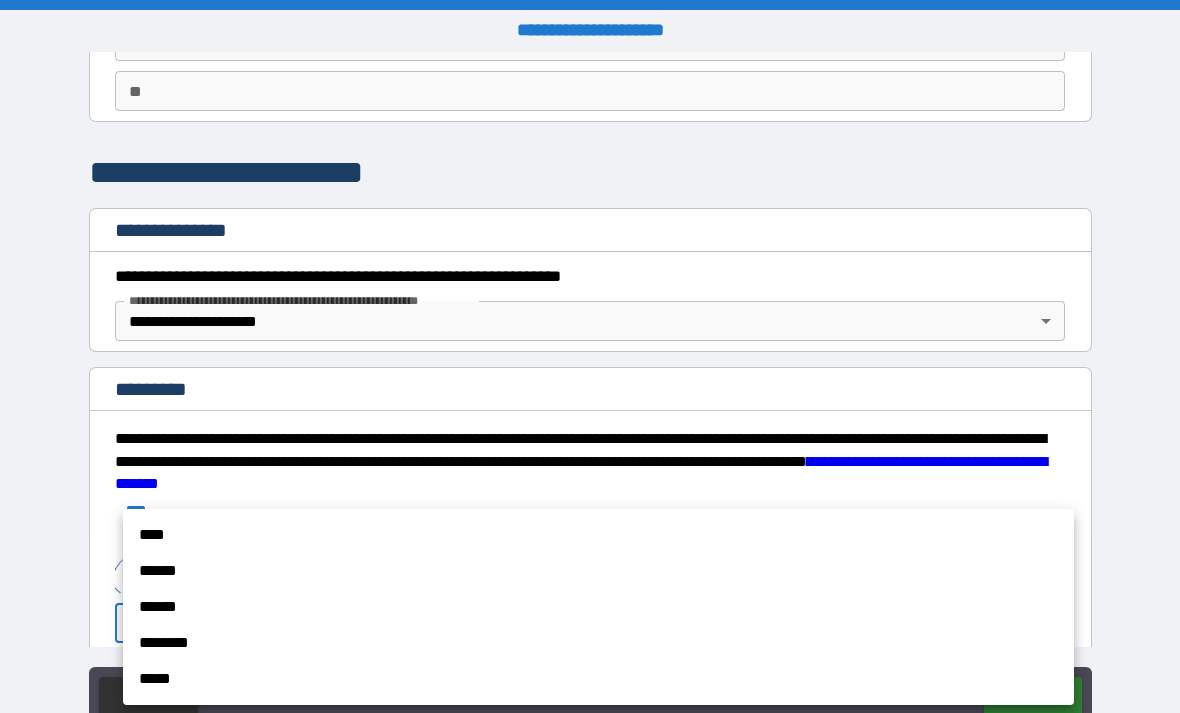 click on "****" at bounding box center [598, 535] 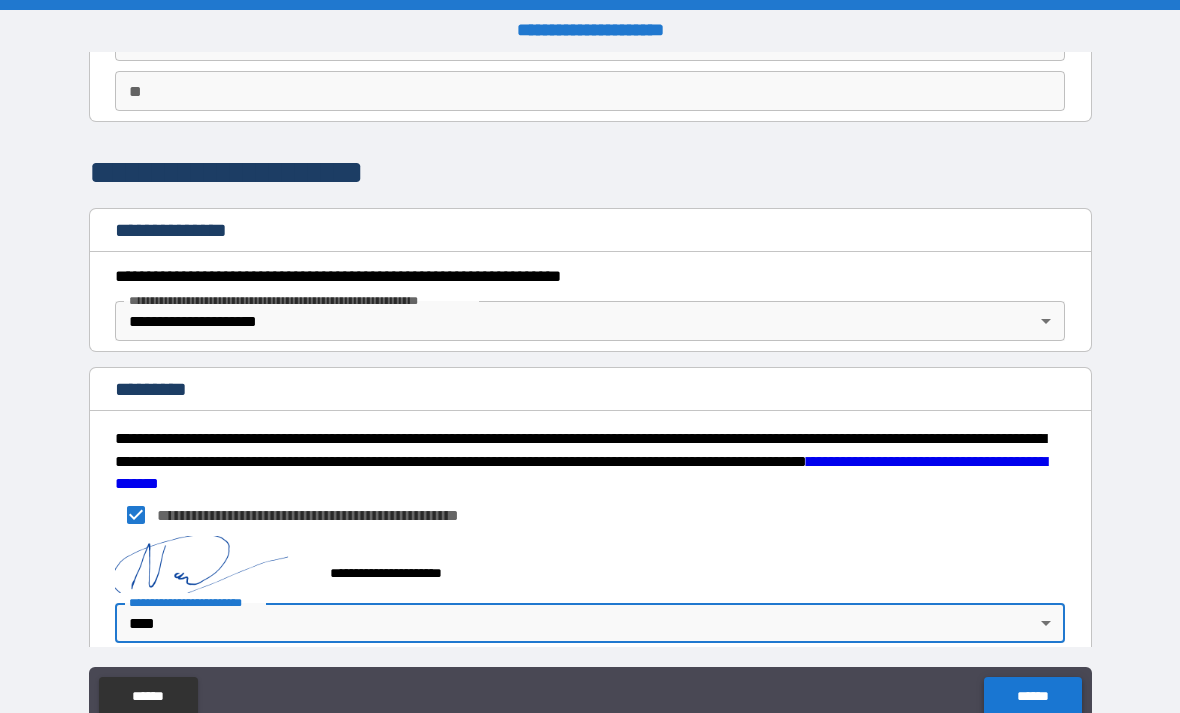 click on "******" at bounding box center [1032, 697] 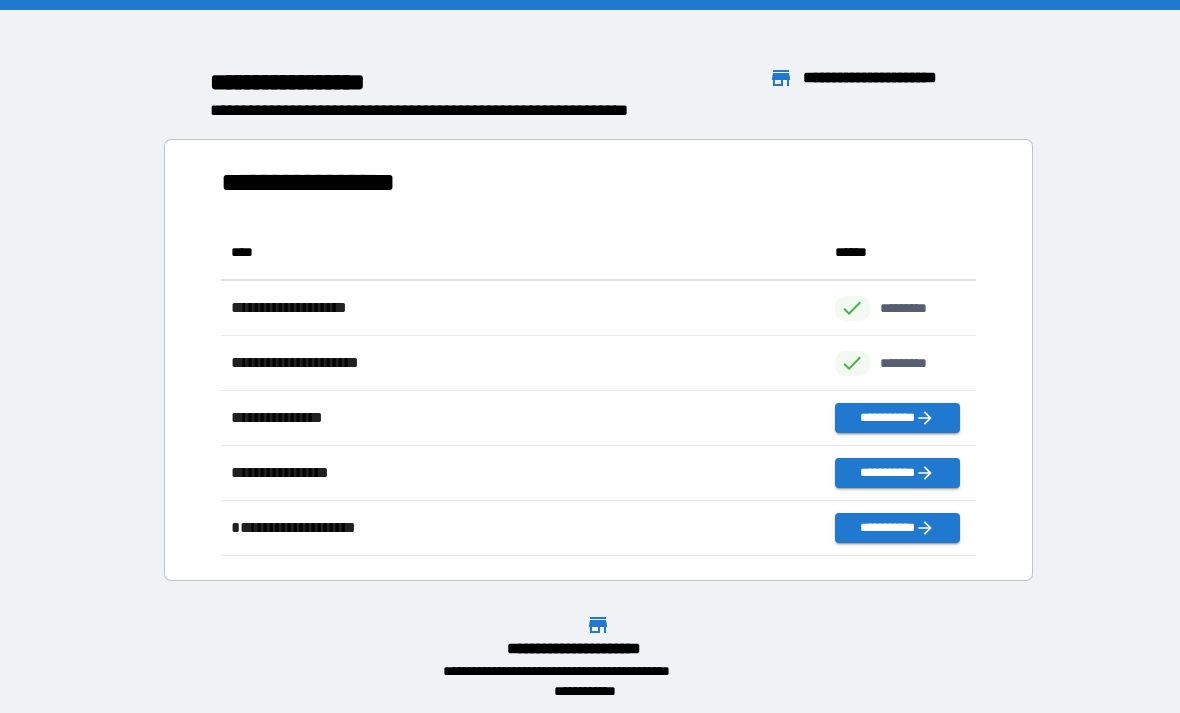 scroll, scrollTop: 1, scrollLeft: 1, axis: both 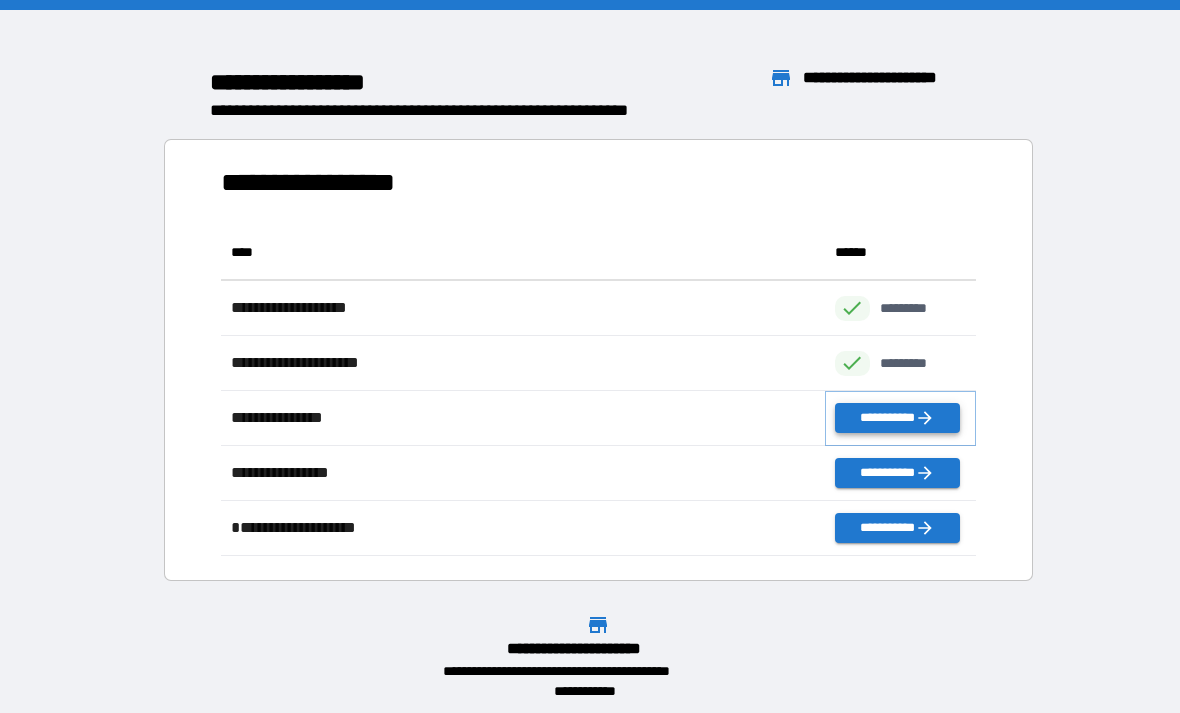 click on "**********" at bounding box center (897, 418) 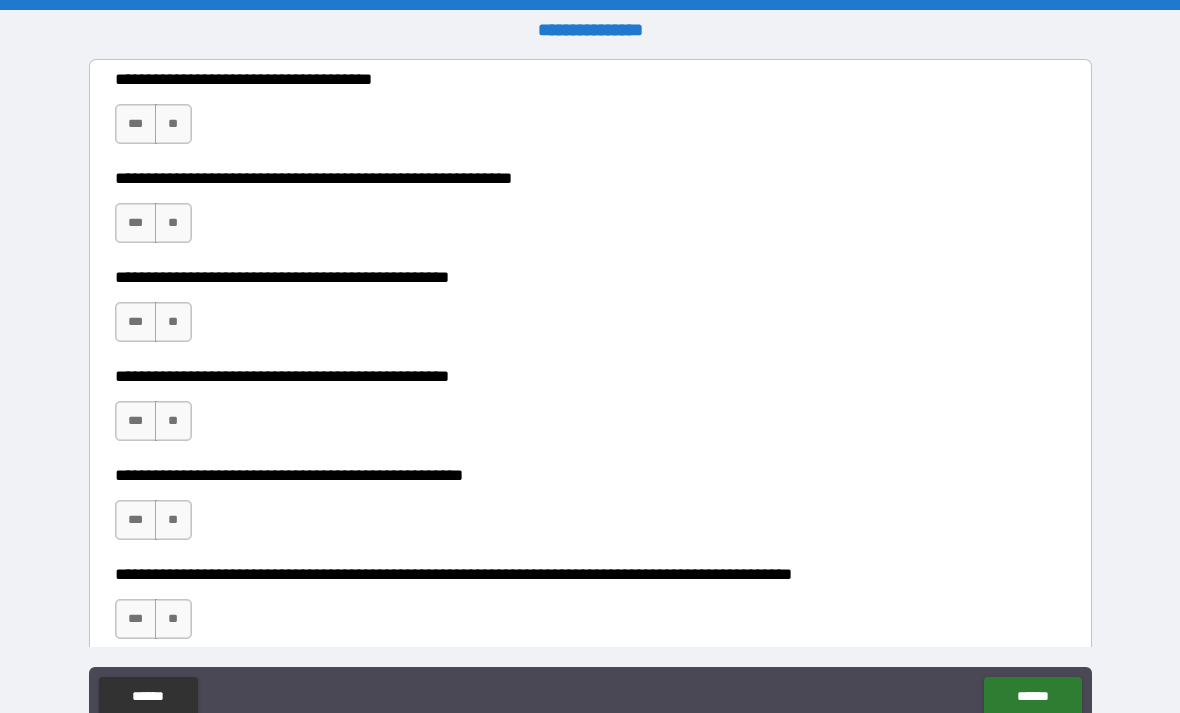 scroll, scrollTop: 466, scrollLeft: 0, axis: vertical 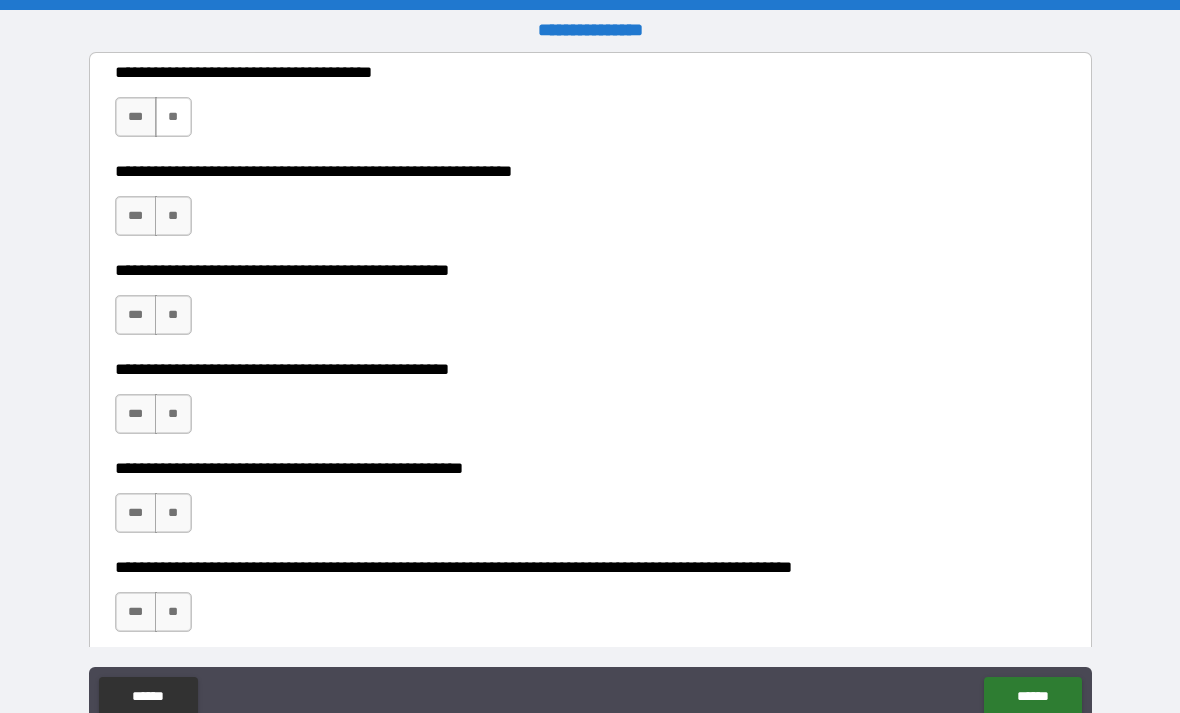click on "**" at bounding box center [173, 117] 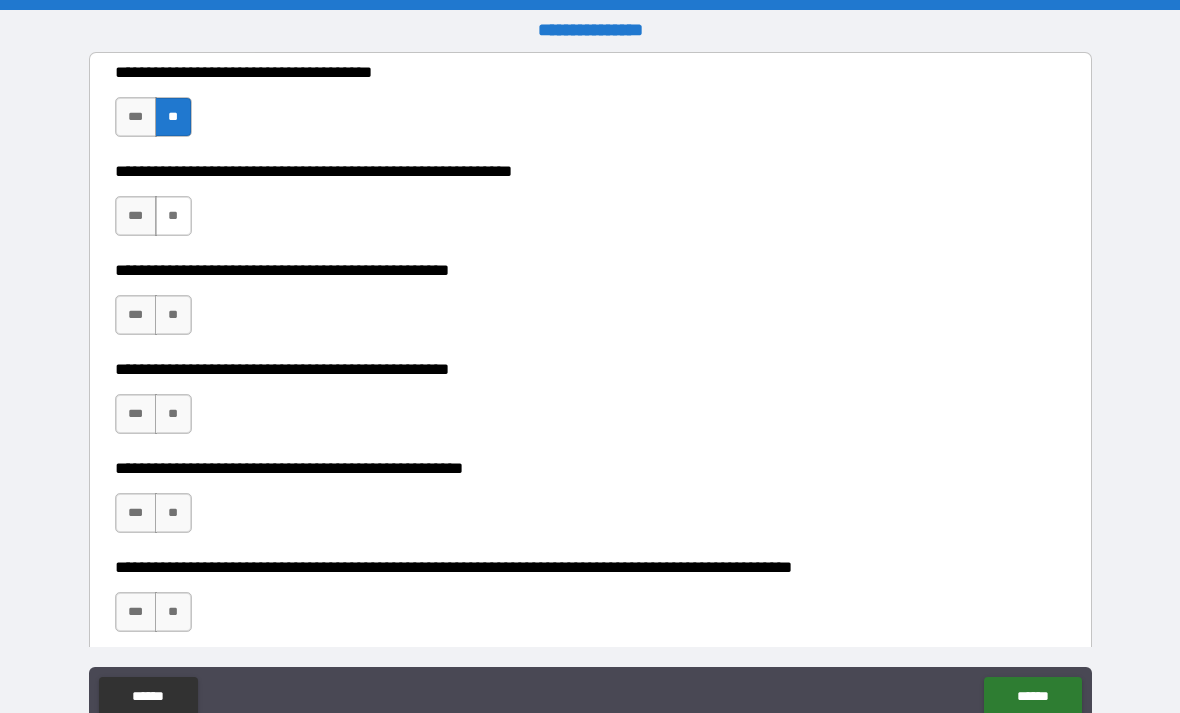 click on "**" at bounding box center (173, 216) 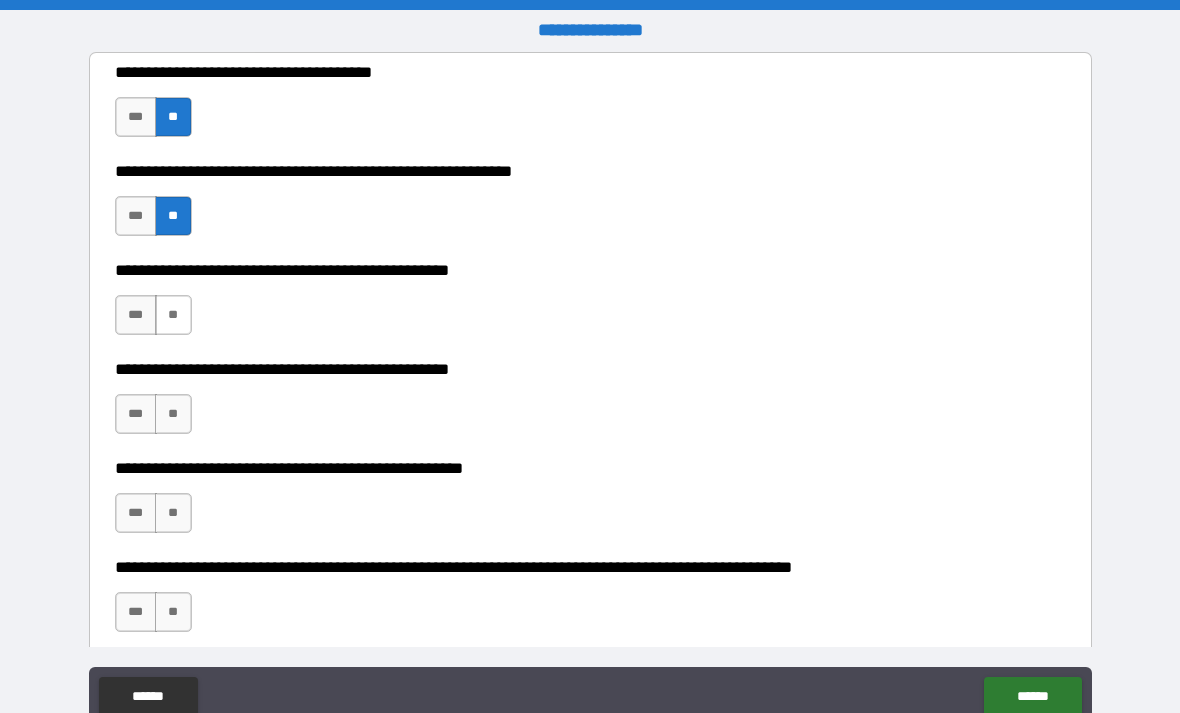 click on "**" at bounding box center [173, 315] 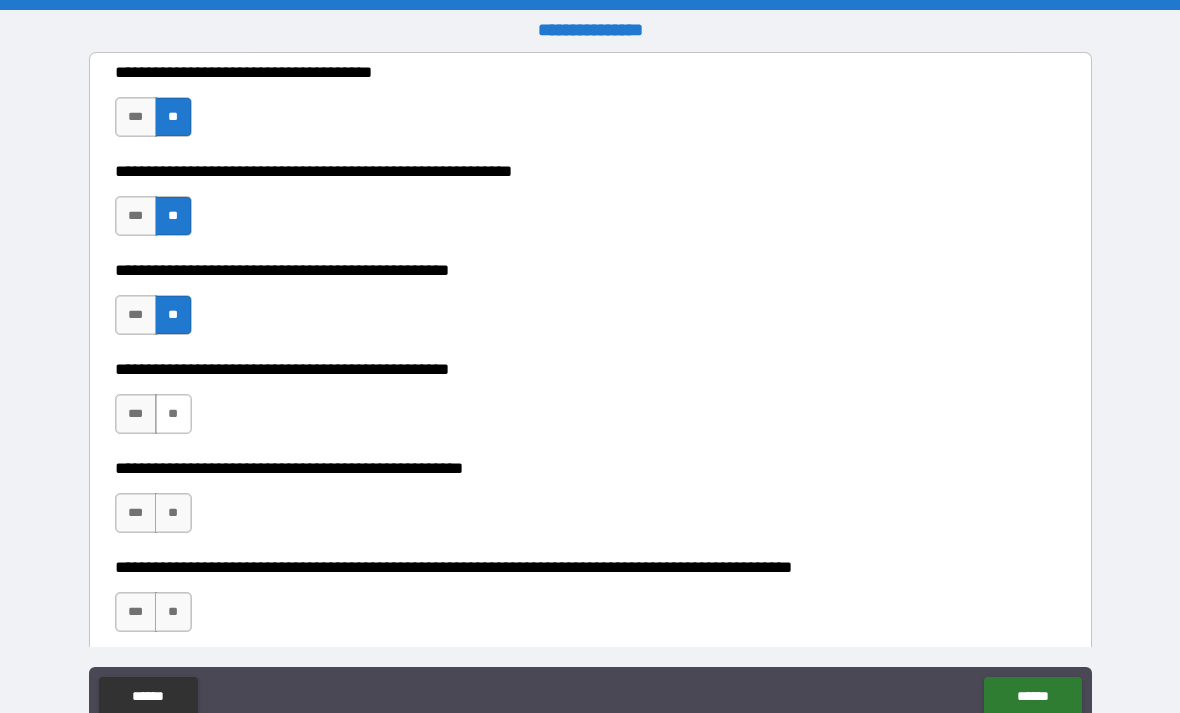 click on "**" at bounding box center (173, 414) 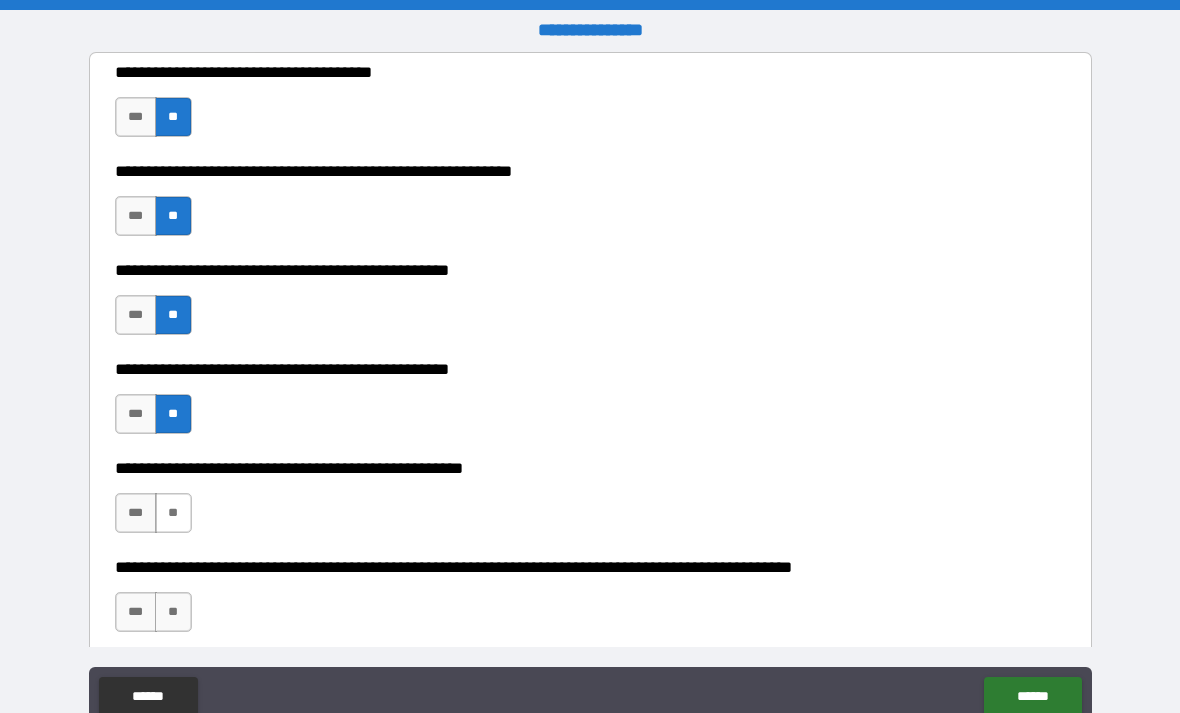 click on "**" at bounding box center [173, 513] 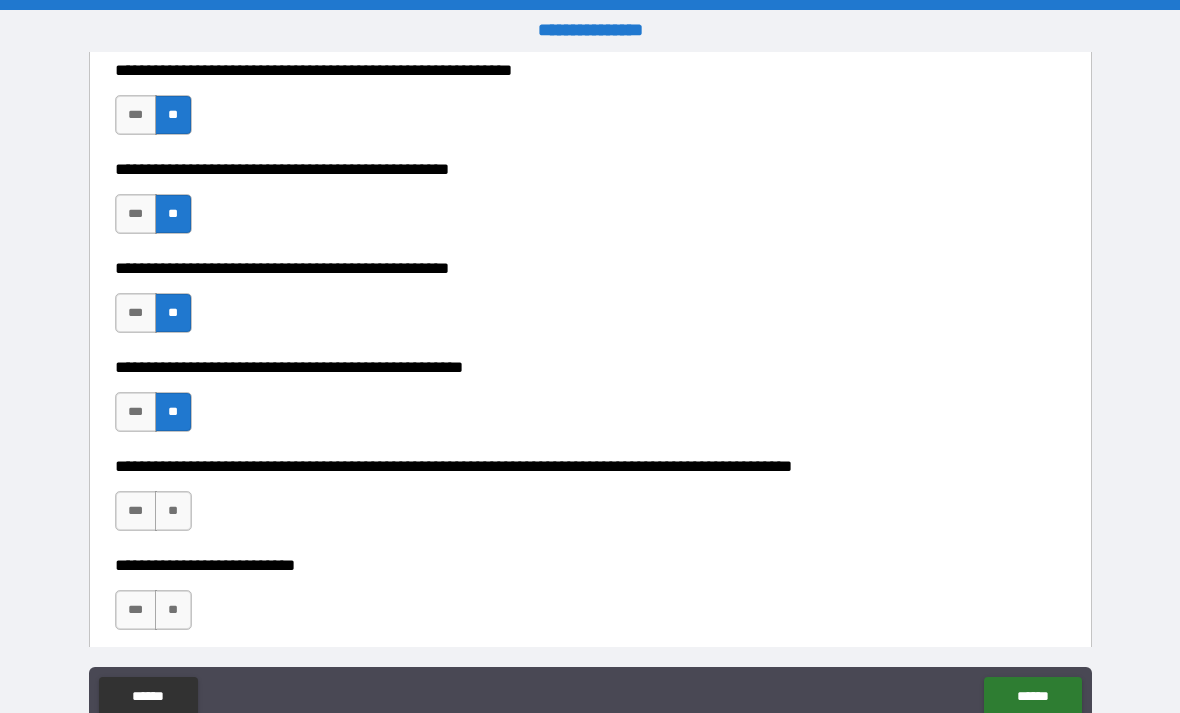 scroll, scrollTop: 571, scrollLeft: 0, axis: vertical 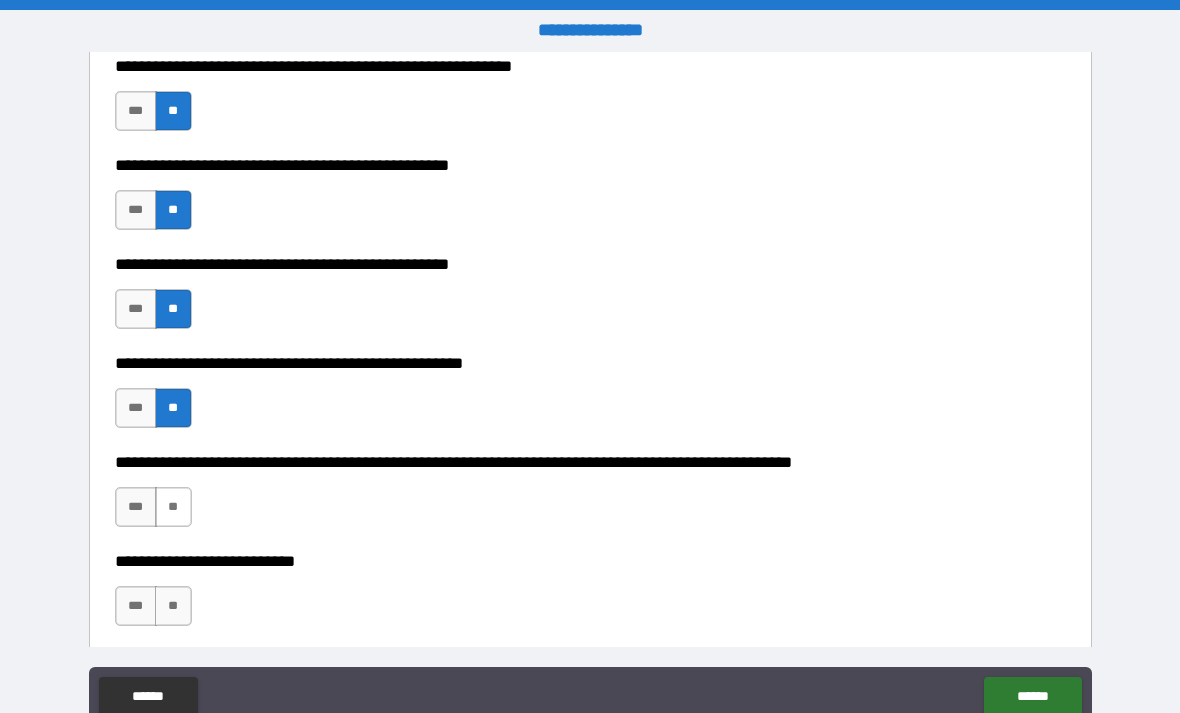 click on "**" at bounding box center (173, 507) 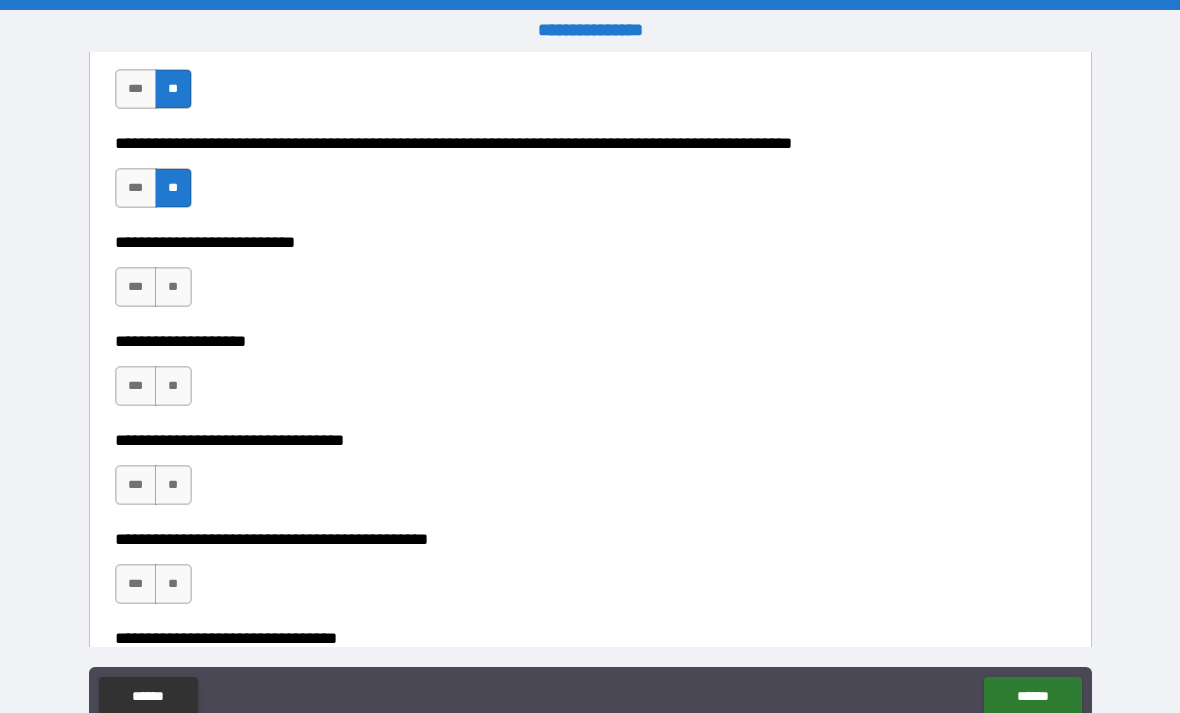 scroll, scrollTop: 917, scrollLeft: 0, axis: vertical 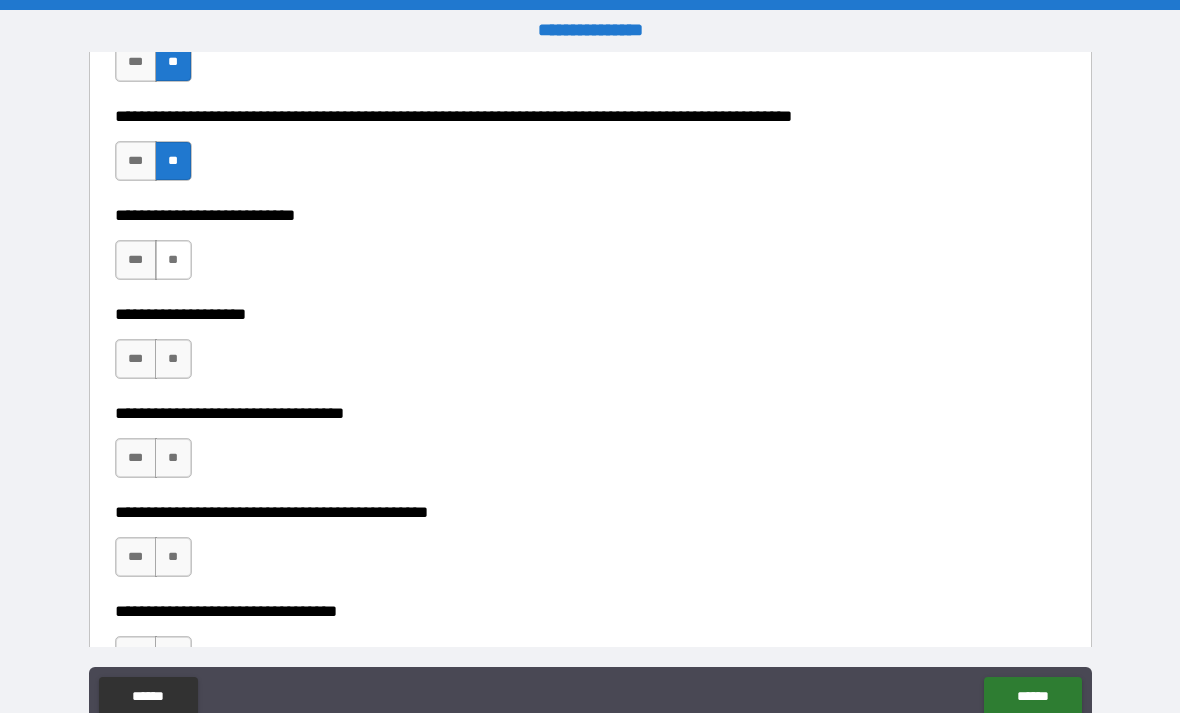 click on "**" at bounding box center (173, 260) 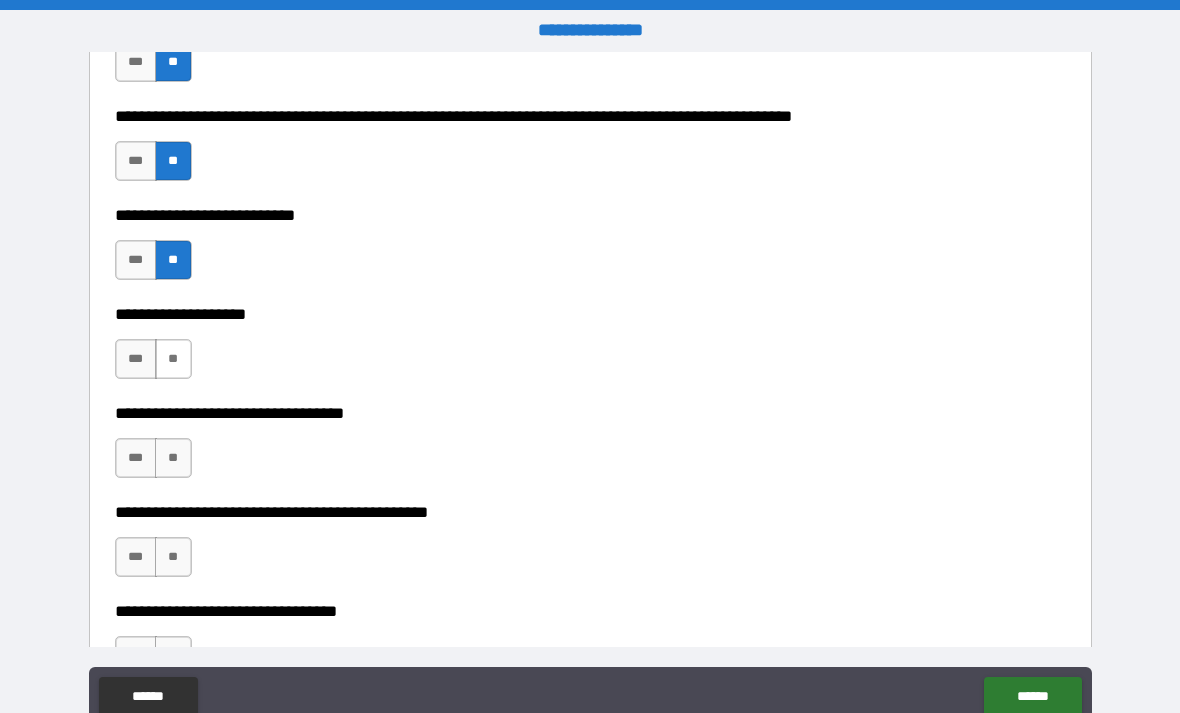 click on "**" at bounding box center [173, 359] 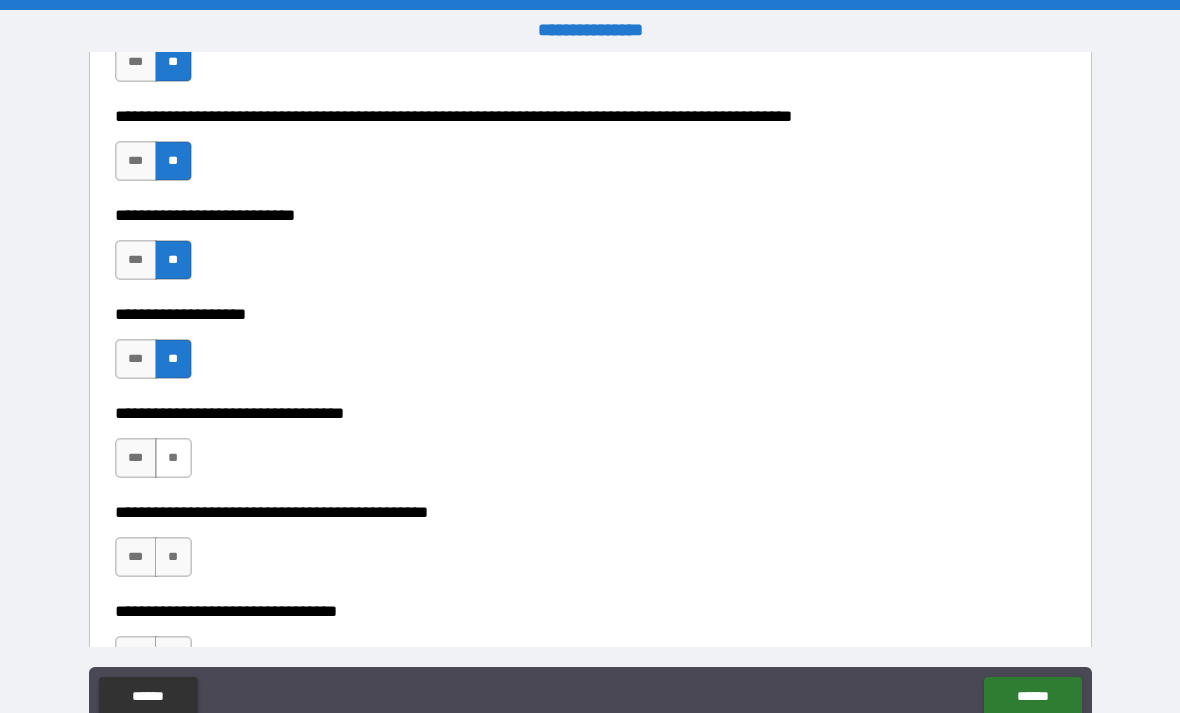 click on "**" at bounding box center [173, 458] 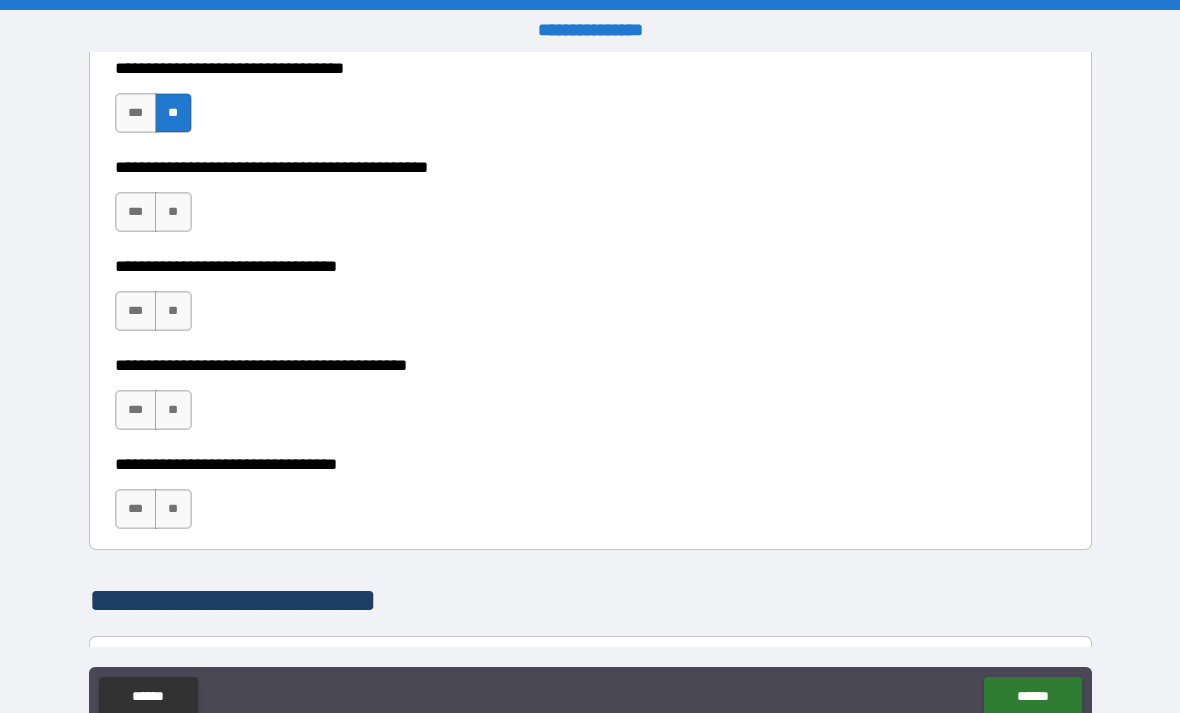 scroll, scrollTop: 1269, scrollLeft: 0, axis: vertical 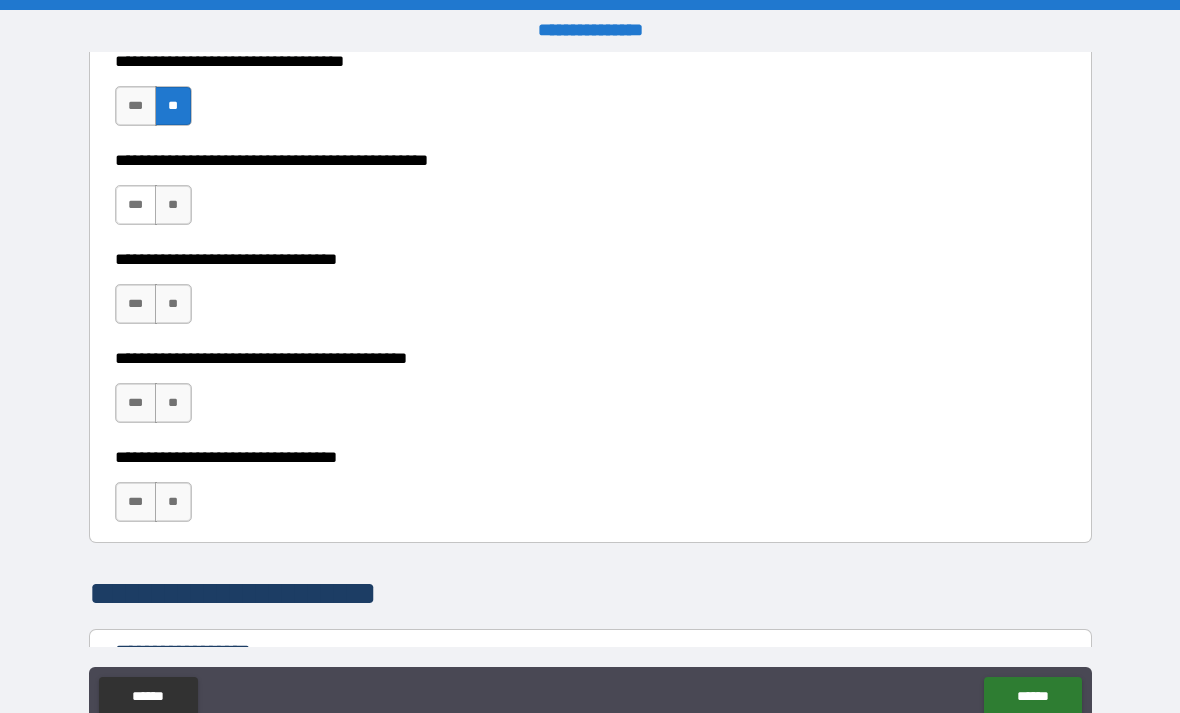 click on "***" at bounding box center [136, 205] 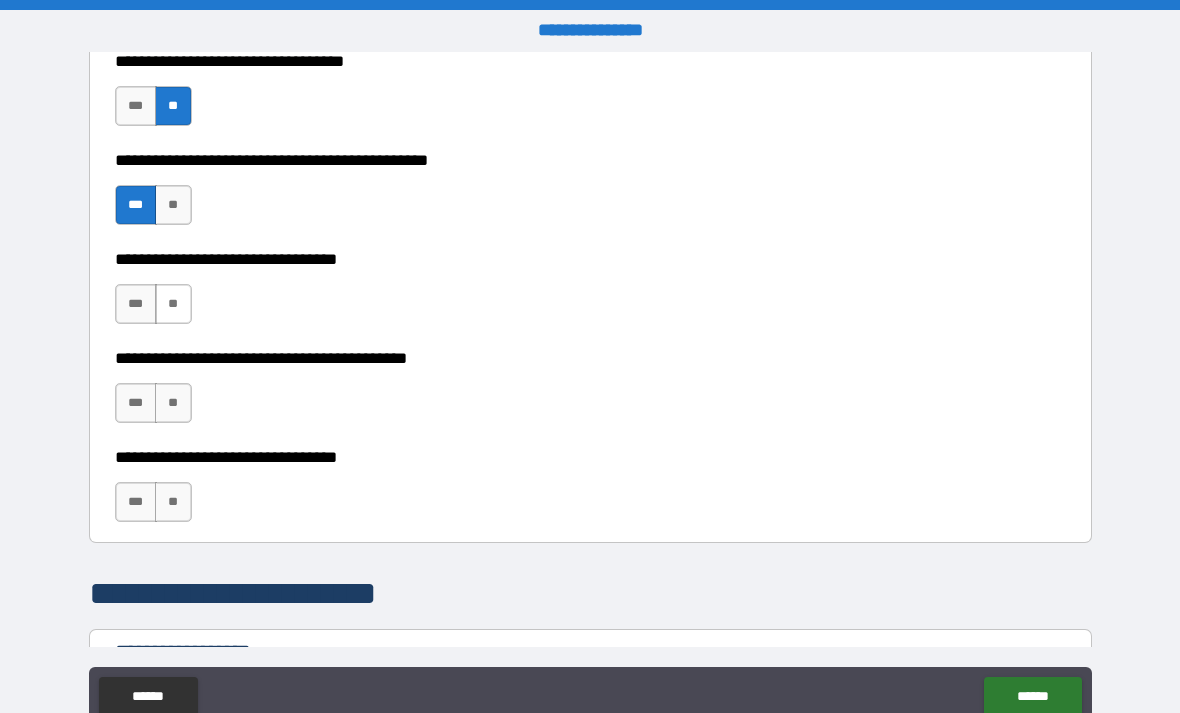 click on "**" at bounding box center (173, 304) 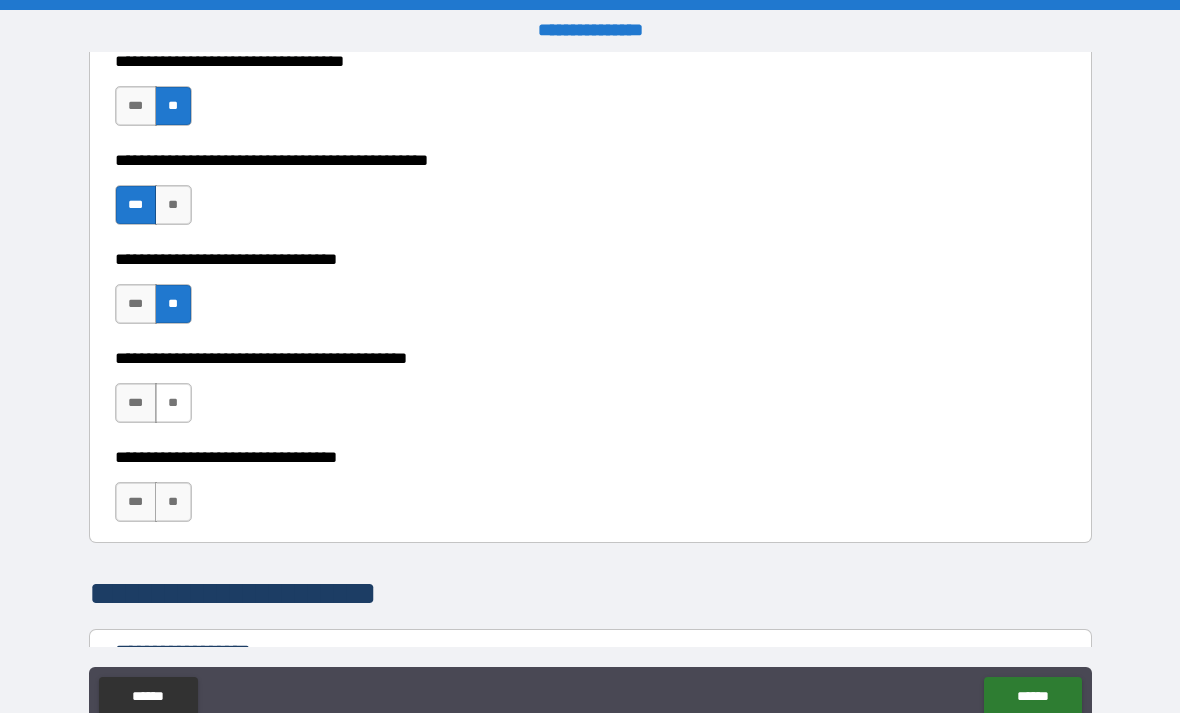 click on "**" at bounding box center [173, 403] 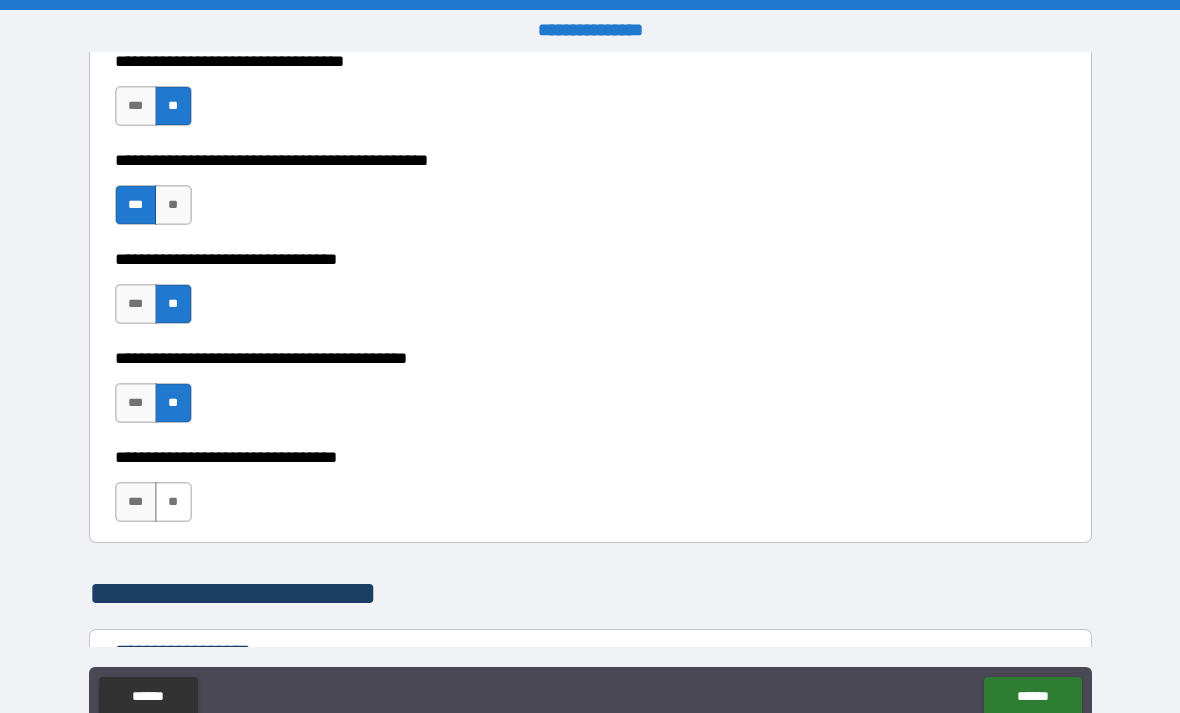 click on "**" at bounding box center [173, 502] 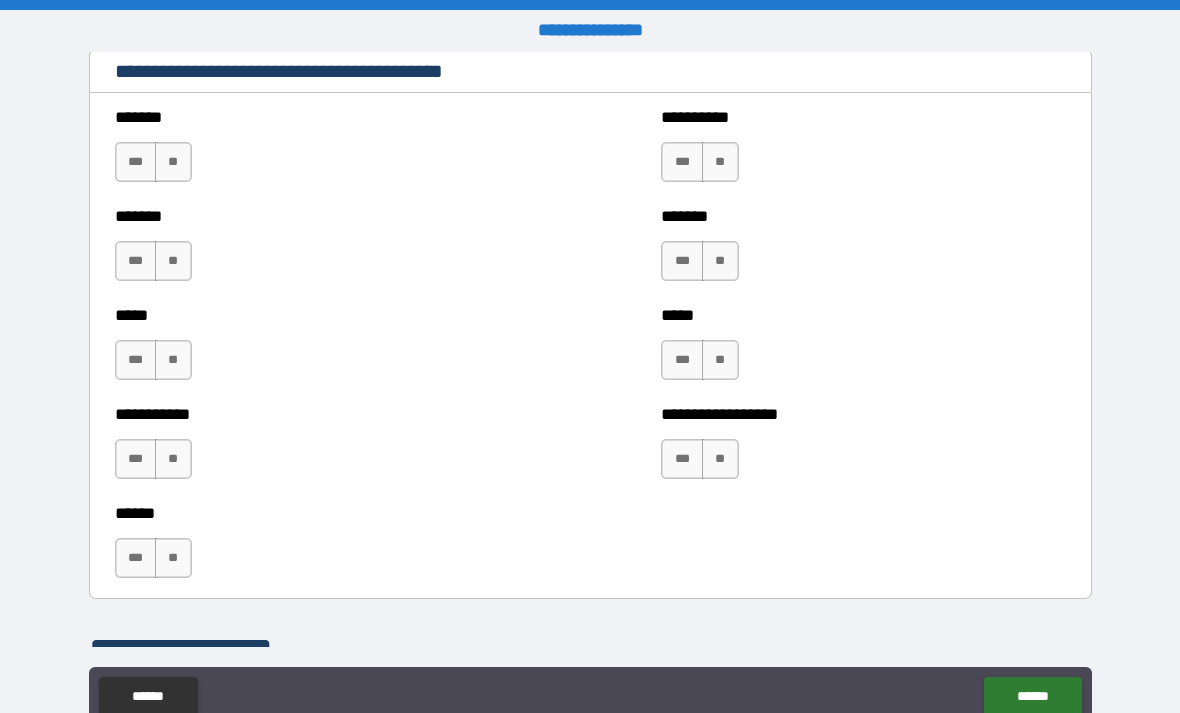 scroll, scrollTop: 2116, scrollLeft: 0, axis: vertical 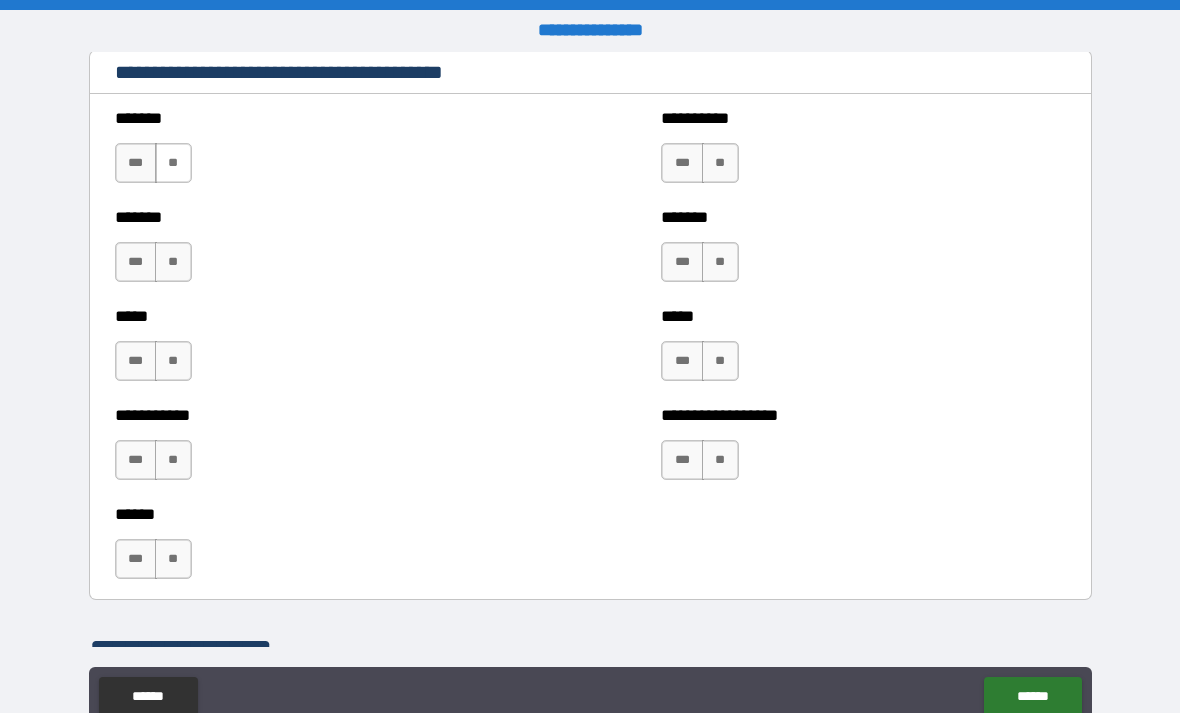 click on "**" at bounding box center (173, 163) 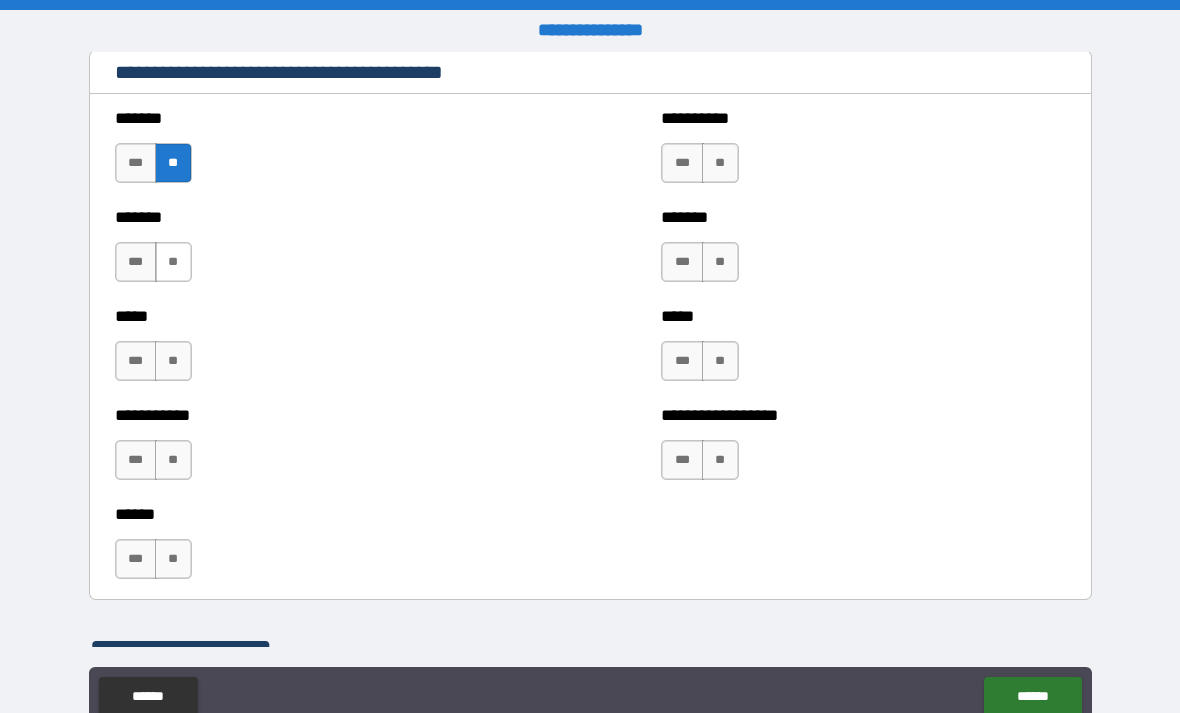 click on "**" at bounding box center [173, 262] 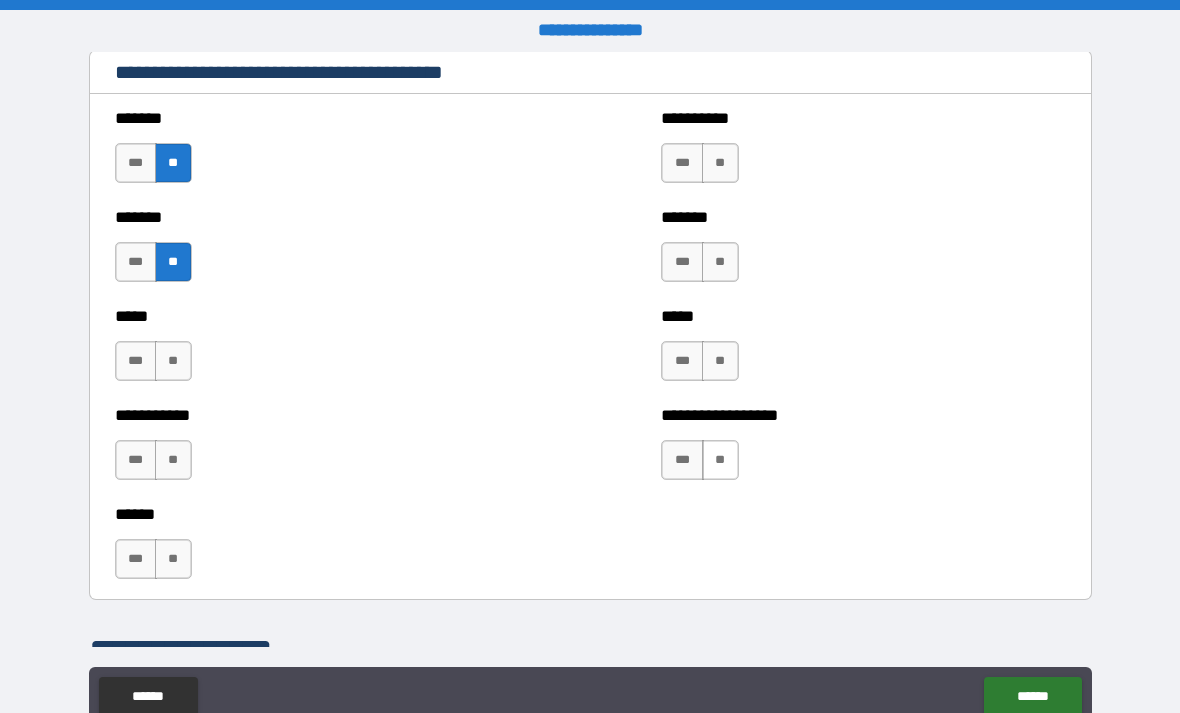 click on "**" at bounding box center (720, 460) 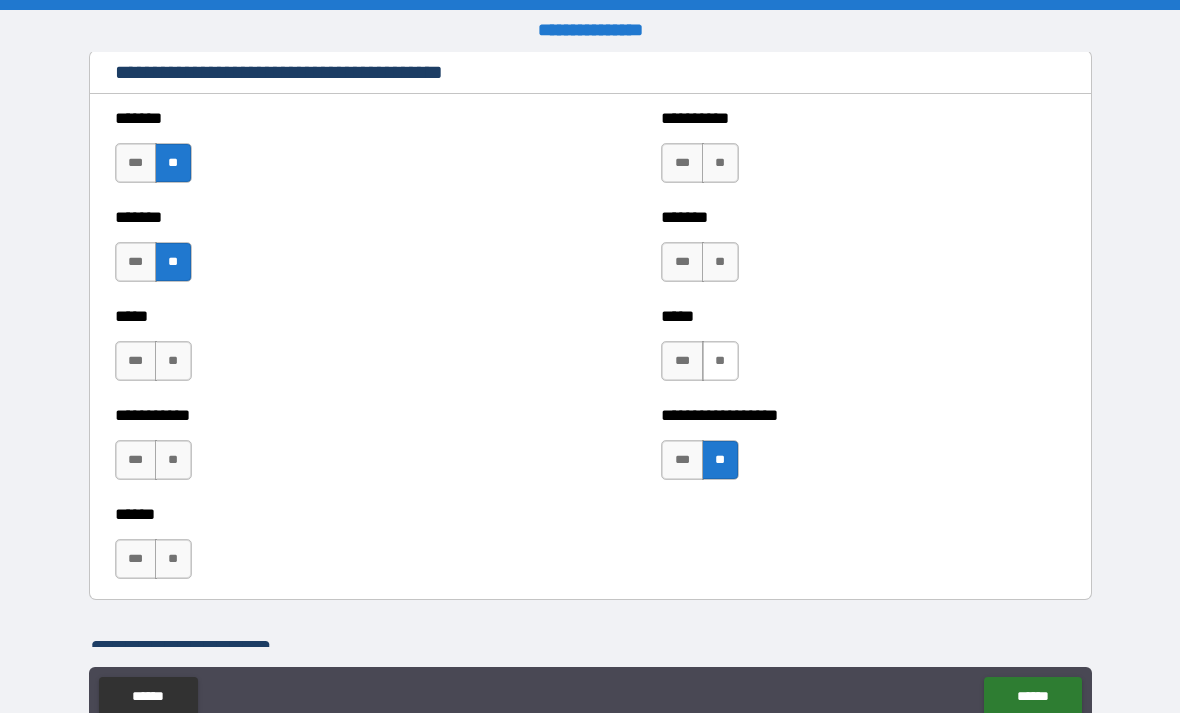 click on "**" at bounding box center [720, 361] 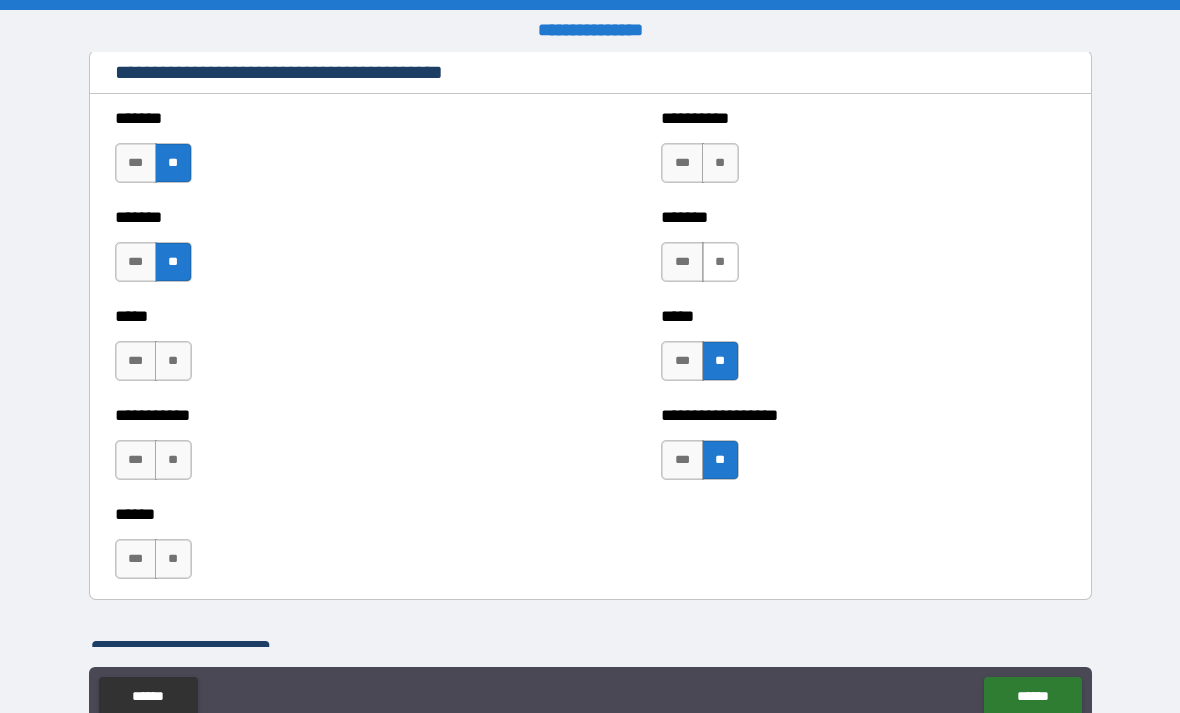 click on "**" at bounding box center [720, 262] 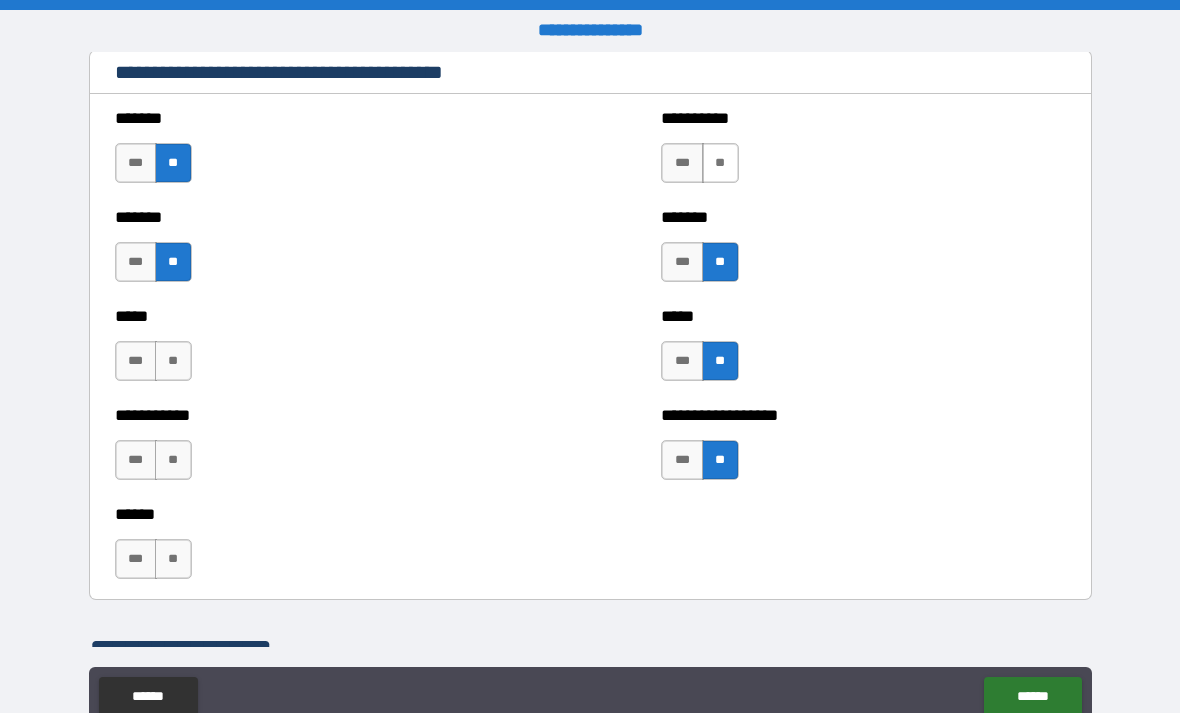 click on "**" at bounding box center [720, 163] 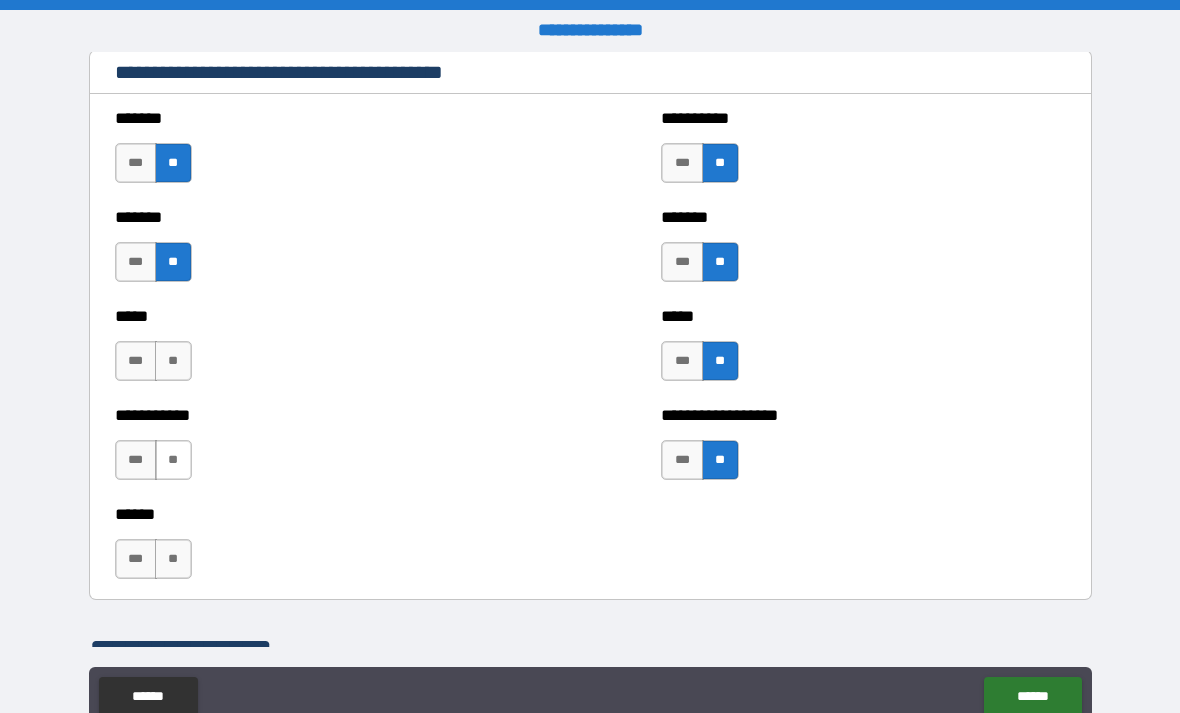 click on "**" at bounding box center [173, 460] 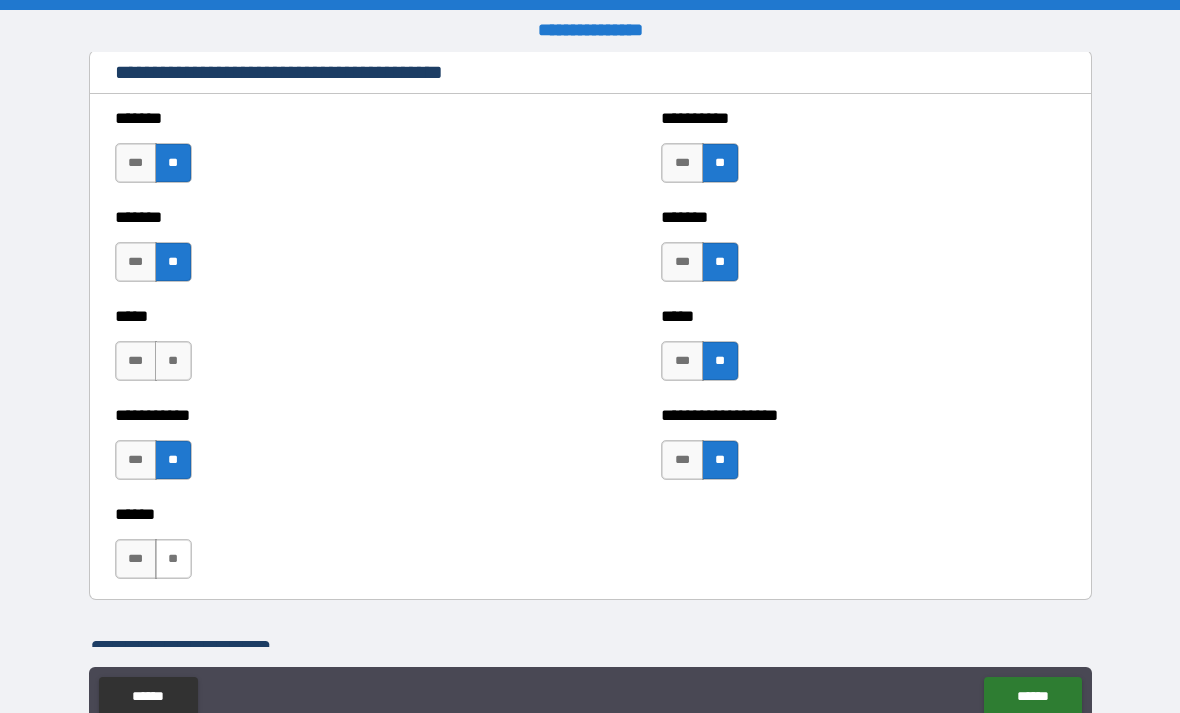 click on "**" at bounding box center (173, 559) 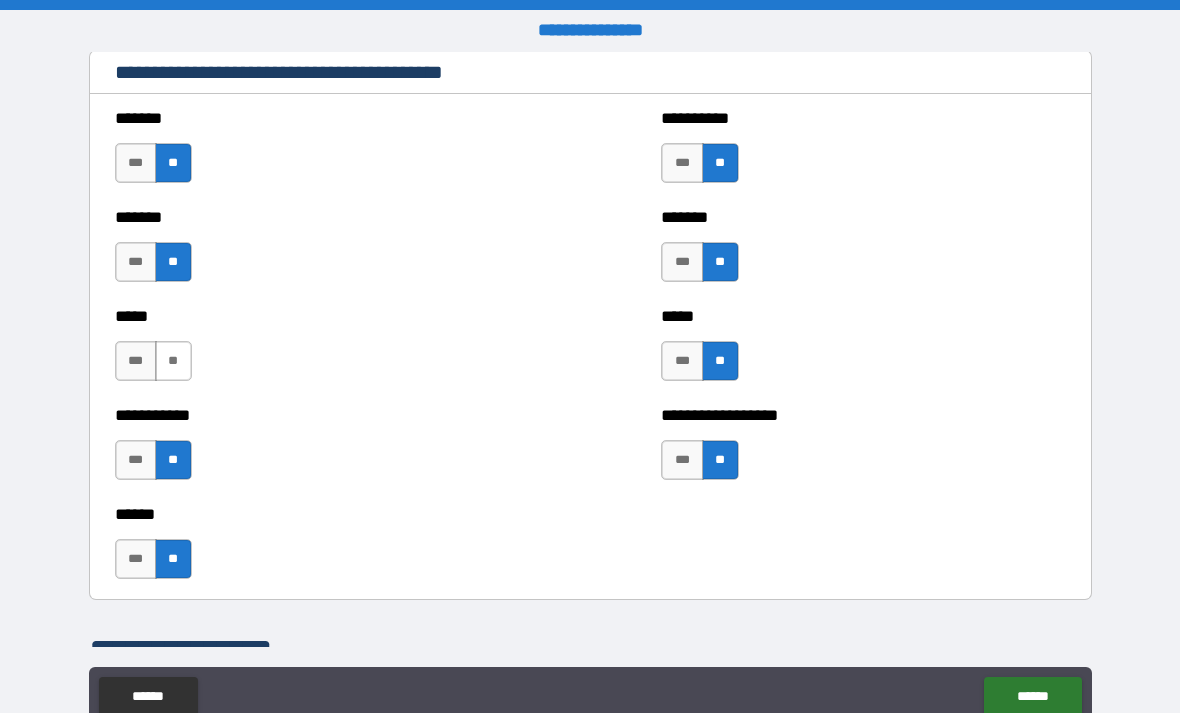 click on "**" at bounding box center [173, 361] 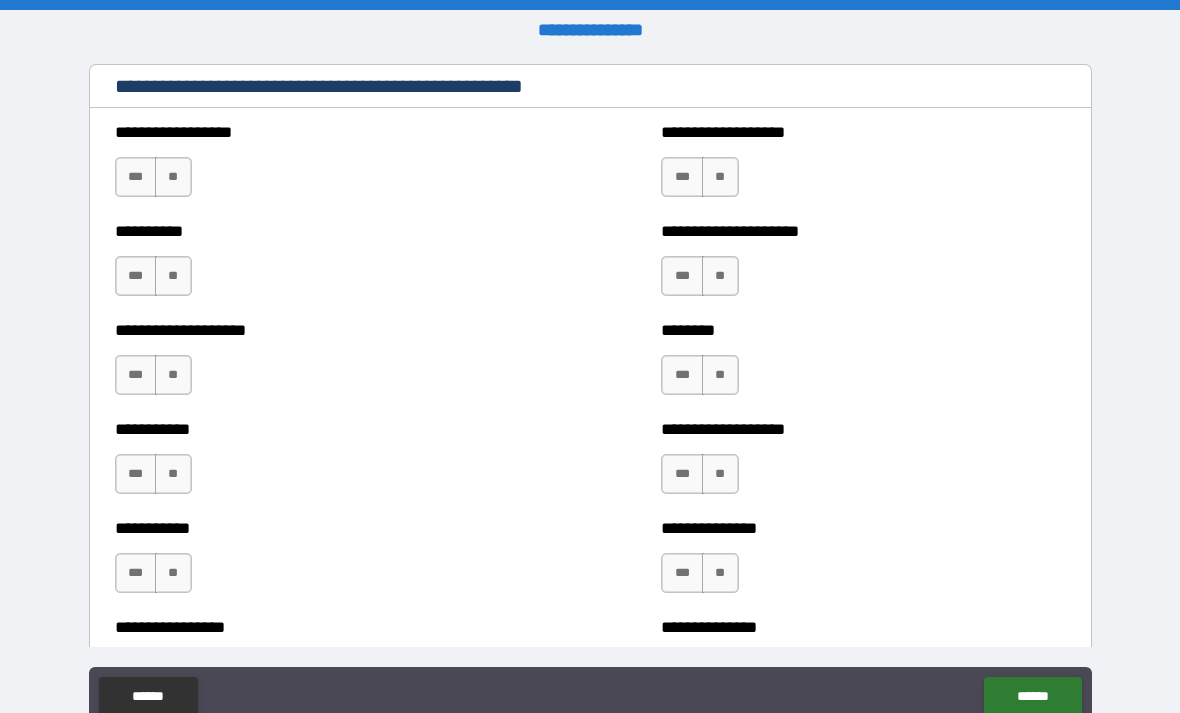 scroll, scrollTop: 2759, scrollLeft: 0, axis: vertical 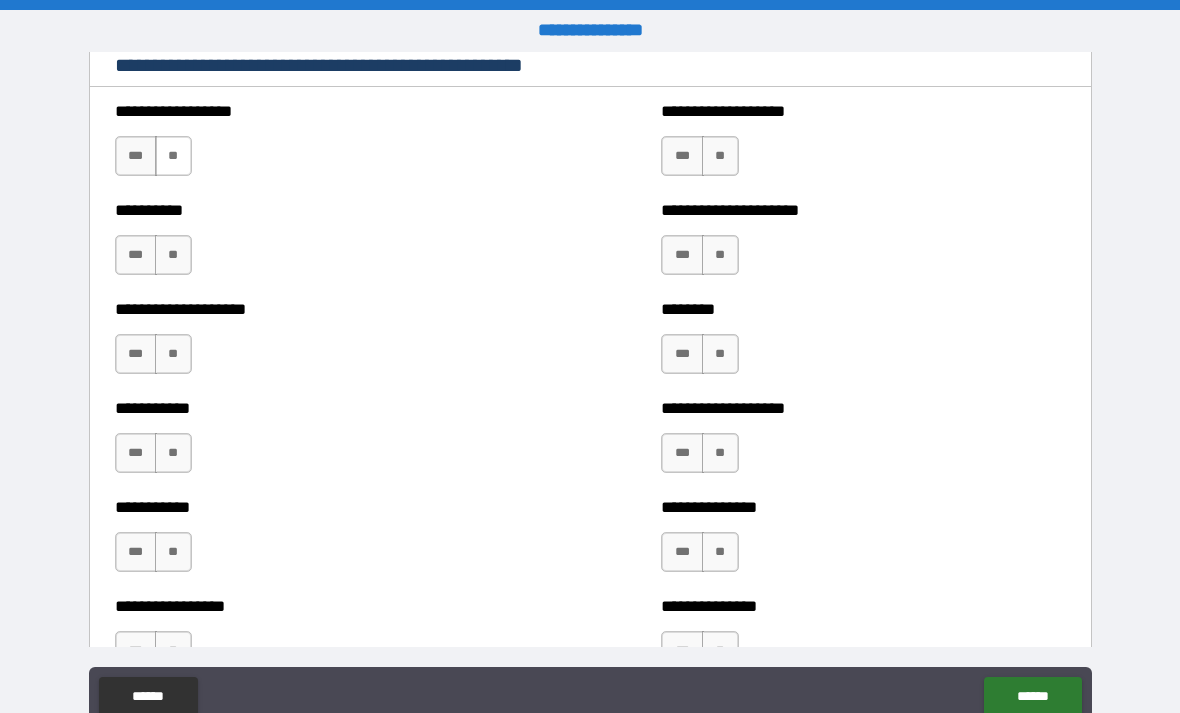 click on "**" at bounding box center [173, 156] 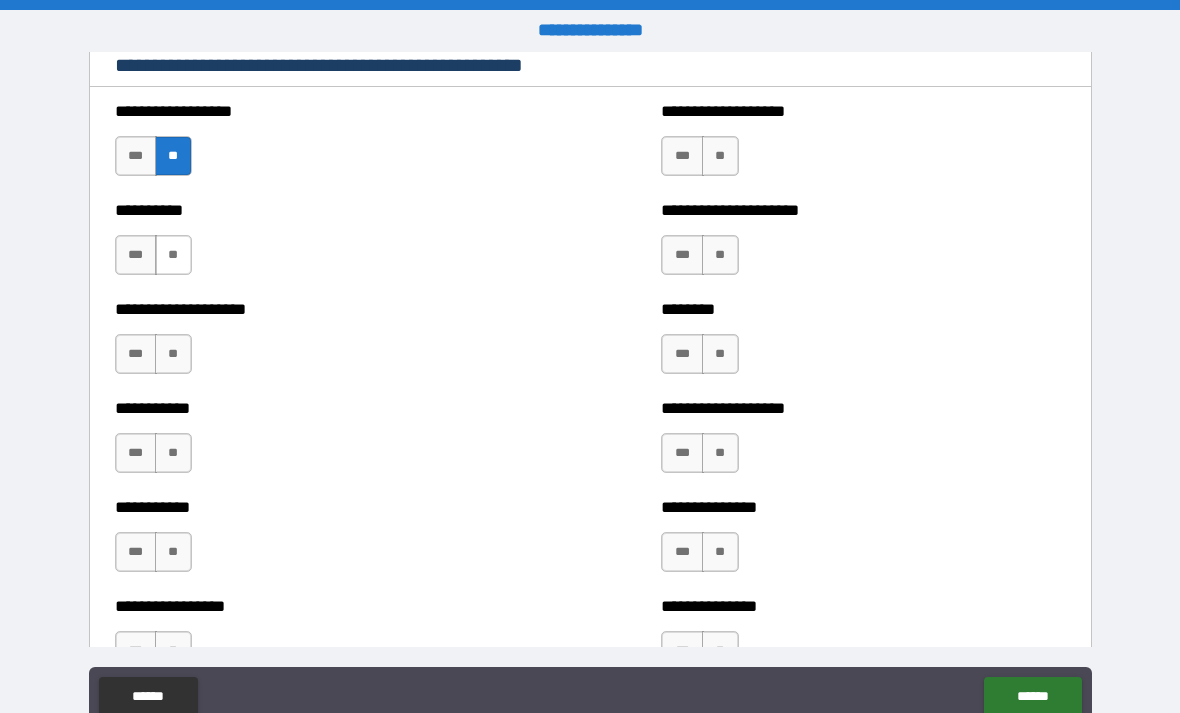 click on "**" at bounding box center (173, 255) 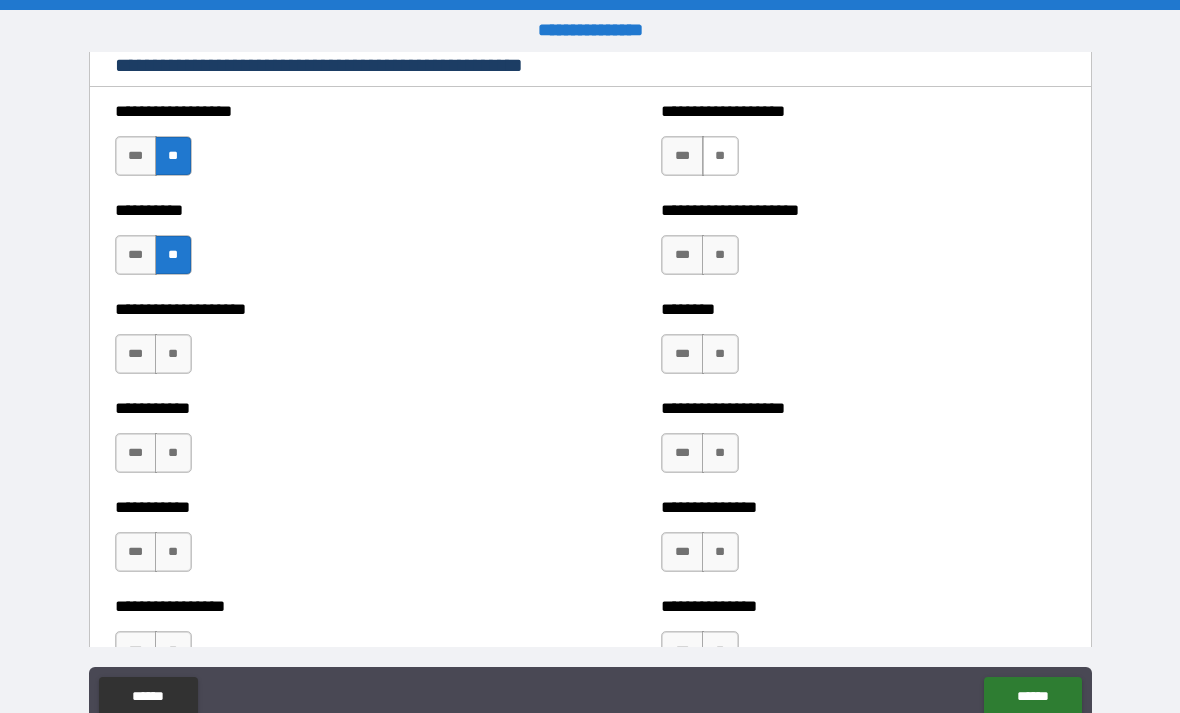click on "**" at bounding box center (720, 156) 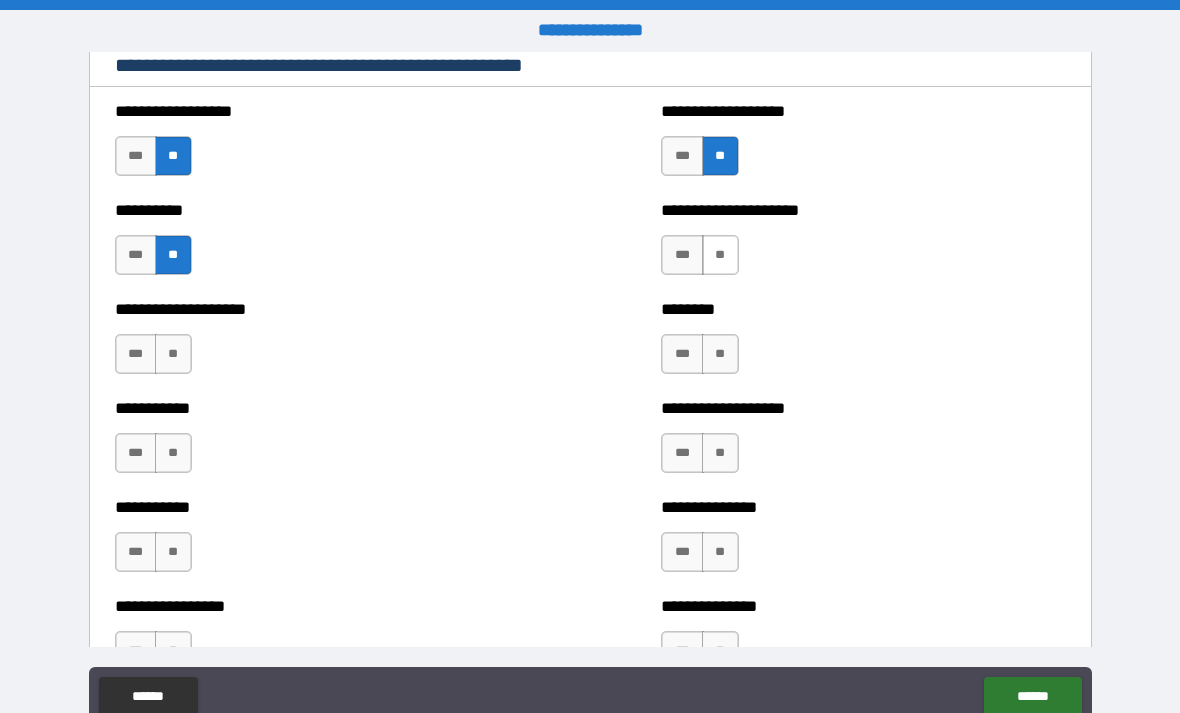 click on "**" at bounding box center [720, 255] 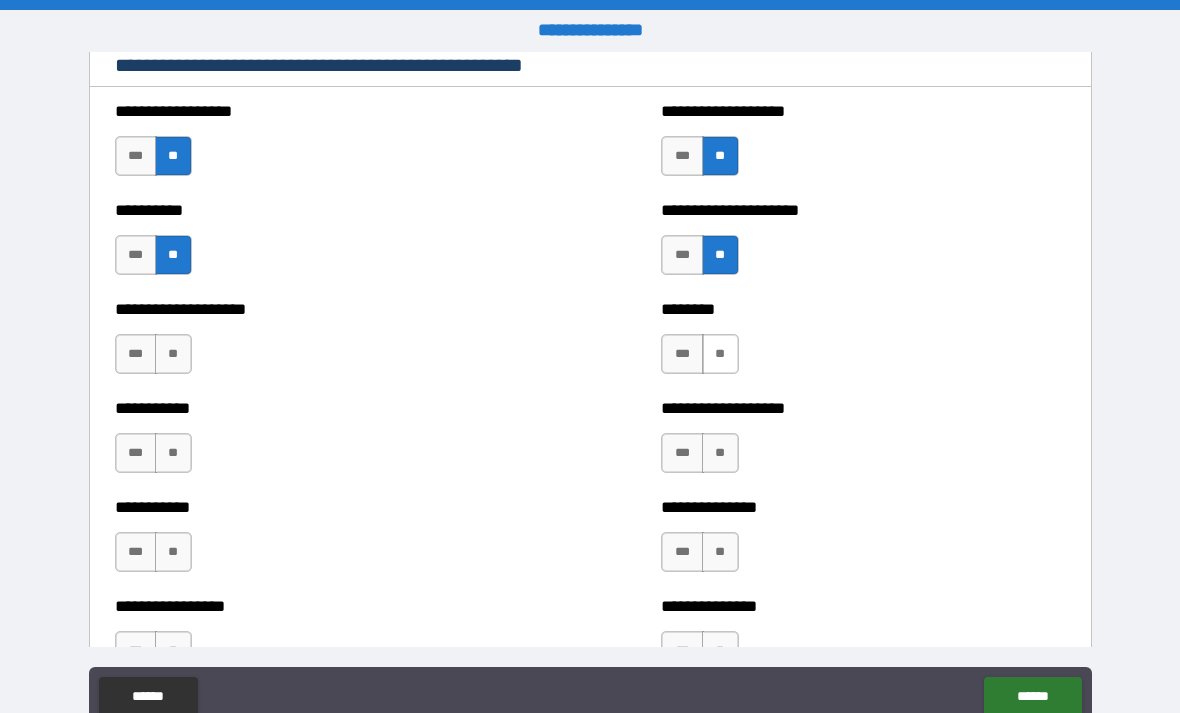 click on "**" at bounding box center (720, 354) 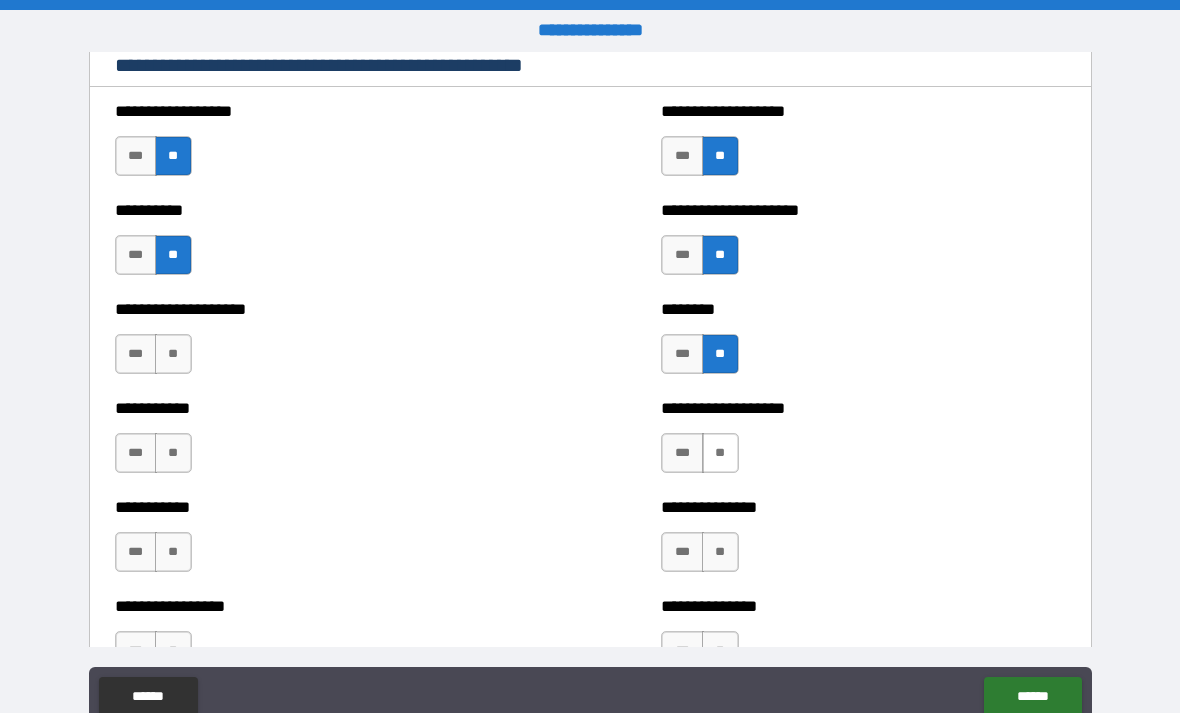 click on "**" at bounding box center [720, 453] 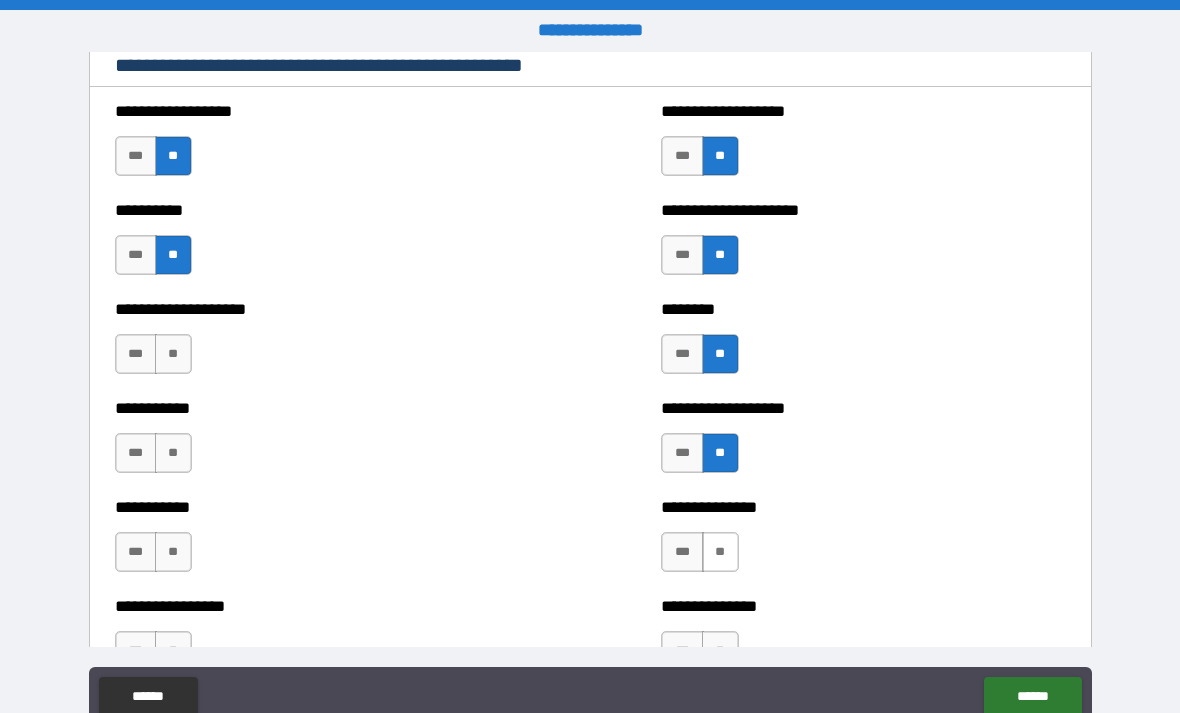click on "**" at bounding box center (720, 552) 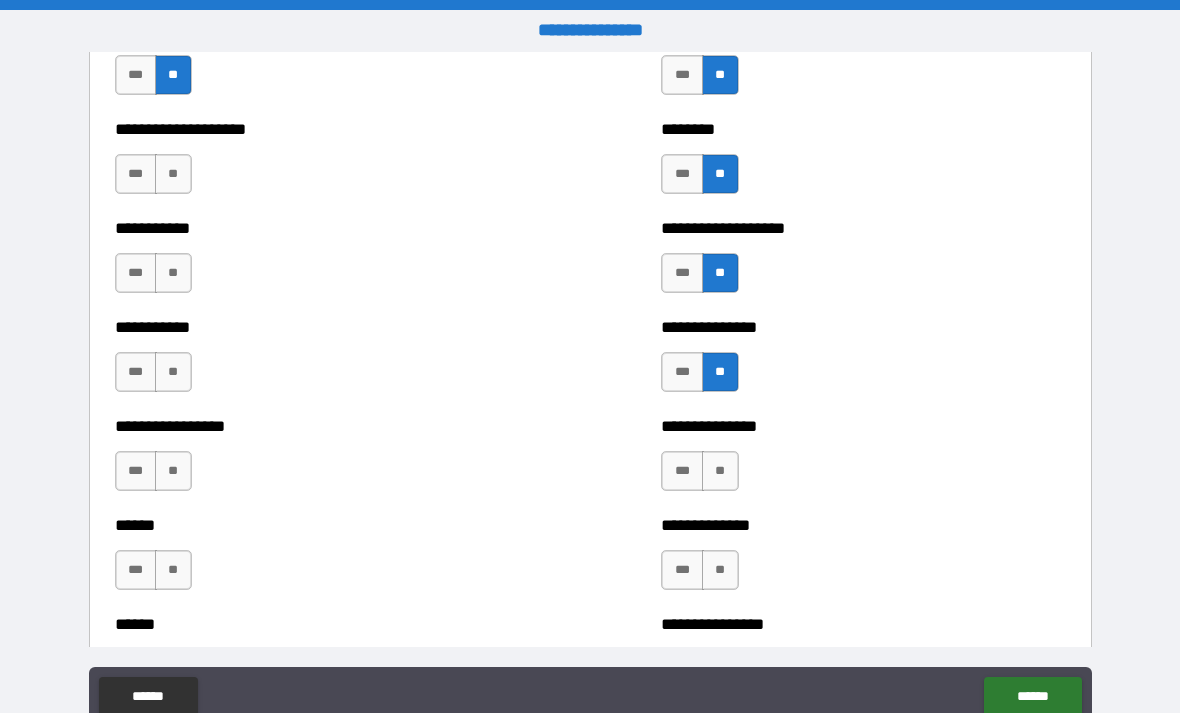 scroll, scrollTop: 2937, scrollLeft: 0, axis: vertical 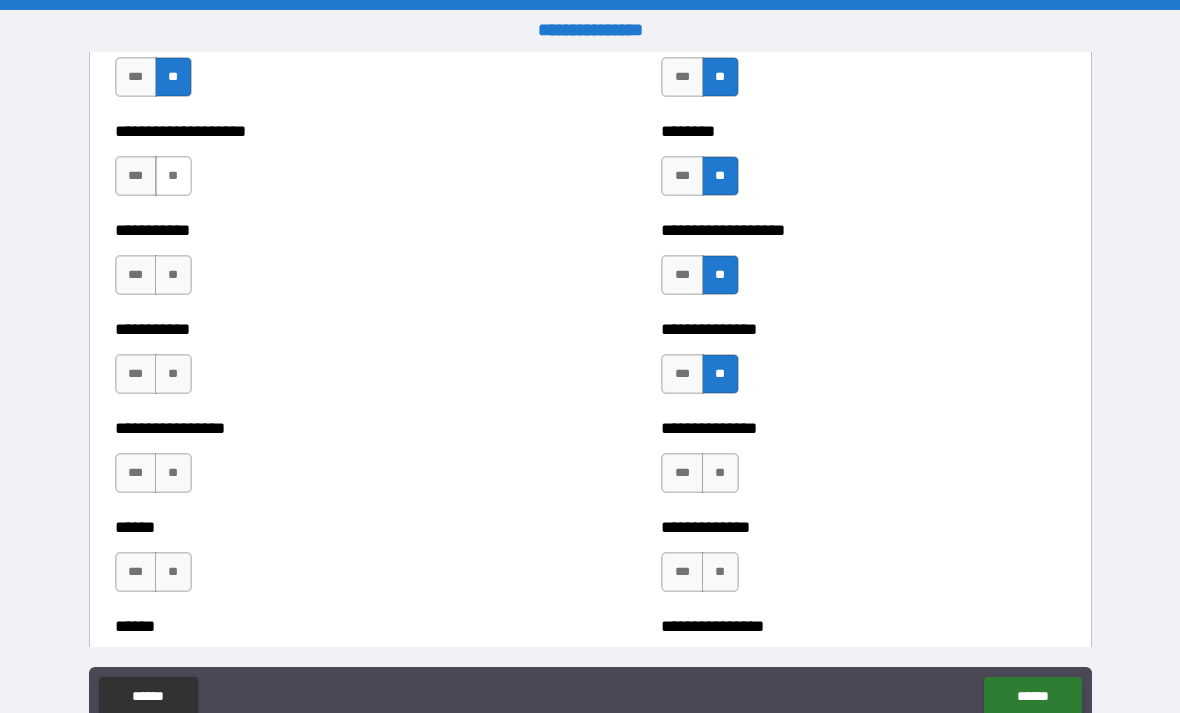click on "**" at bounding box center (173, 176) 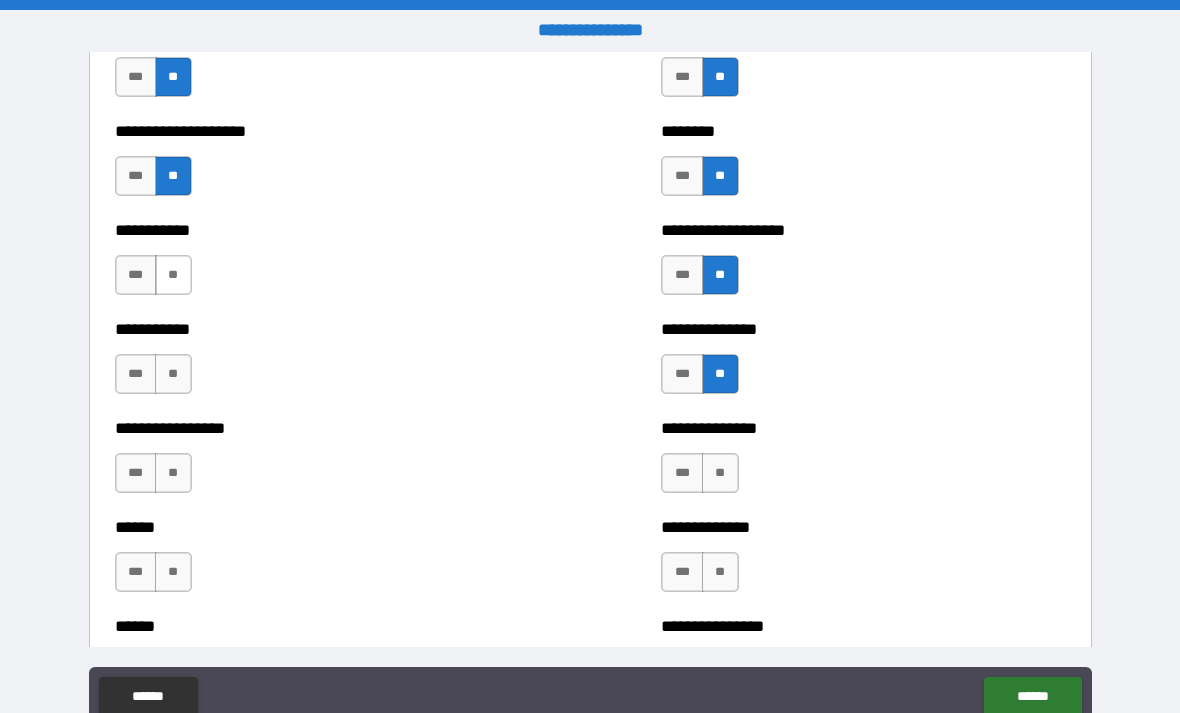 click on "**" at bounding box center [173, 275] 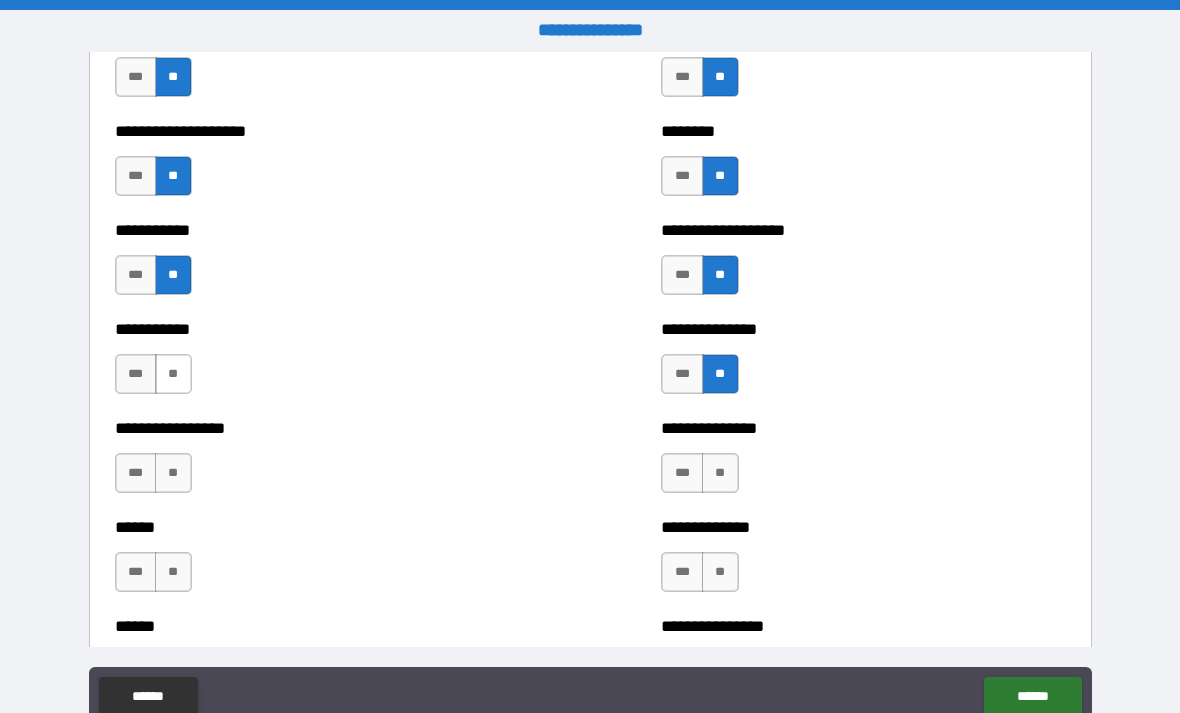 click on "**" at bounding box center [173, 374] 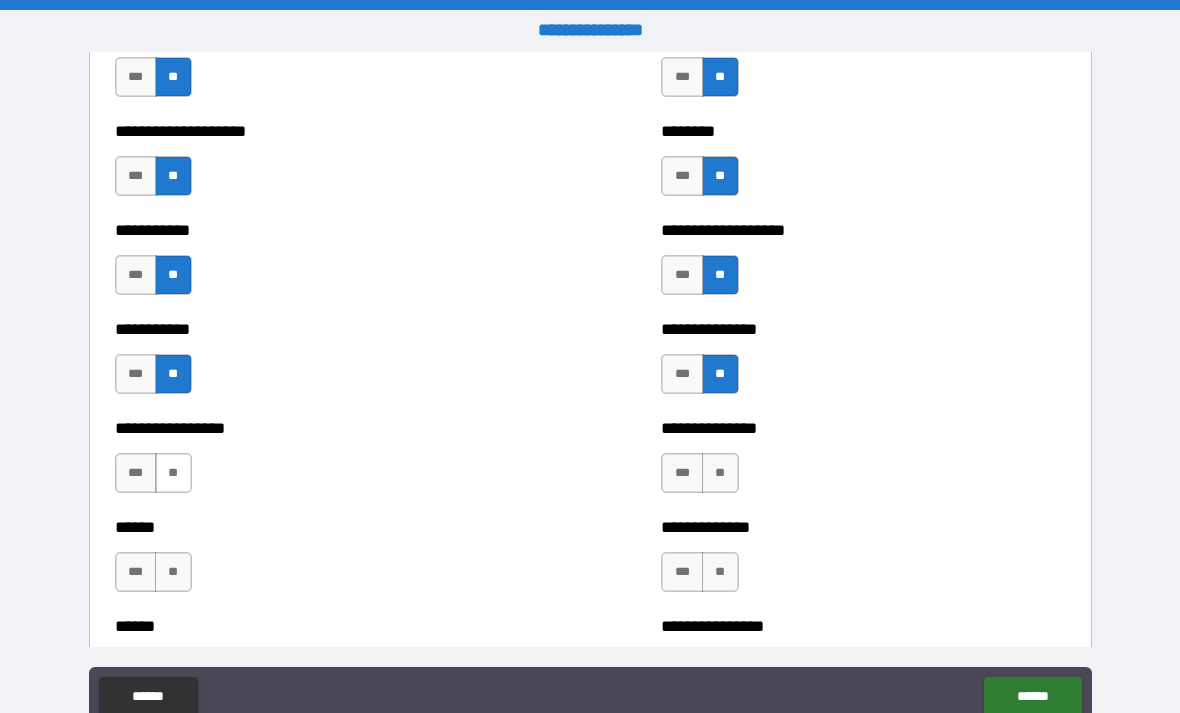 click on "**" at bounding box center [173, 473] 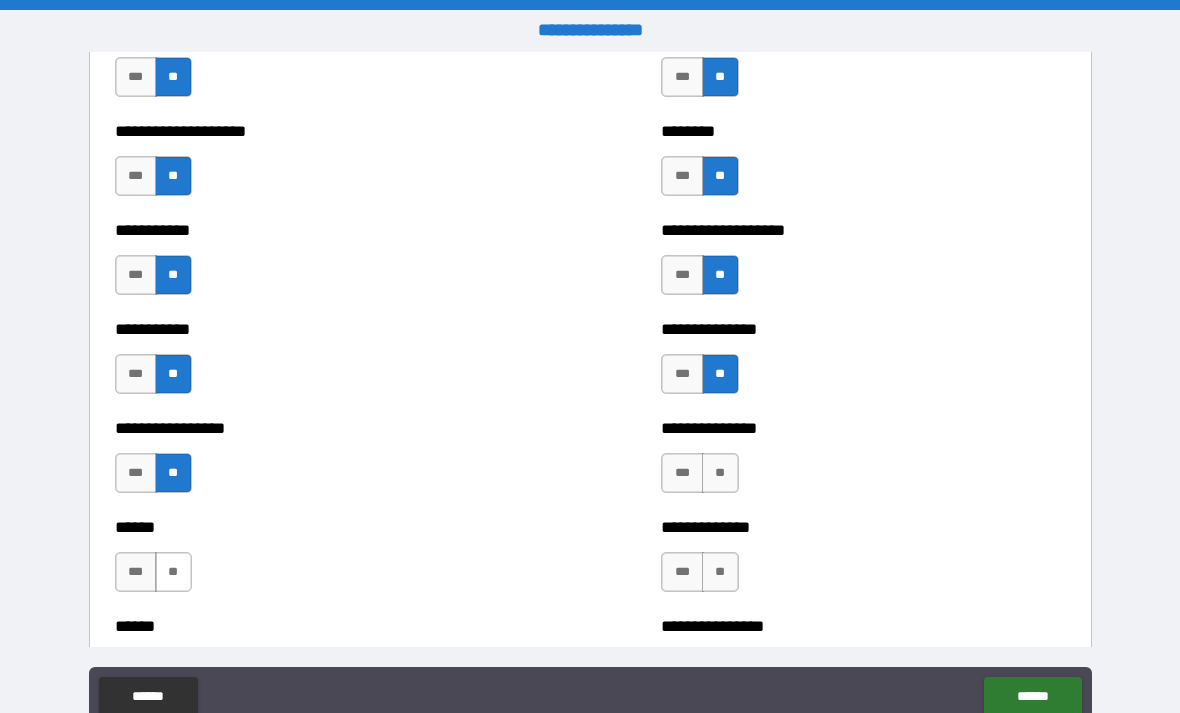 click on "**" at bounding box center [173, 572] 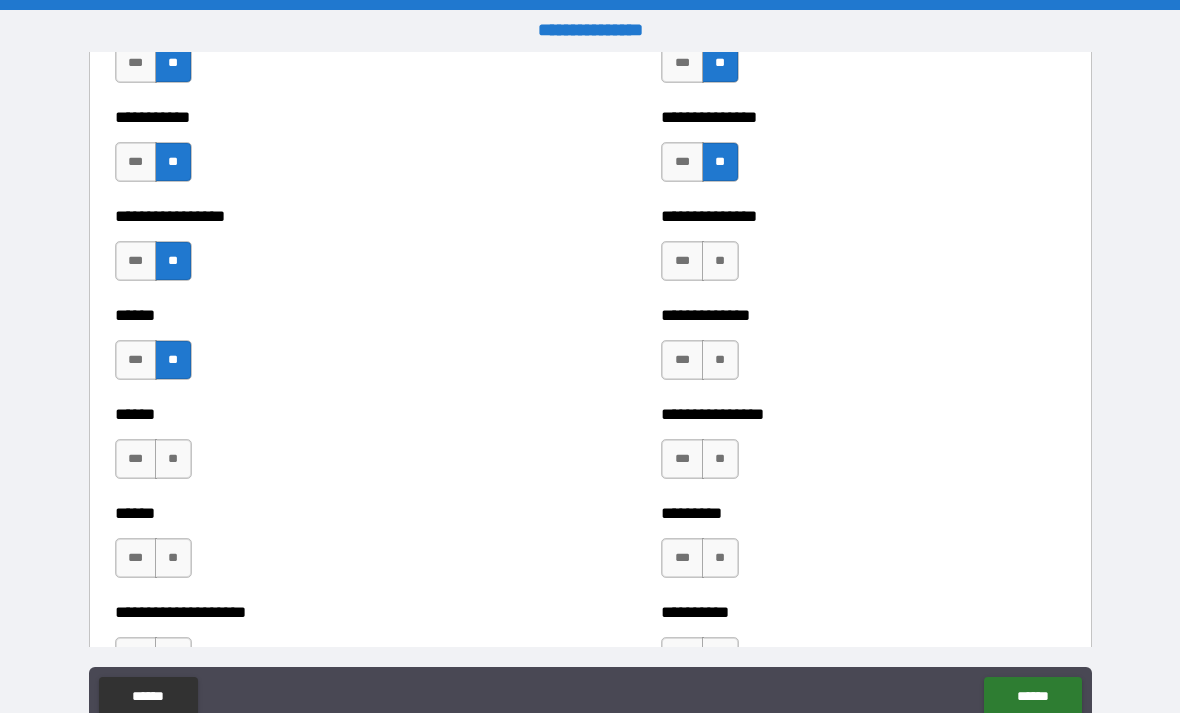 scroll, scrollTop: 3156, scrollLeft: 0, axis: vertical 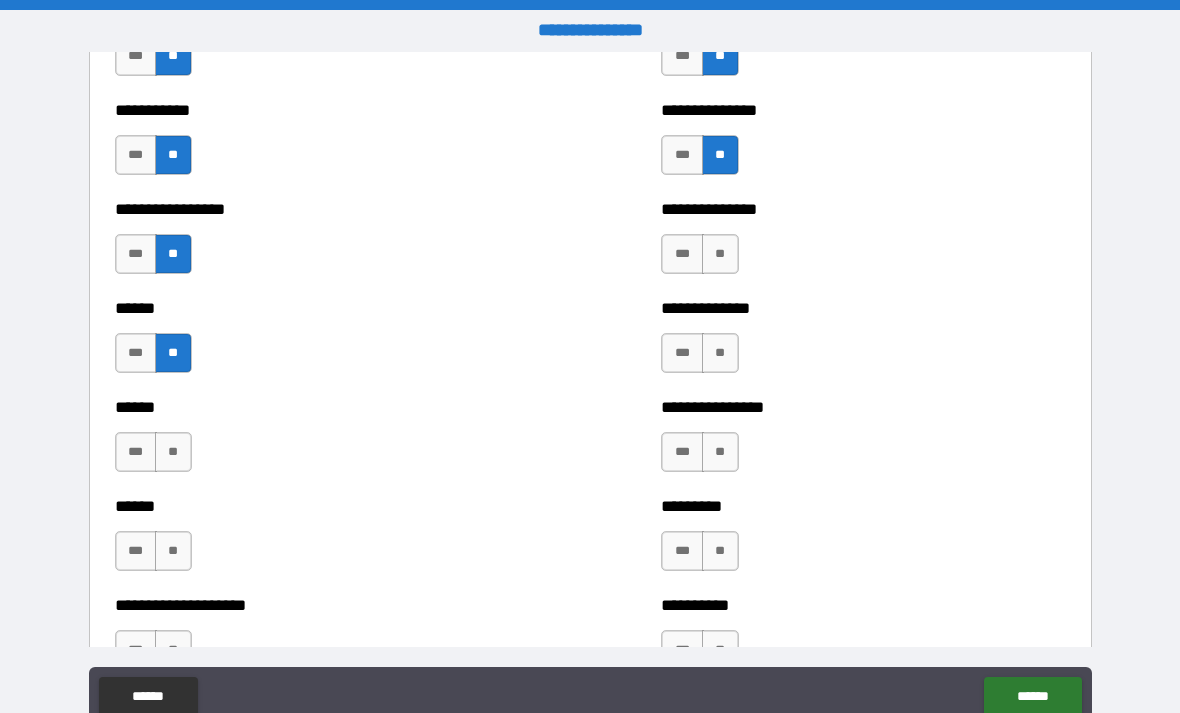 click on "*** **" at bounding box center [702, 259] 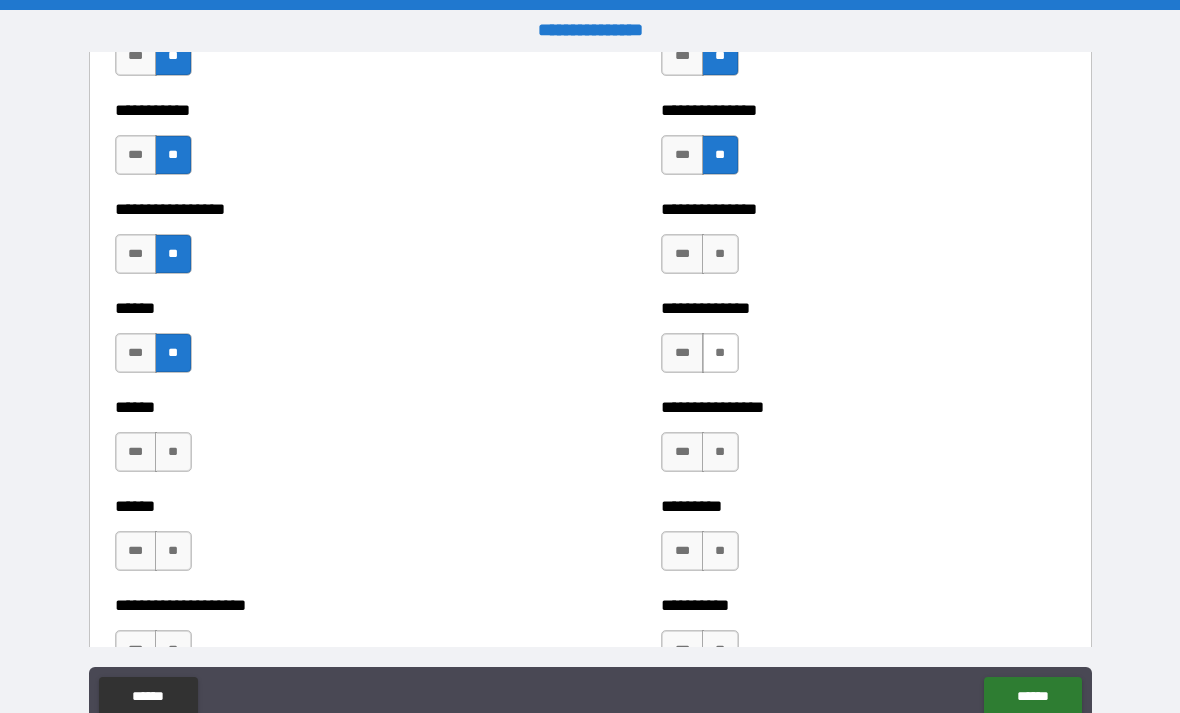click on "**" at bounding box center (720, 353) 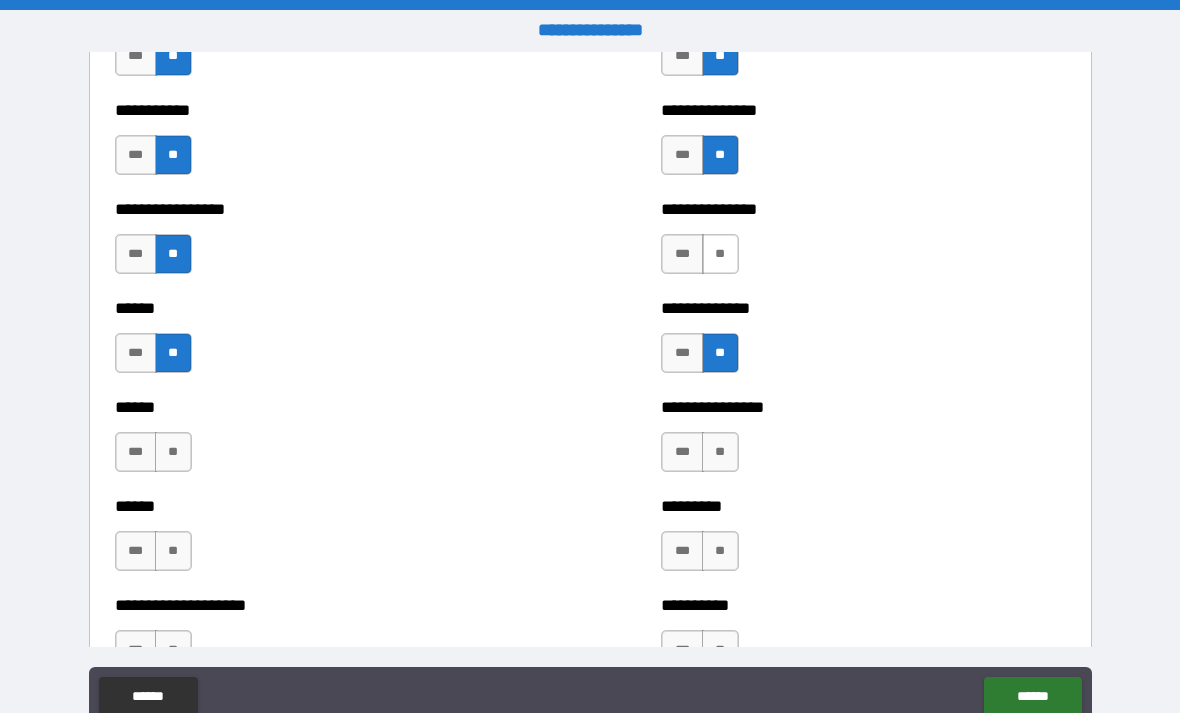 click on "**" at bounding box center [720, 254] 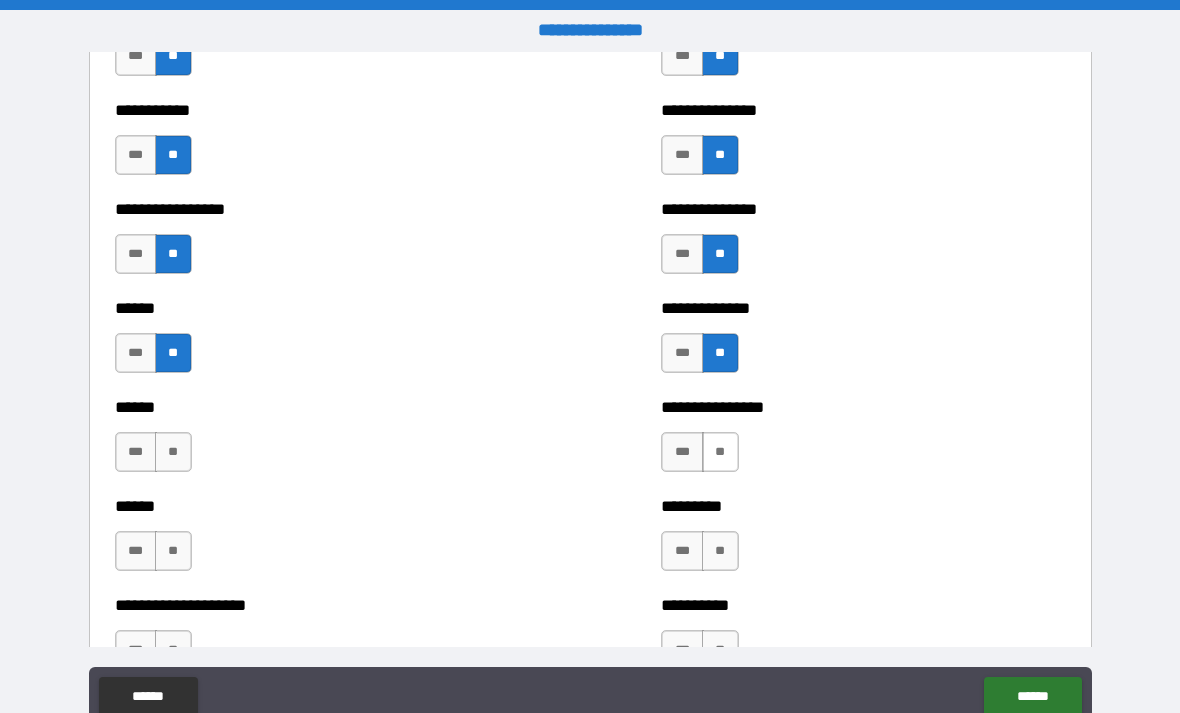 click on "**" at bounding box center (720, 452) 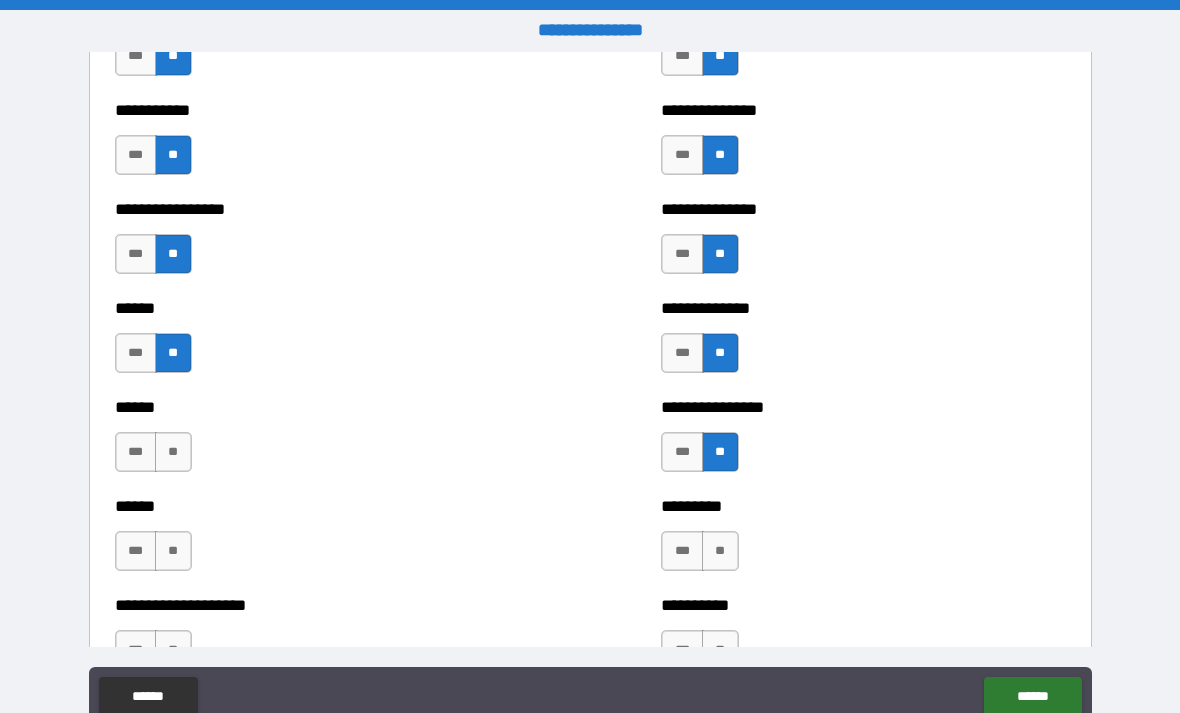 click on "*** **" at bounding box center [156, 457] 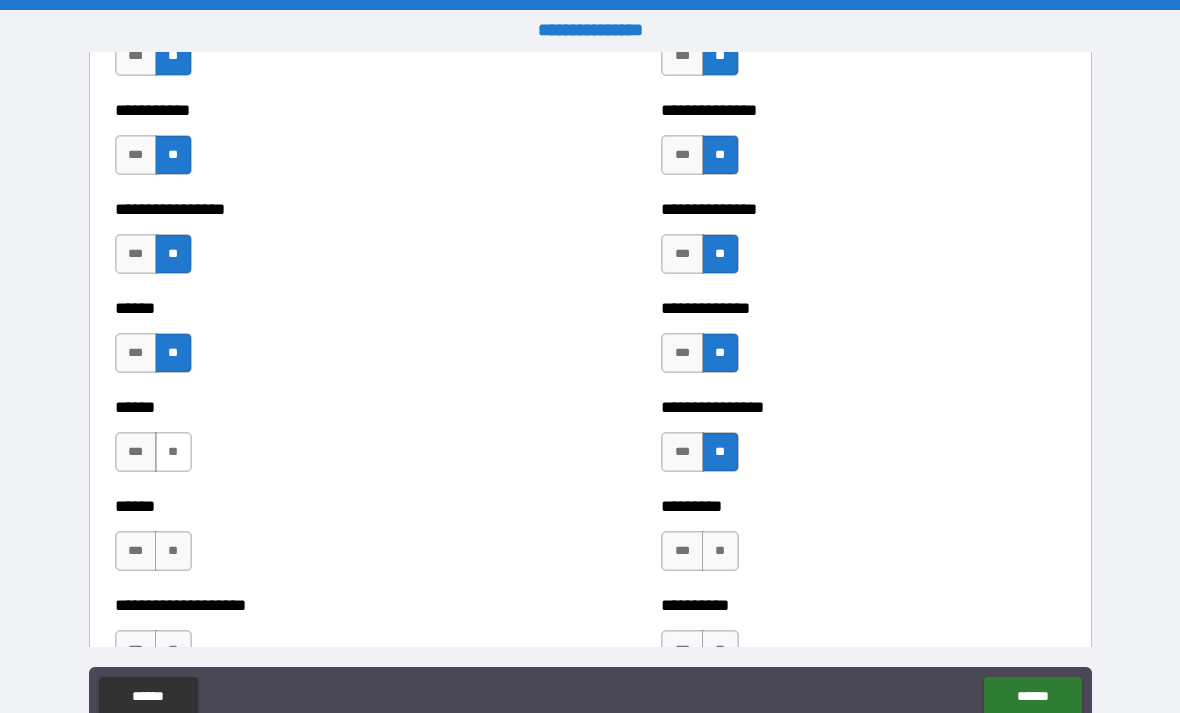 click on "**" at bounding box center (173, 452) 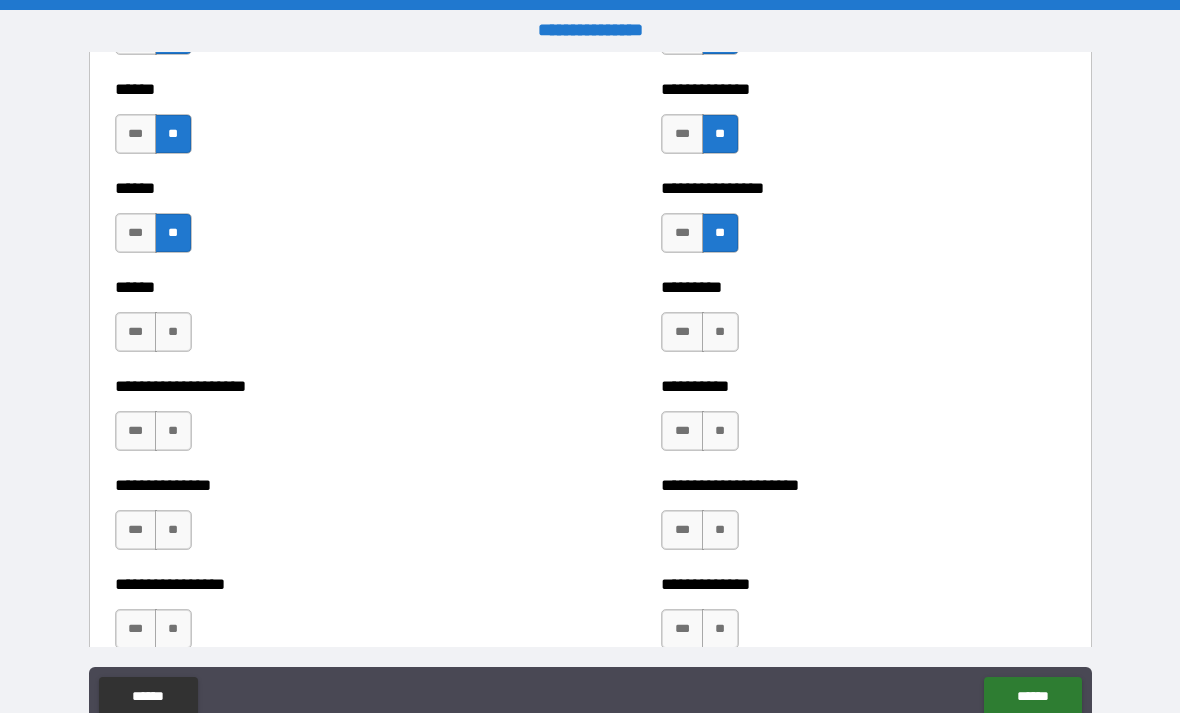 scroll, scrollTop: 3380, scrollLeft: 0, axis: vertical 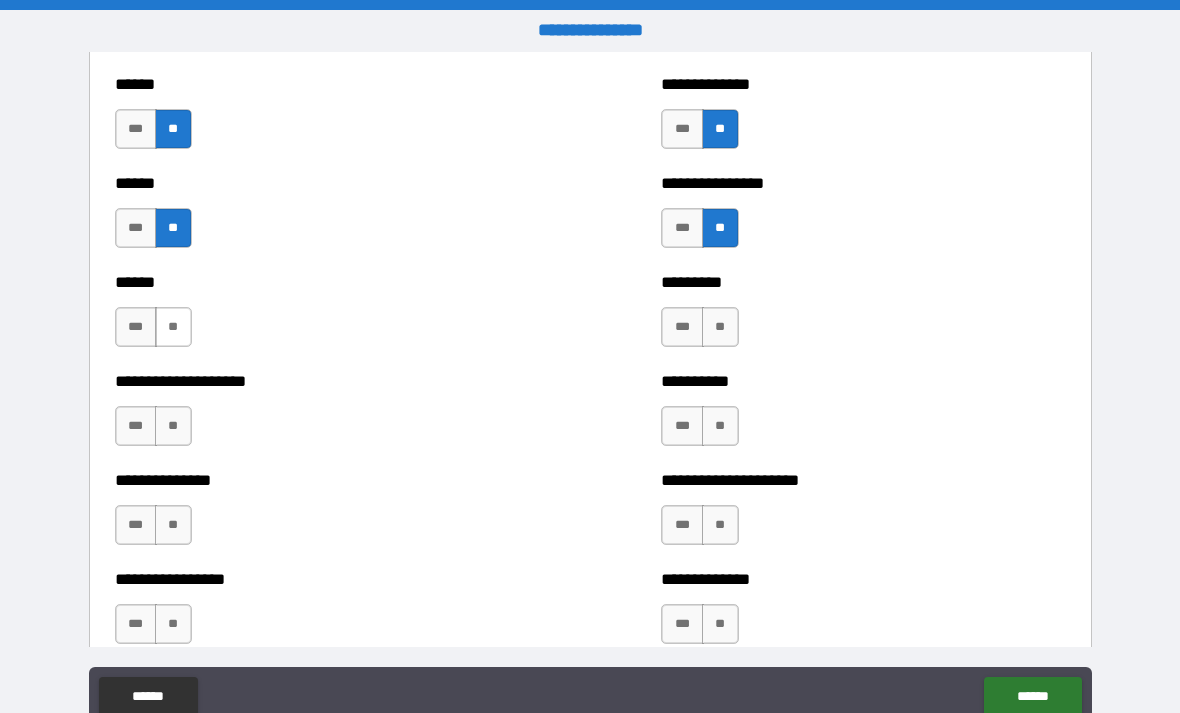 click on "**" at bounding box center [173, 327] 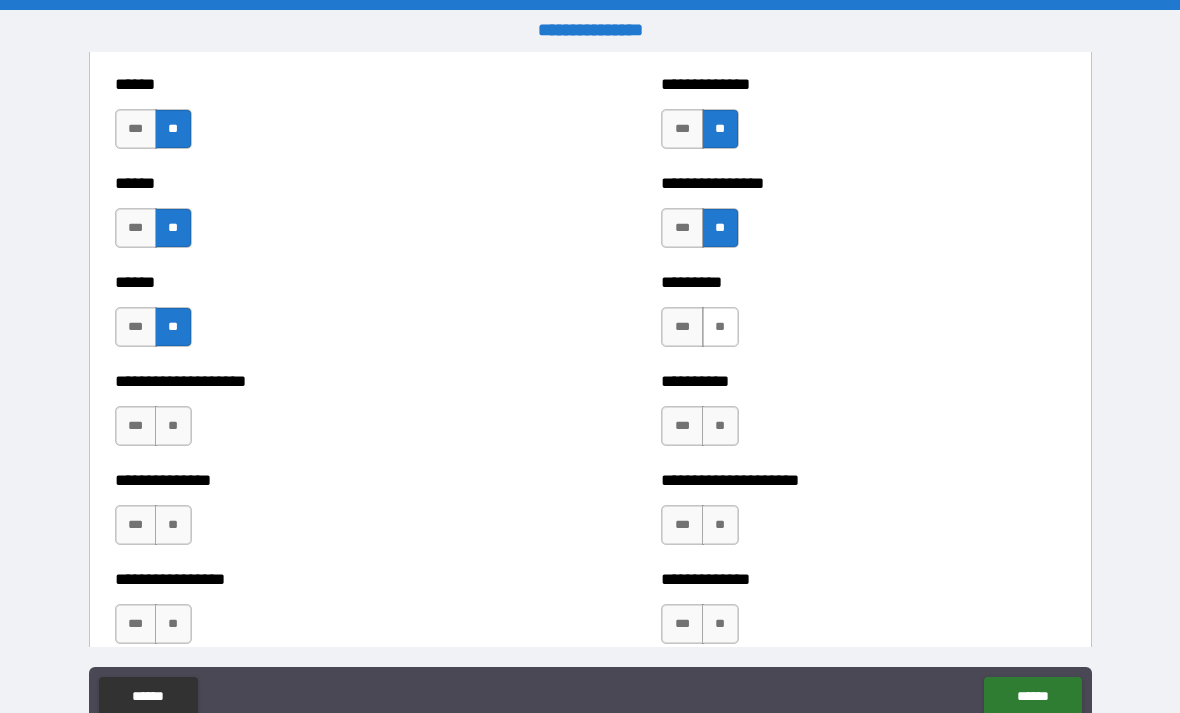 click on "**" at bounding box center (720, 327) 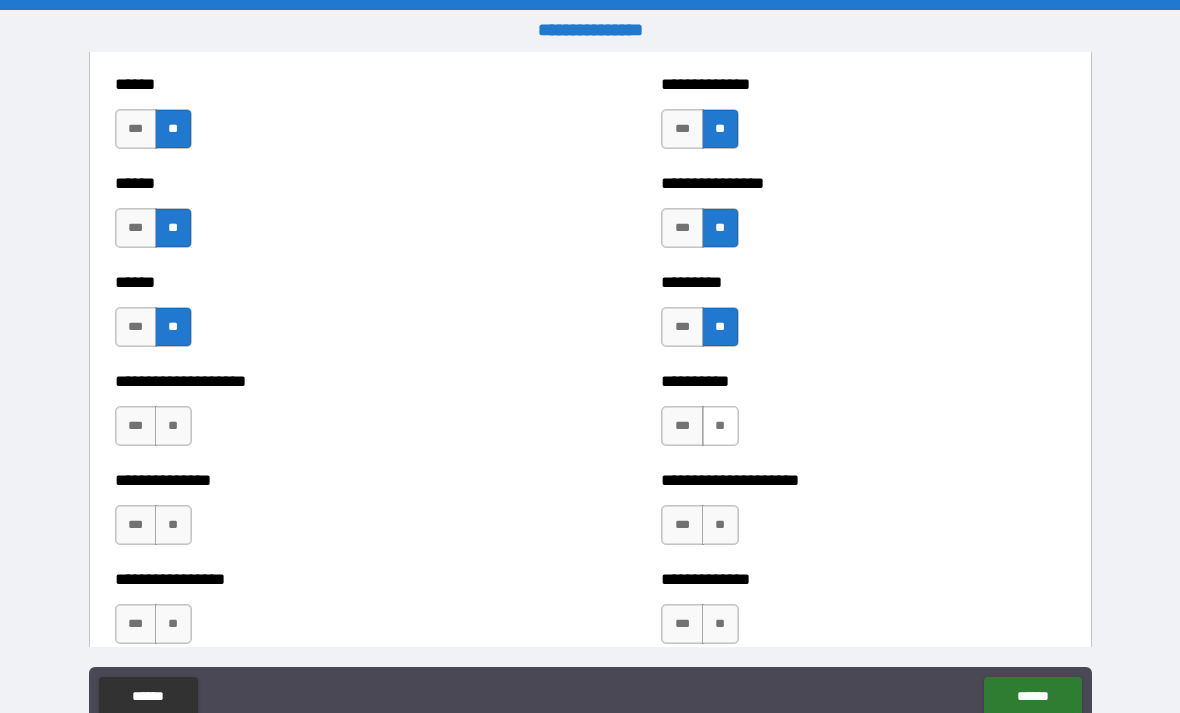 click on "**" at bounding box center (720, 426) 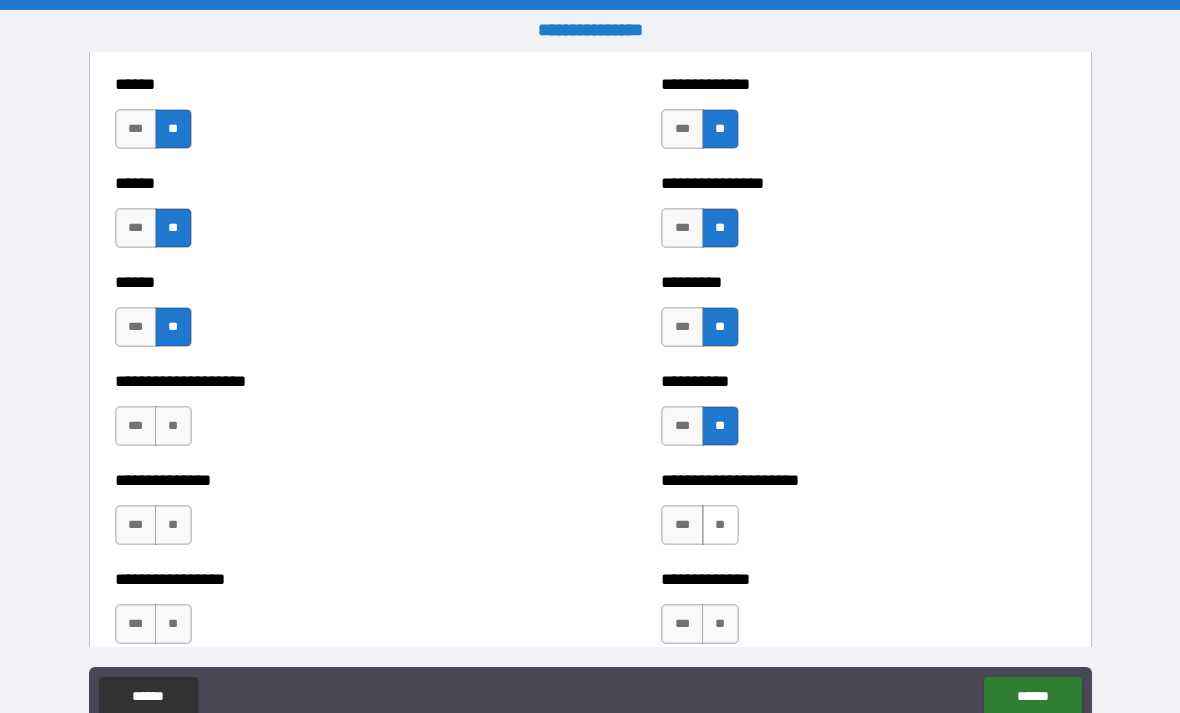 click on "**" at bounding box center (720, 525) 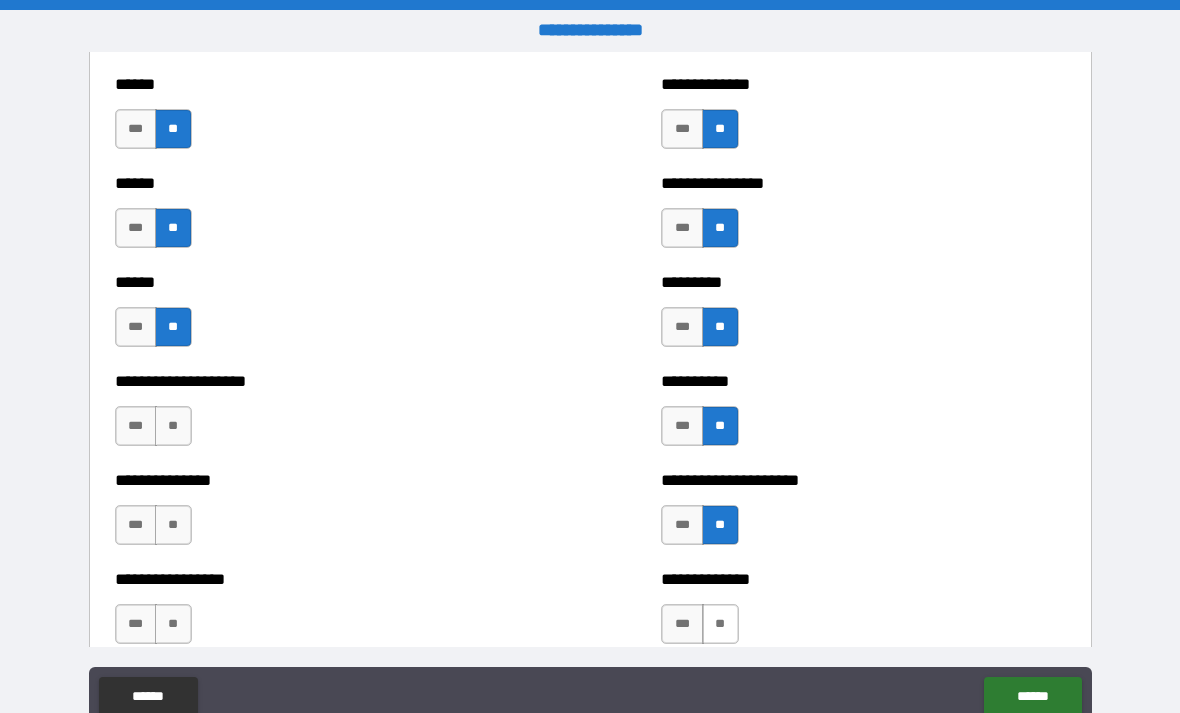 click on "**" at bounding box center [720, 624] 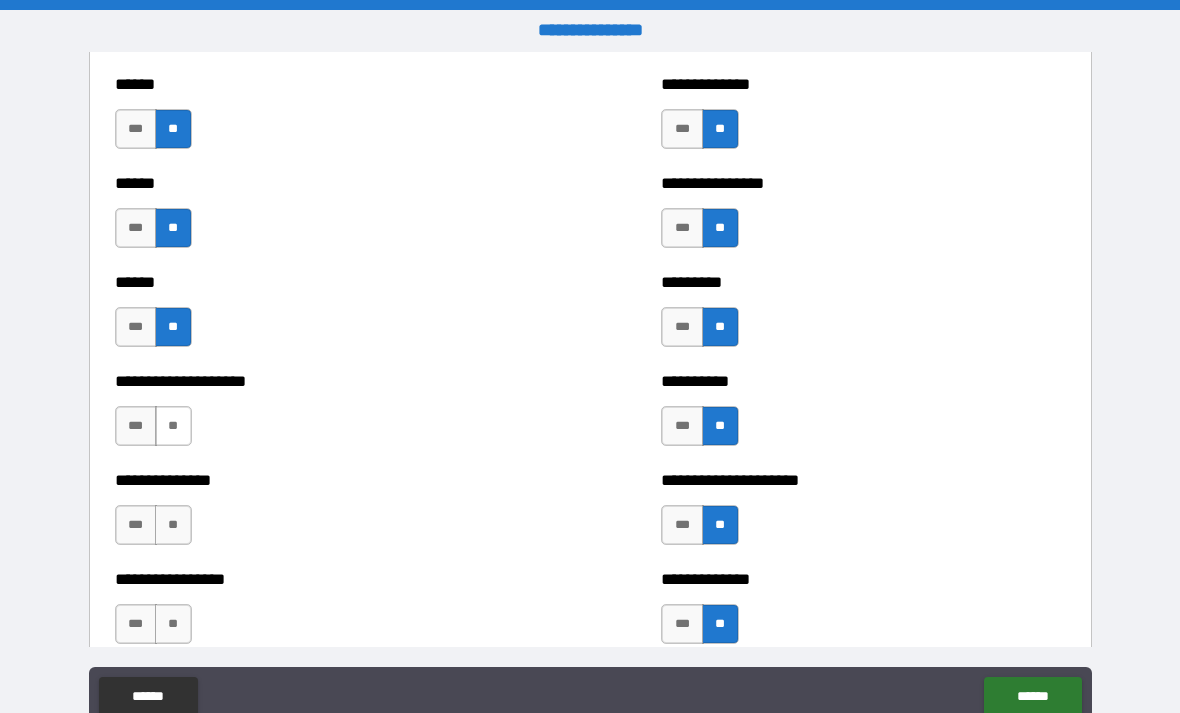 click on "**" at bounding box center [173, 426] 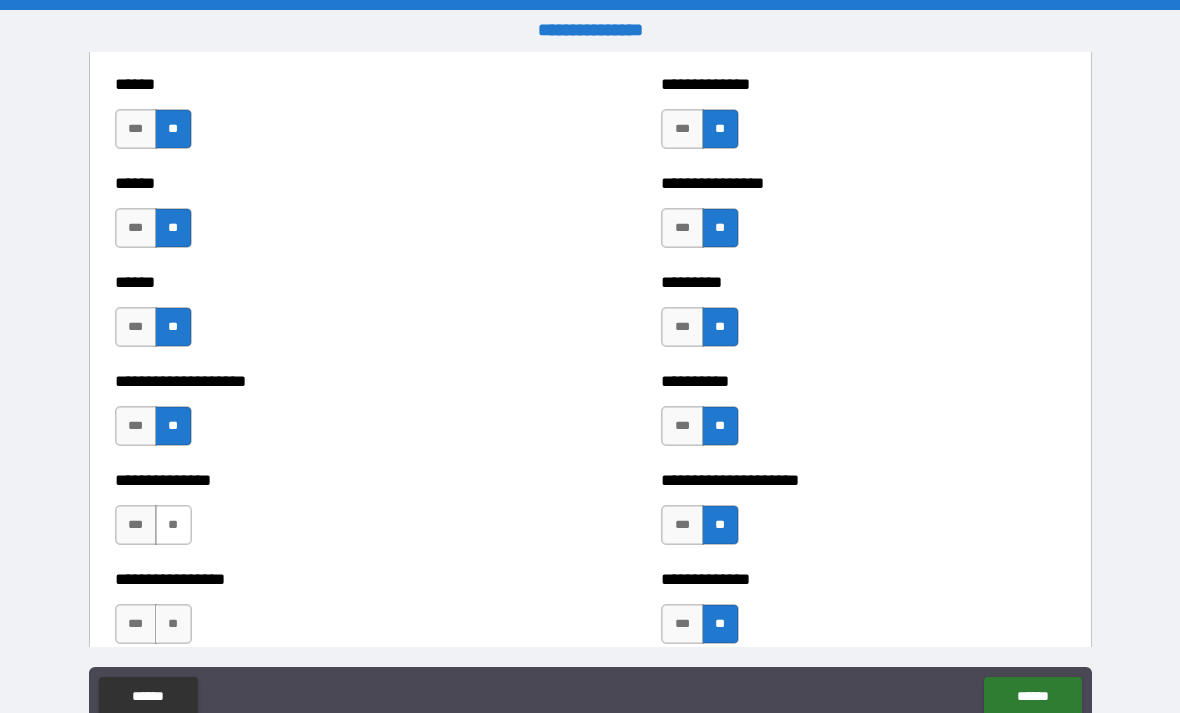click on "**" at bounding box center (173, 525) 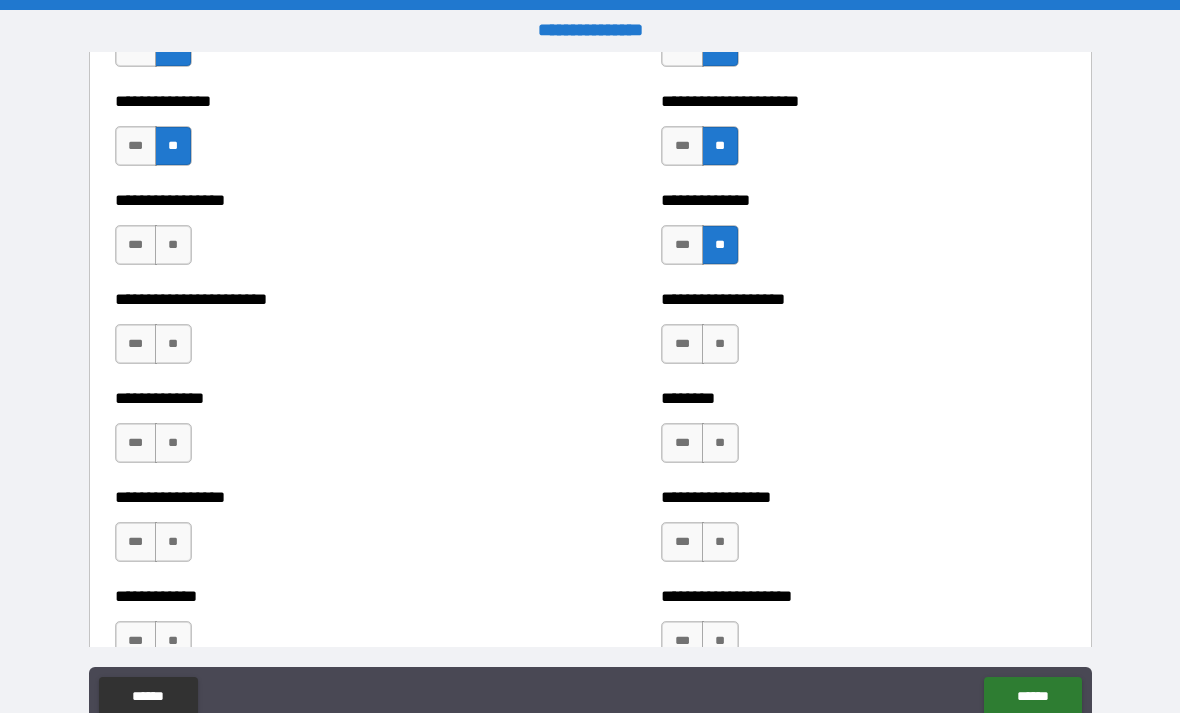 scroll, scrollTop: 3776, scrollLeft: 0, axis: vertical 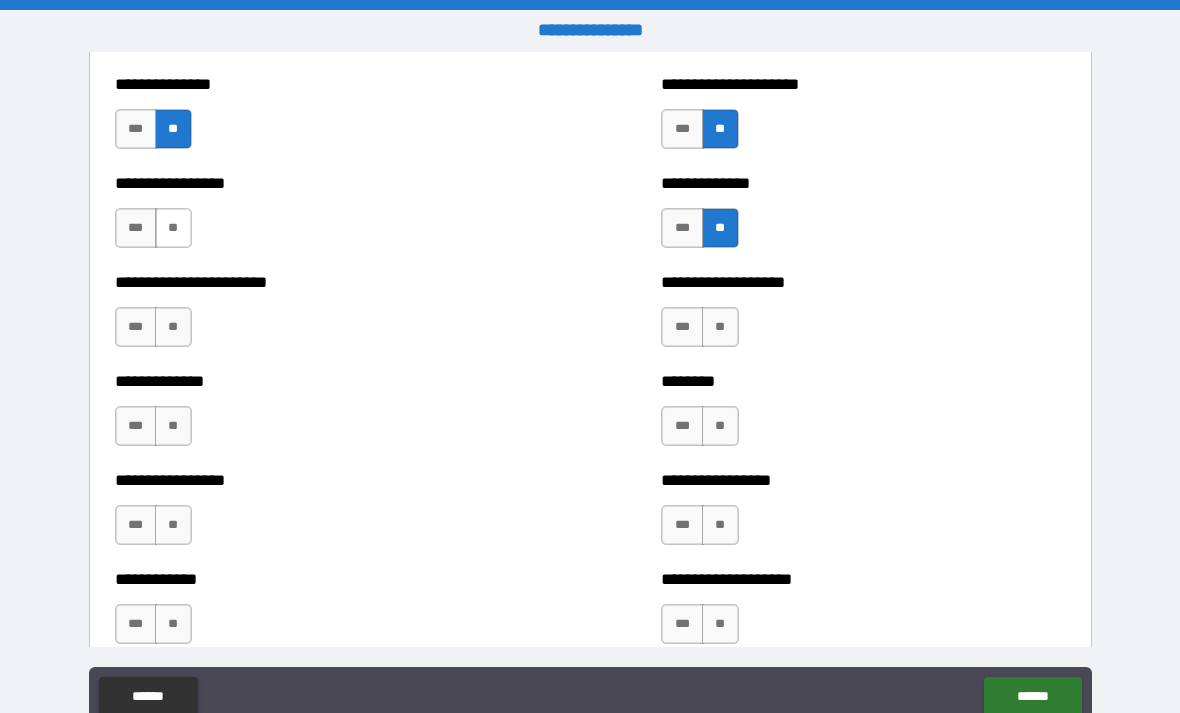 click on "**" at bounding box center [173, 228] 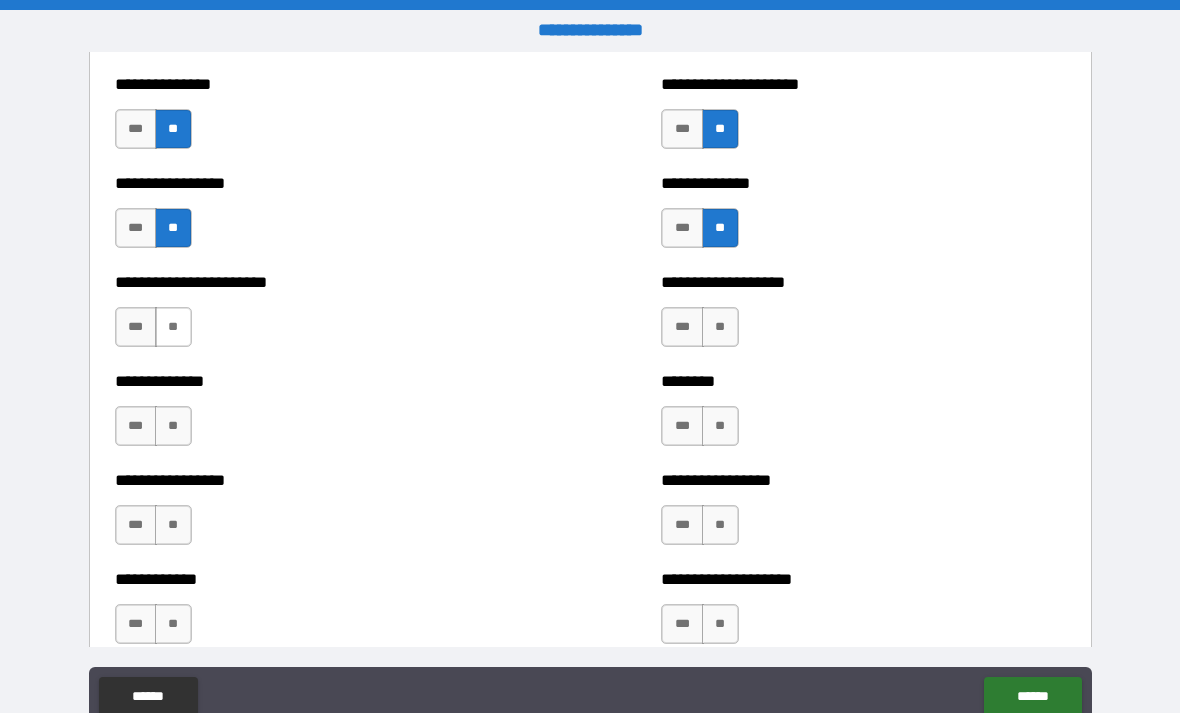 click on "**" at bounding box center (173, 327) 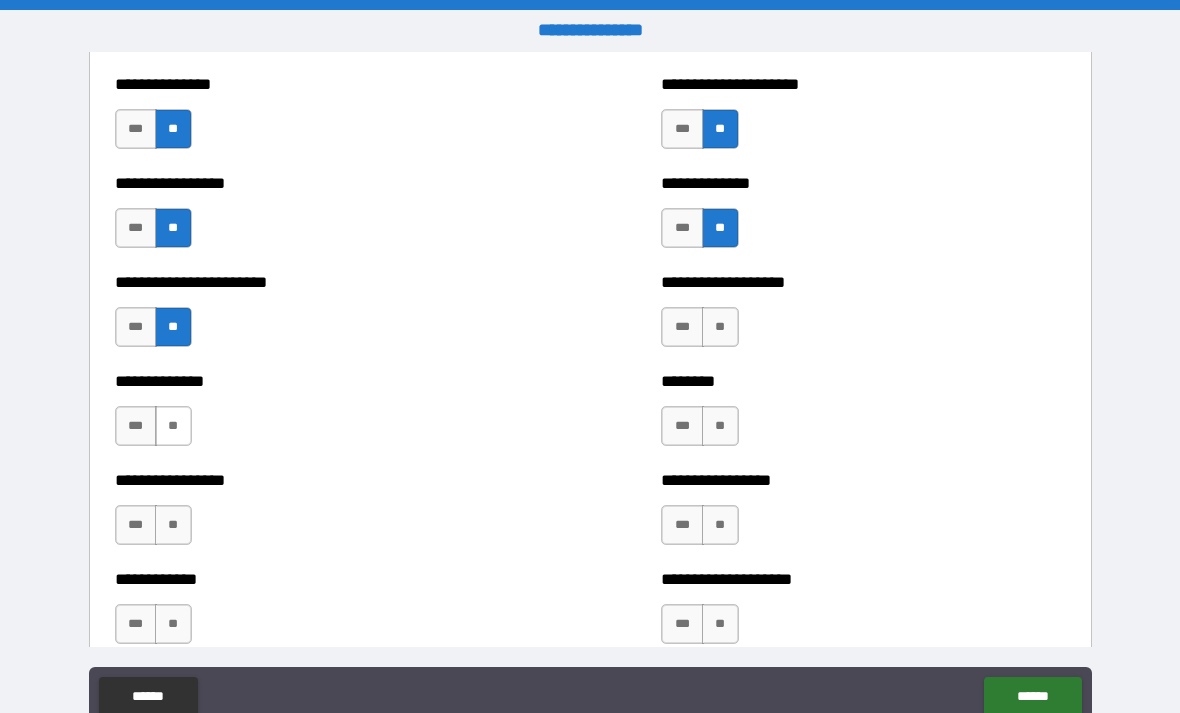 click on "**" at bounding box center (173, 426) 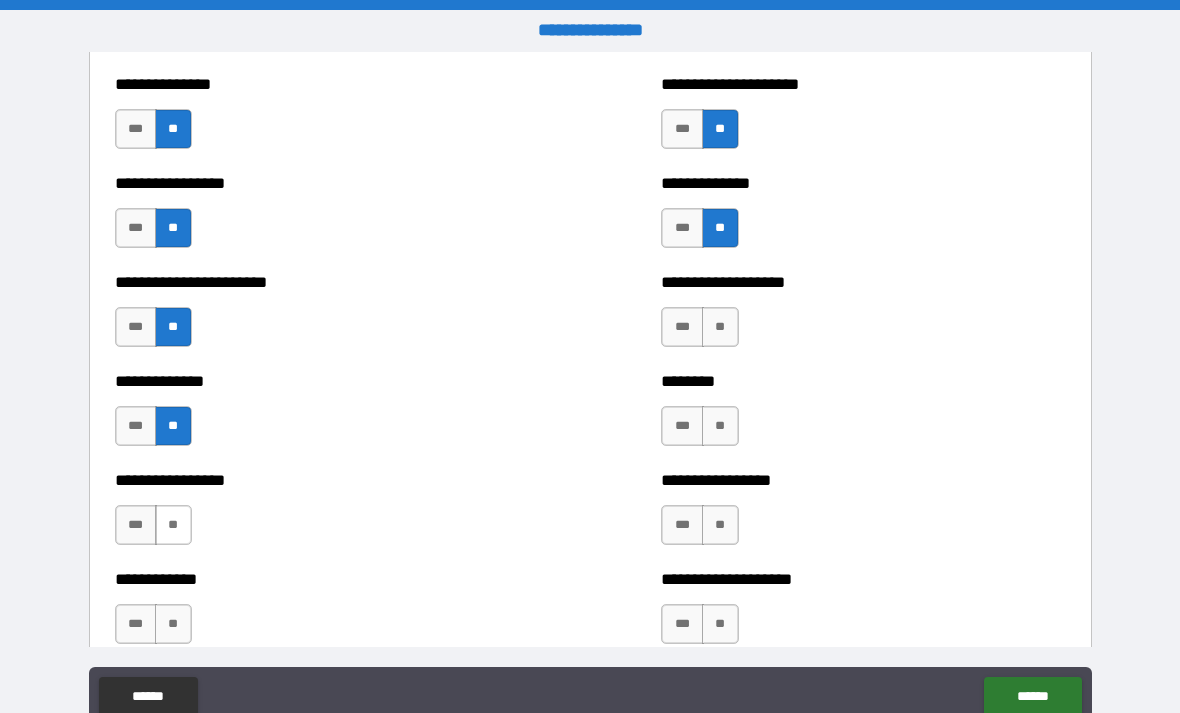 click on "**" at bounding box center [173, 525] 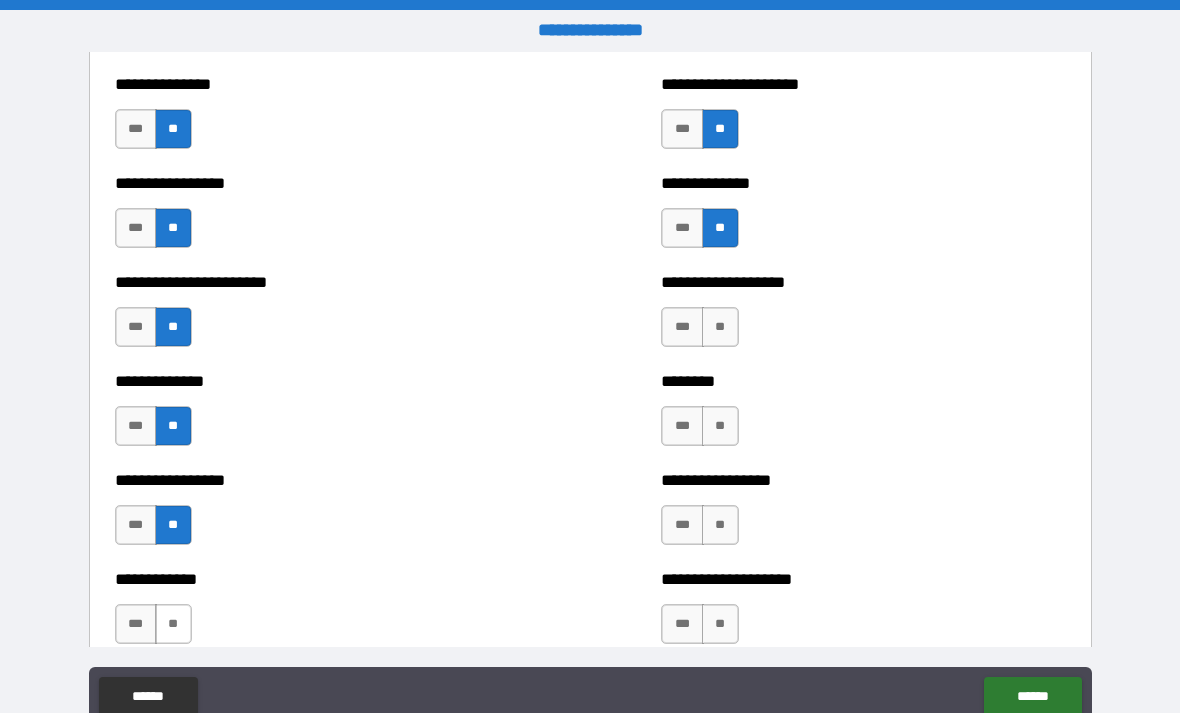 click on "**" at bounding box center (173, 624) 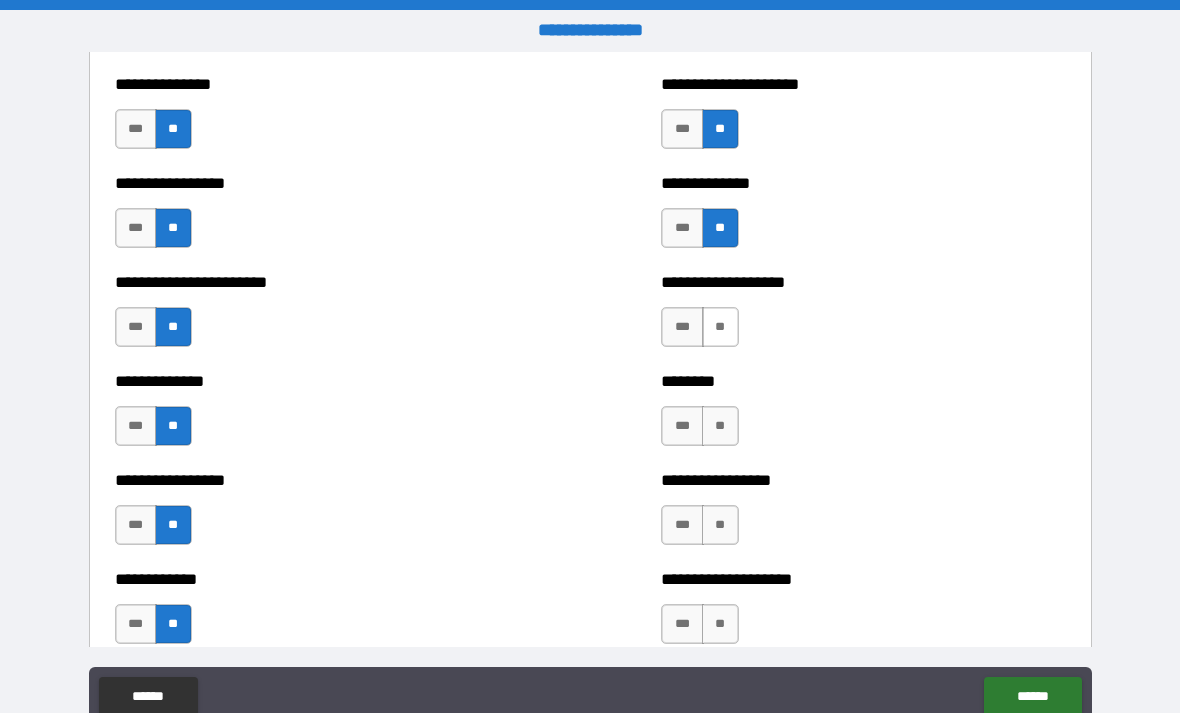 click on "**" at bounding box center [720, 327] 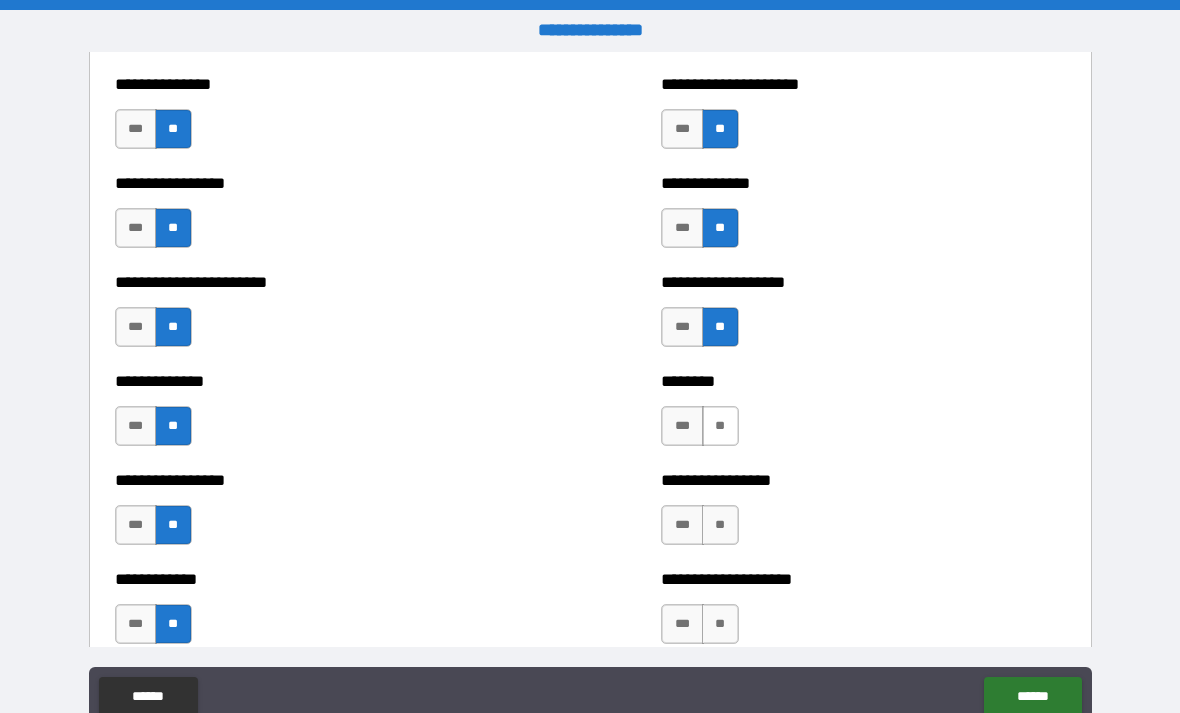 click on "**" at bounding box center (720, 426) 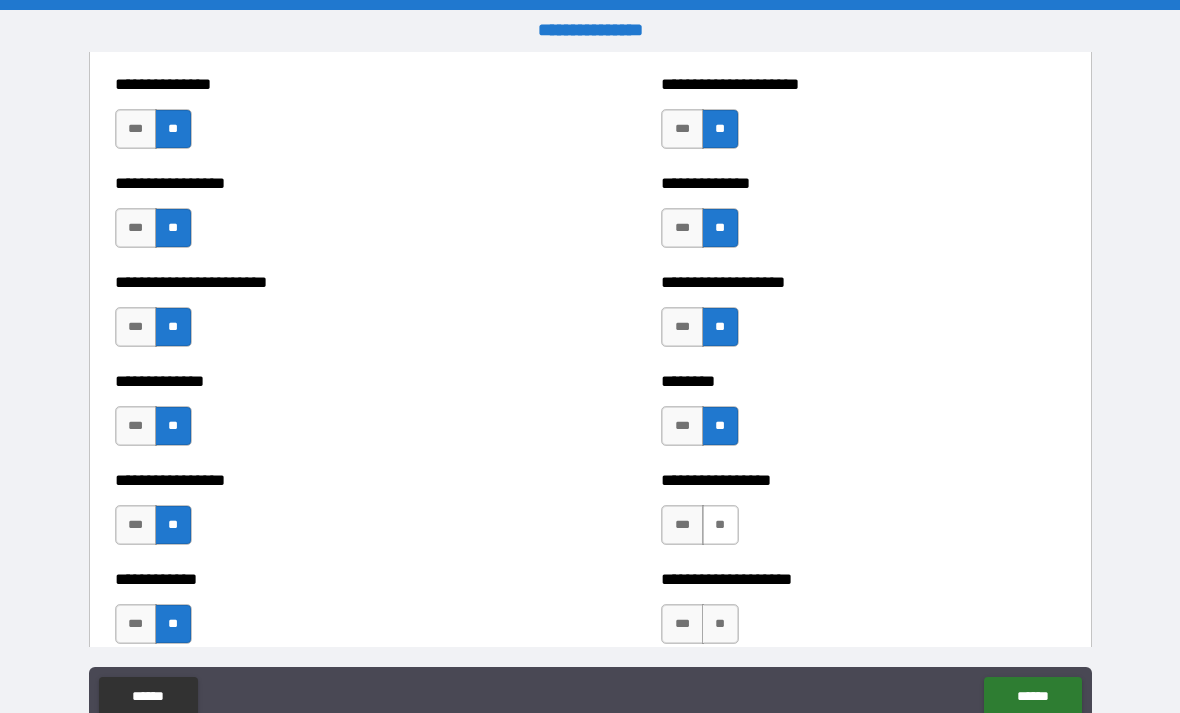 click on "**" at bounding box center (720, 525) 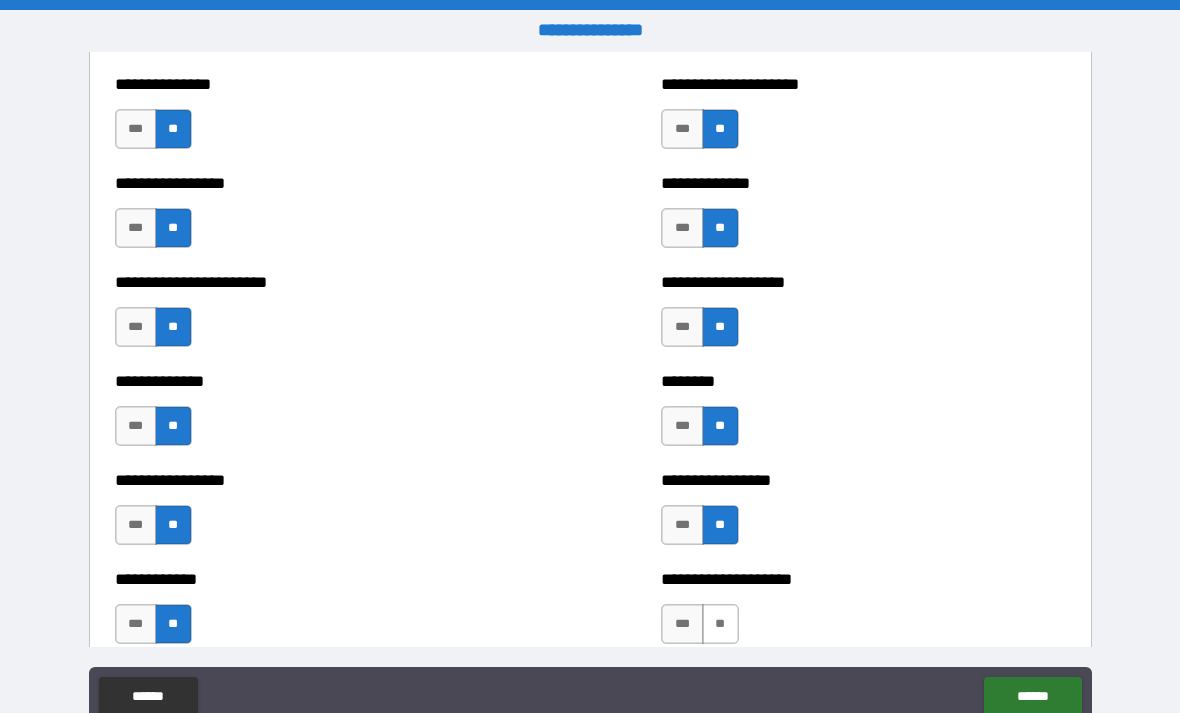 click on "**" at bounding box center (720, 624) 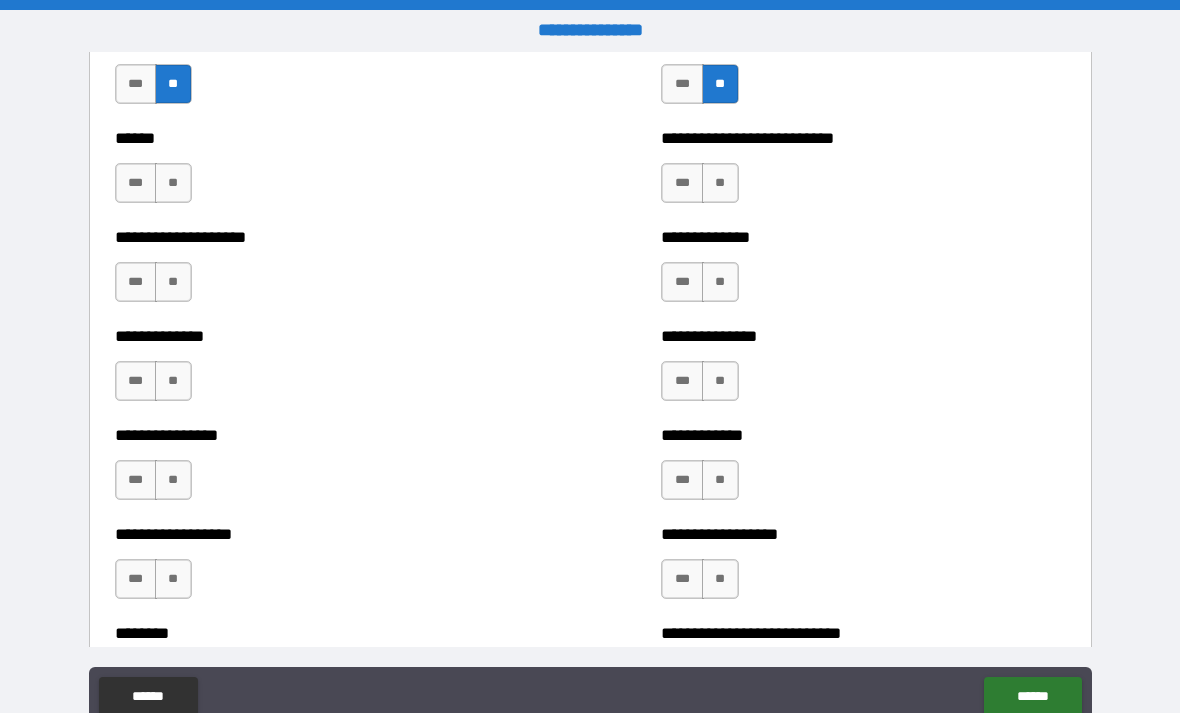 scroll, scrollTop: 4321, scrollLeft: 0, axis: vertical 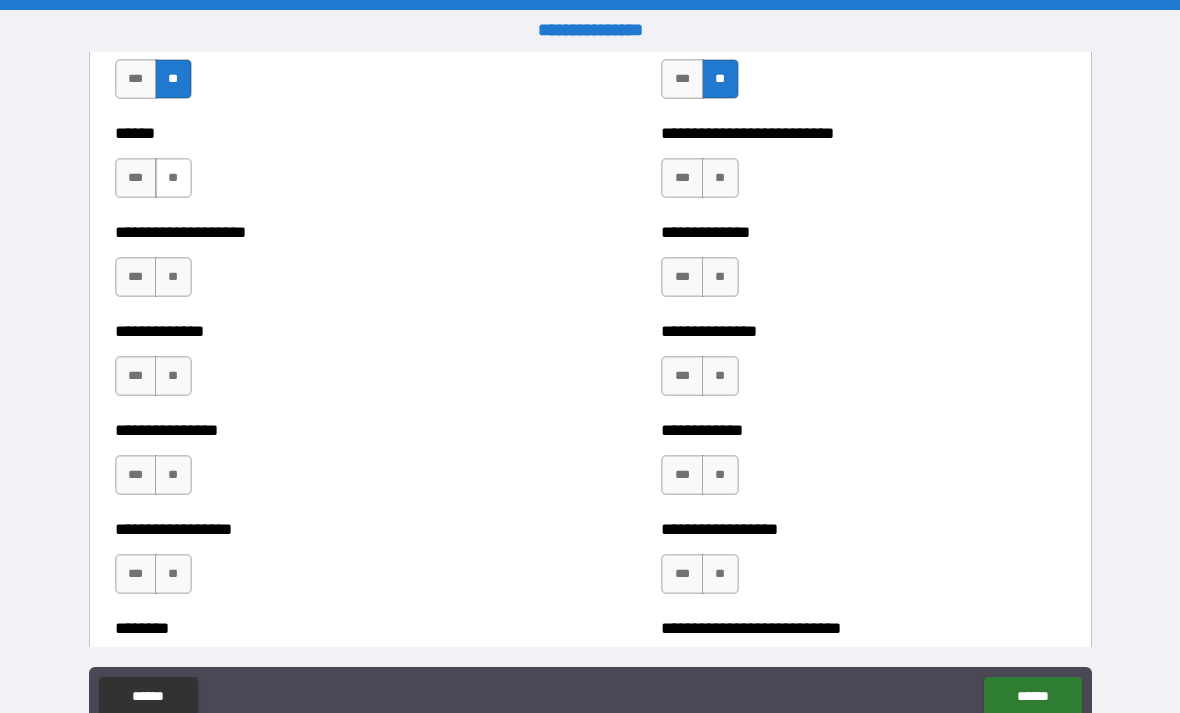 click on "**" at bounding box center [173, 178] 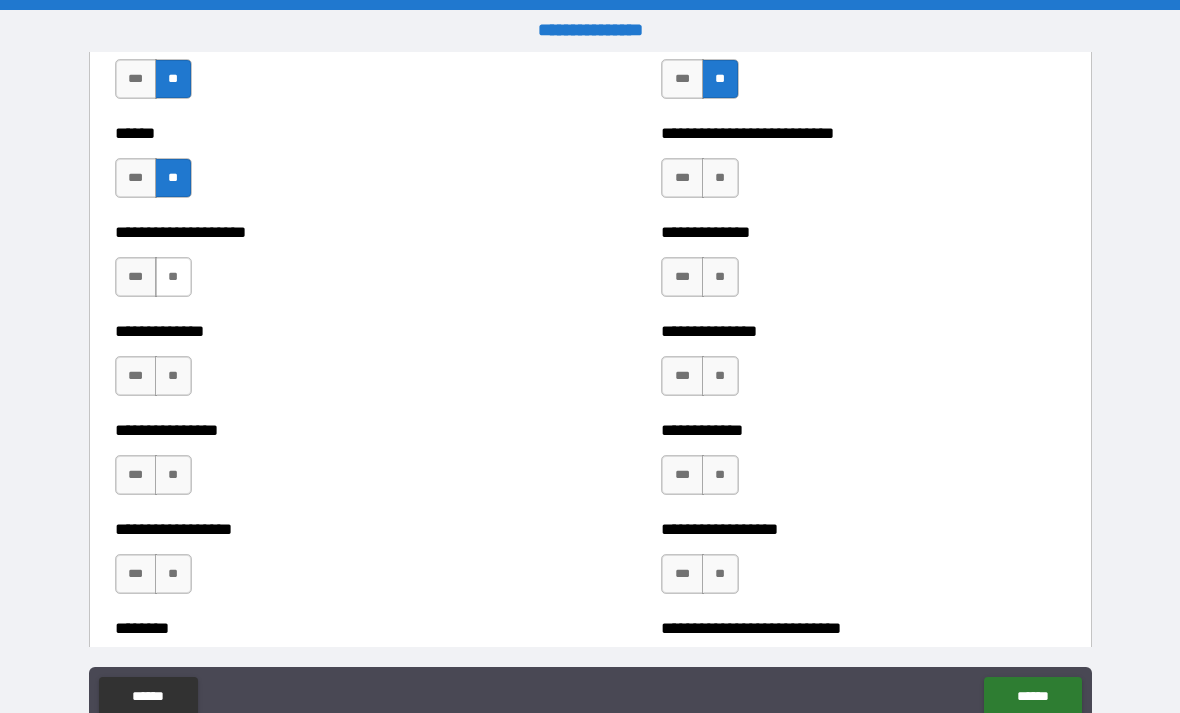 click on "**" at bounding box center [173, 277] 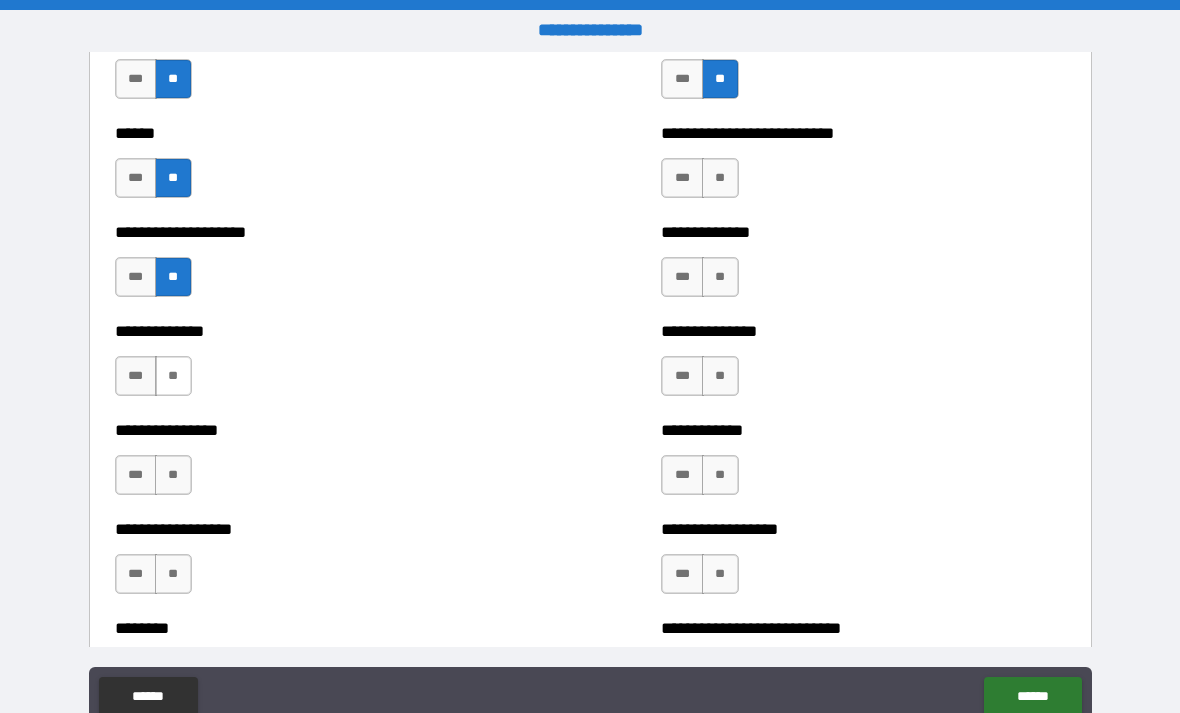click on "**" at bounding box center [173, 376] 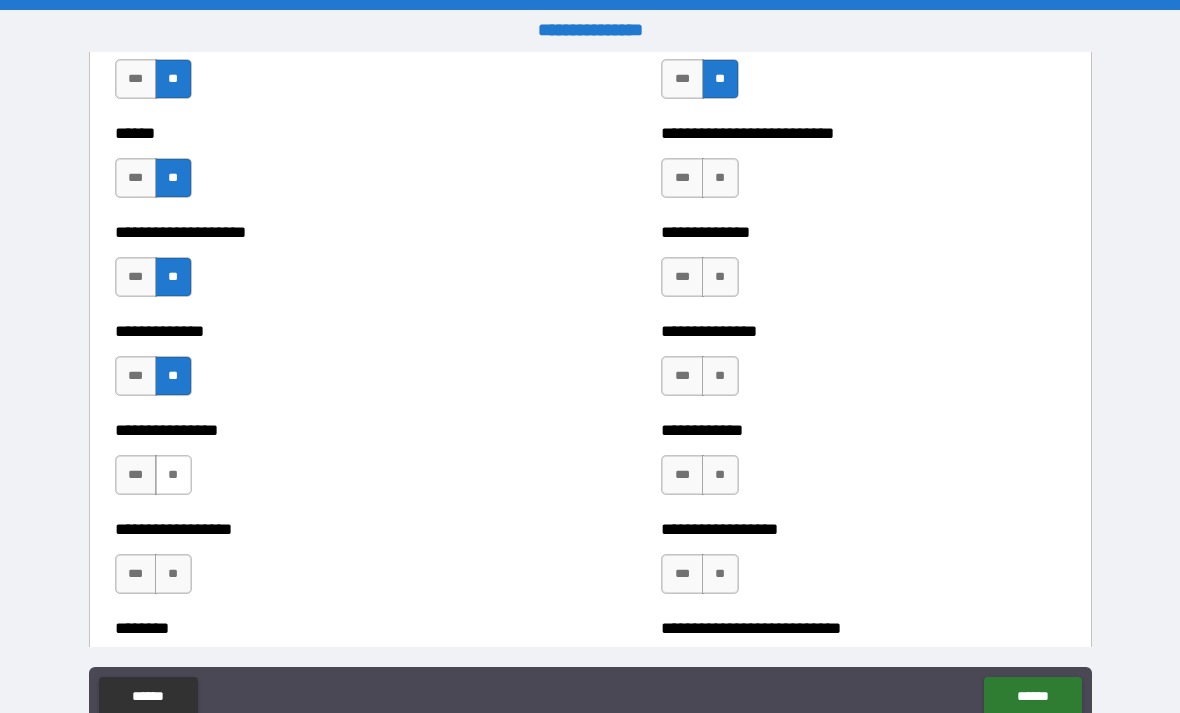 click on "**" at bounding box center (173, 475) 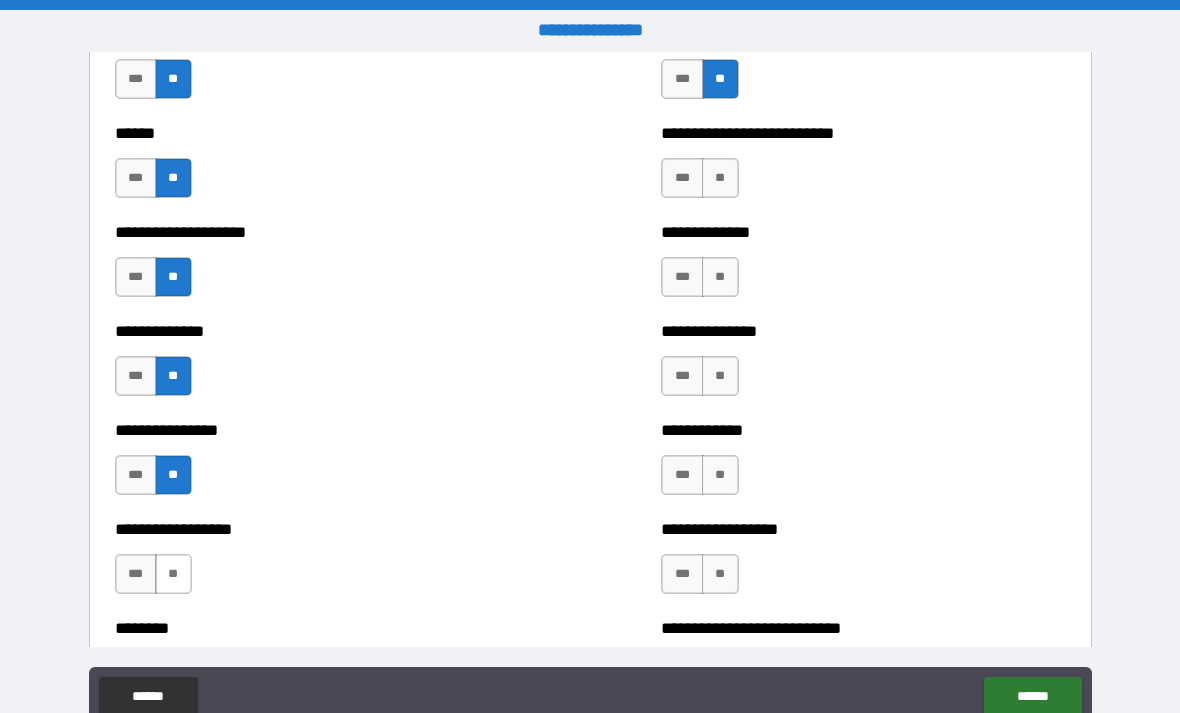 click on "**" at bounding box center [173, 574] 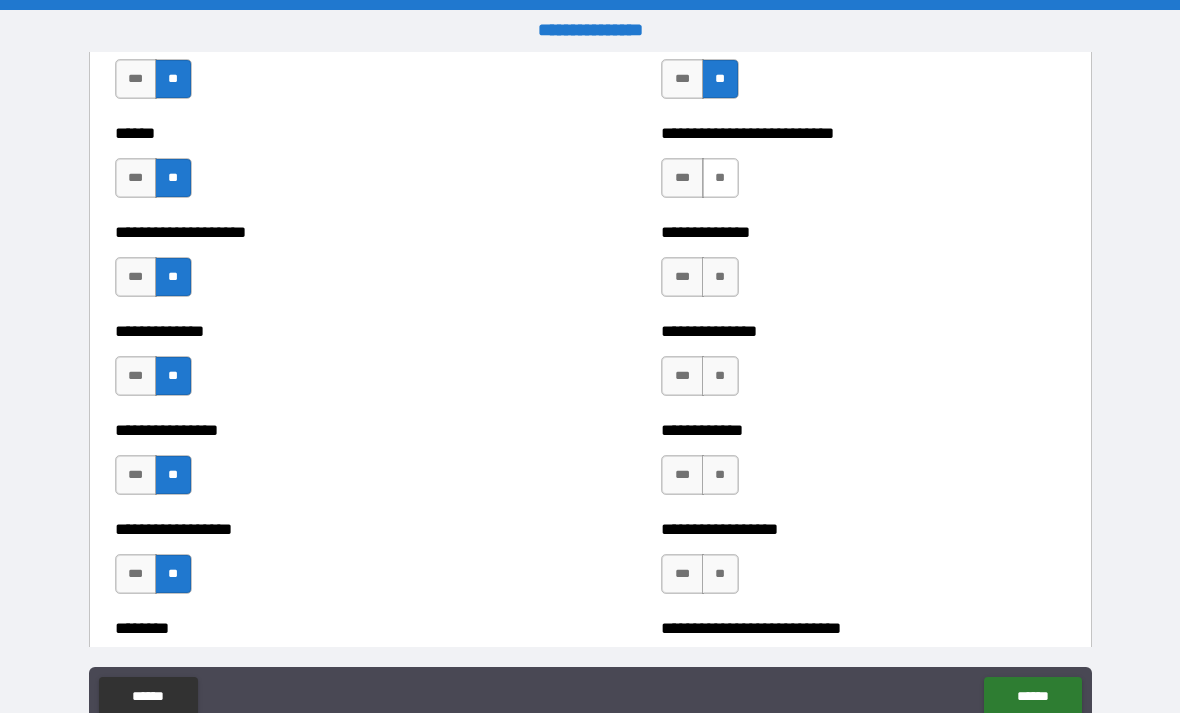 click on "**" at bounding box center [720, 178] 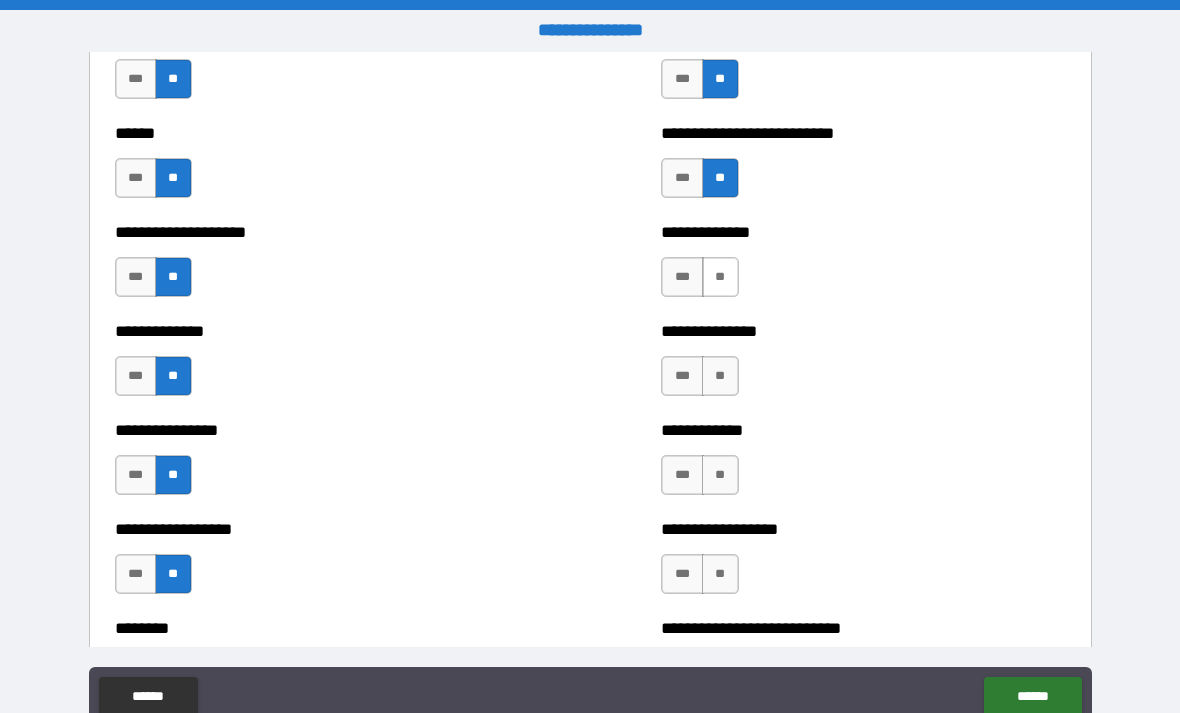 click on "**" at bounding box center (720, 277) 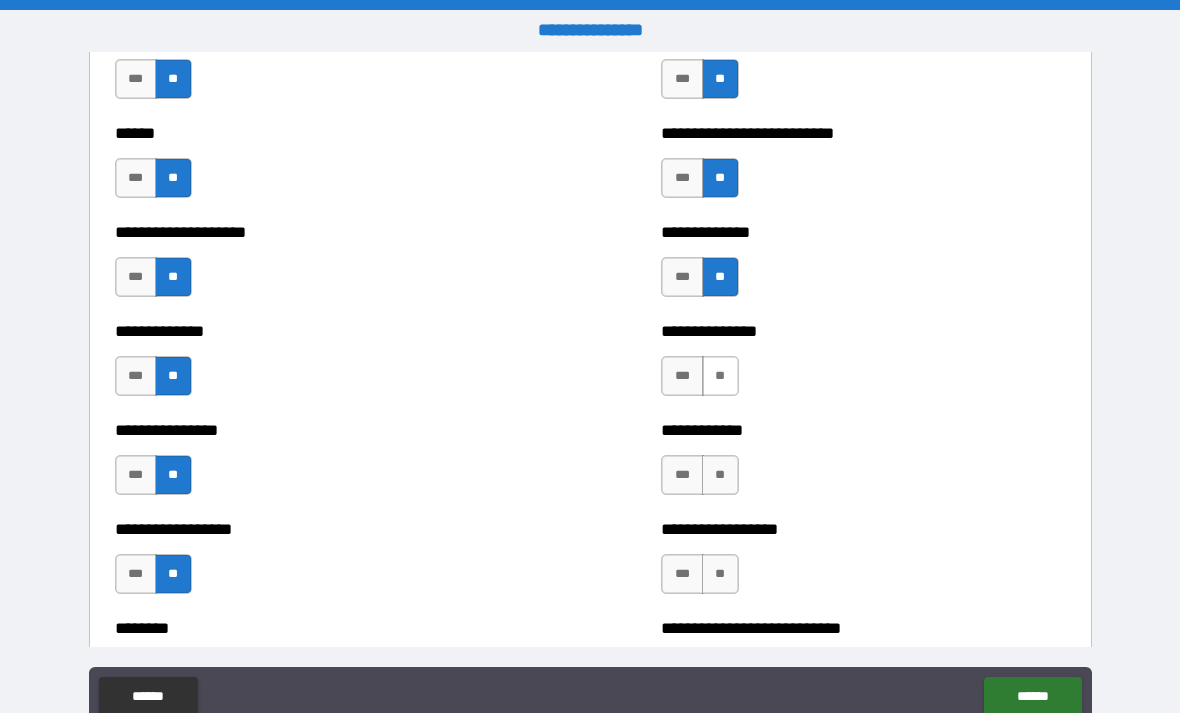 click on "**" at bounding box center (720, 376) 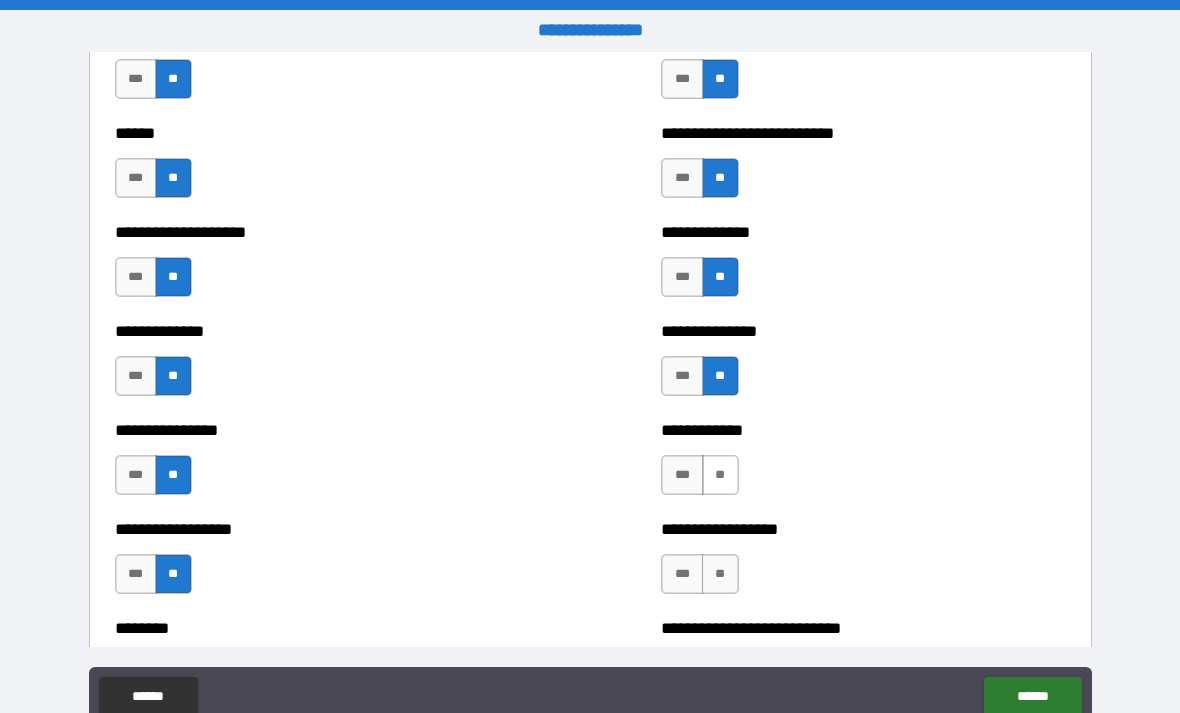 click on "**" at bounding box center [720, 475] 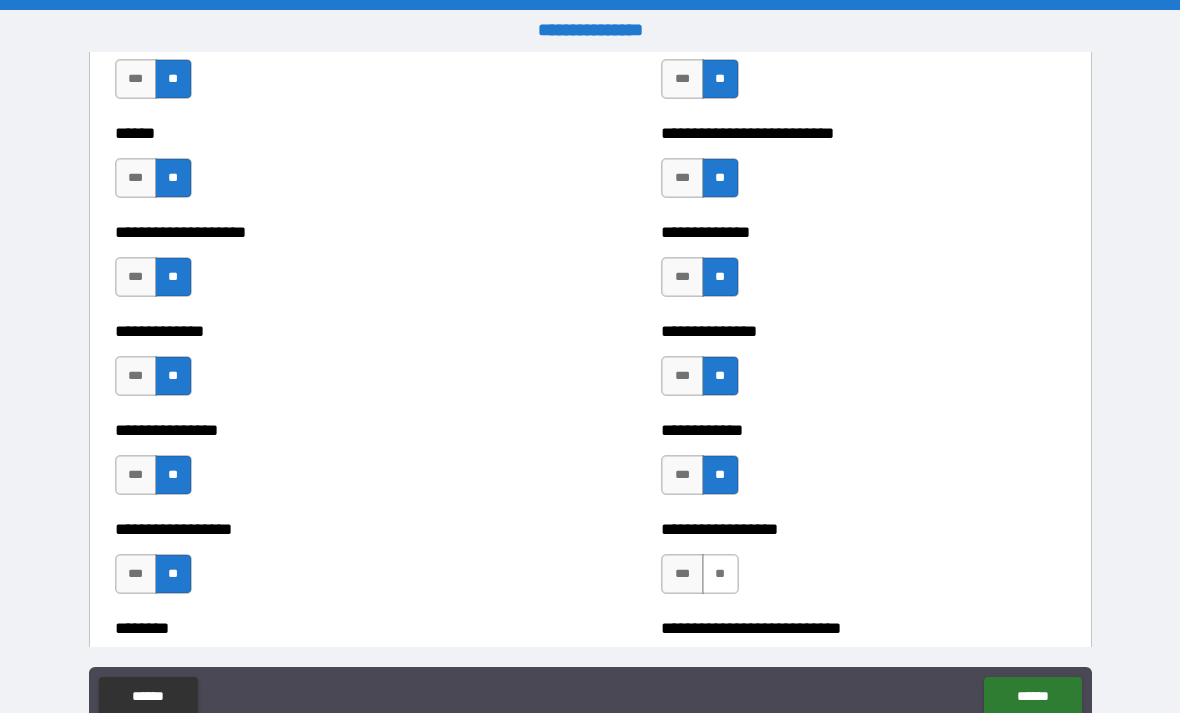 click on "**" at bounding box center (720, 574) 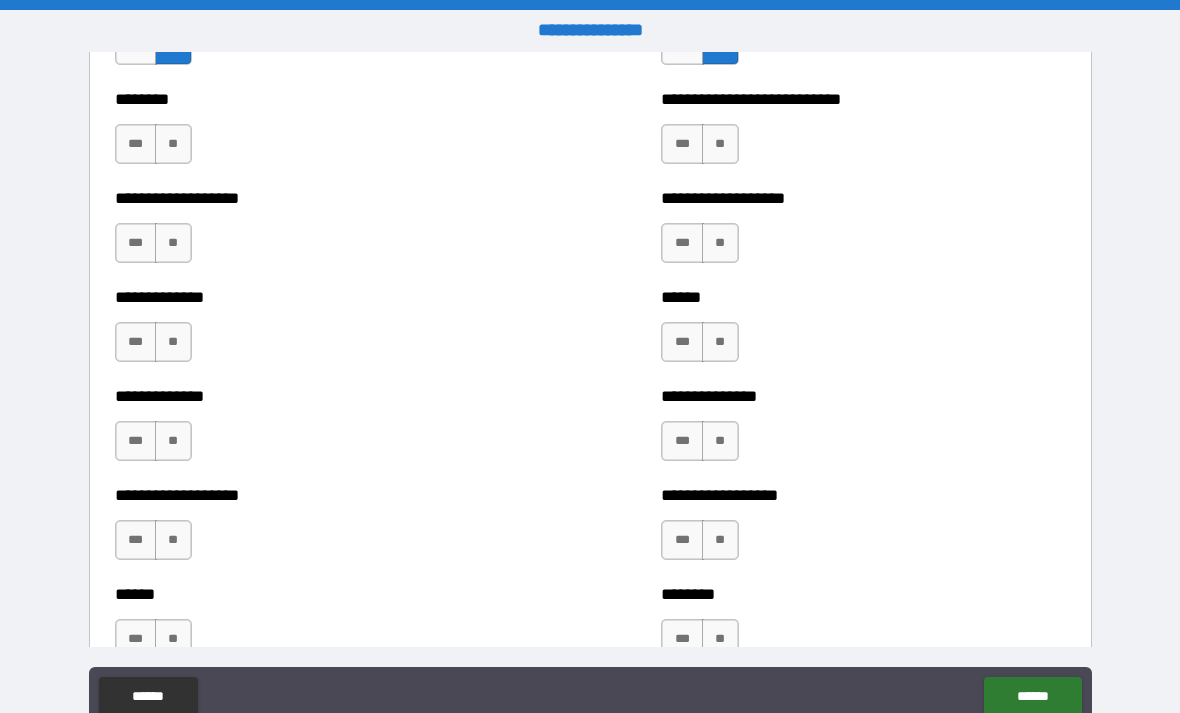 scroll, scrollTop: 4856, scrollLeft: 0, axis: vertical 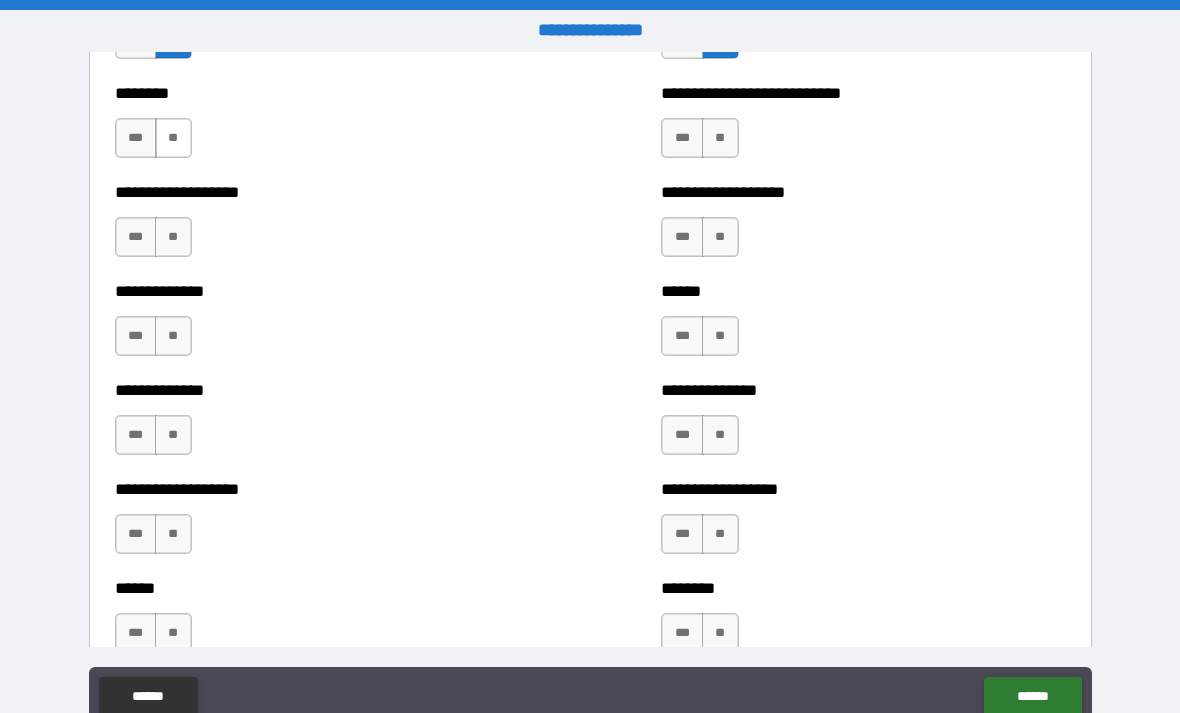 click on "**" at bounding box center [173, 138] 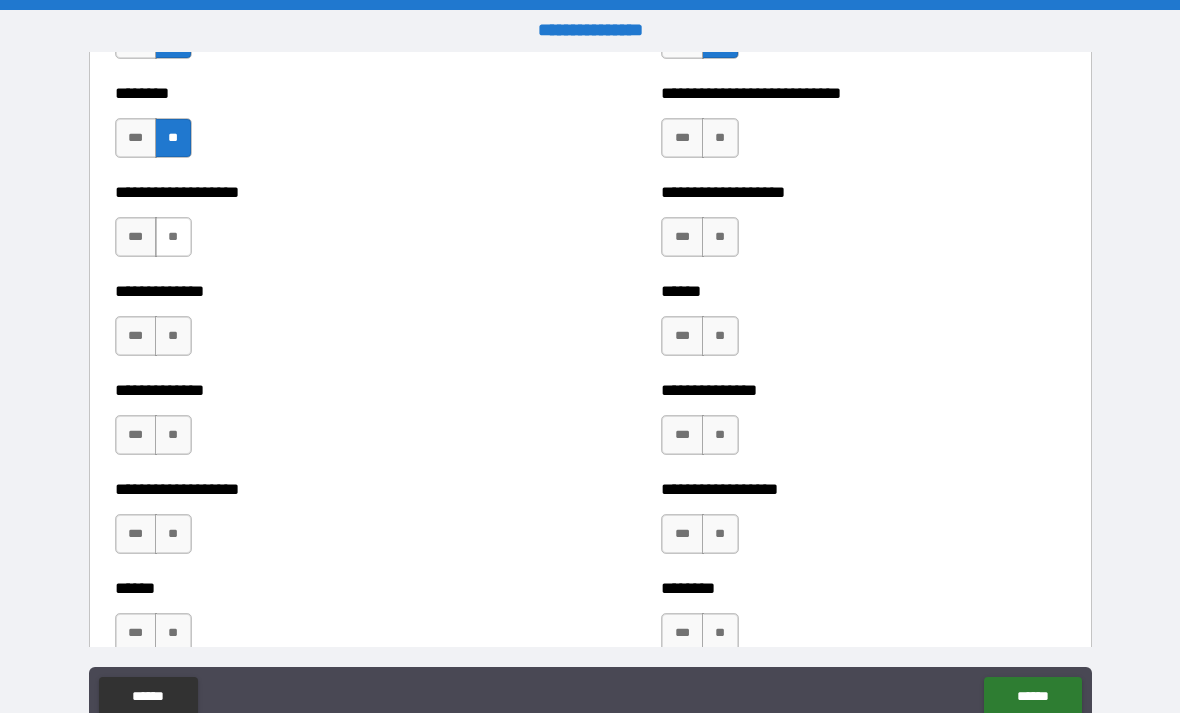 click on "**" at bounding box center [173, 237] 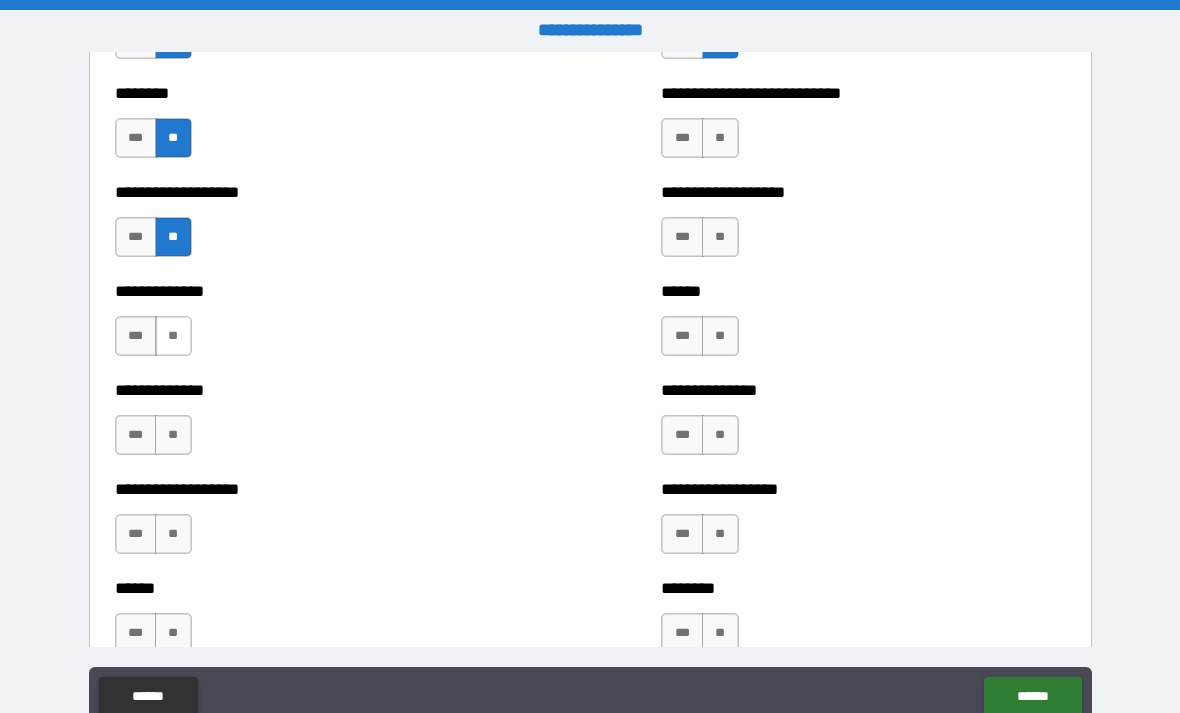 click on "**" at bounding box center (173, 336) 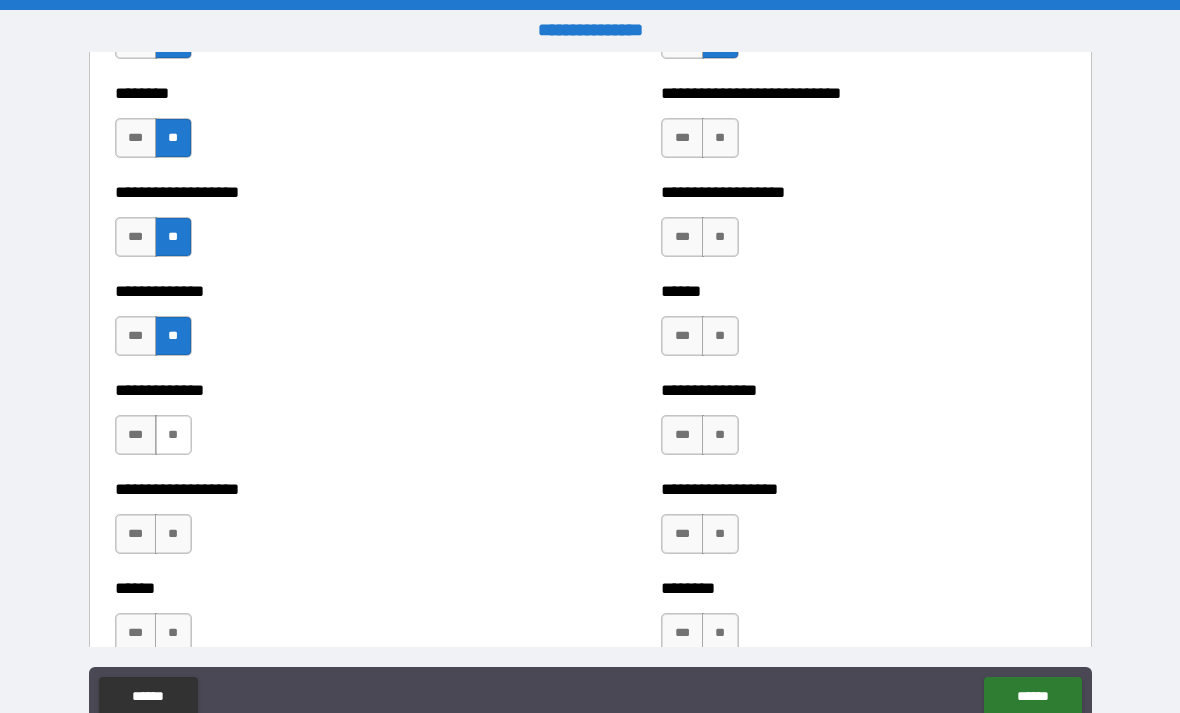 click on "**" at bounding box center [173, 435] 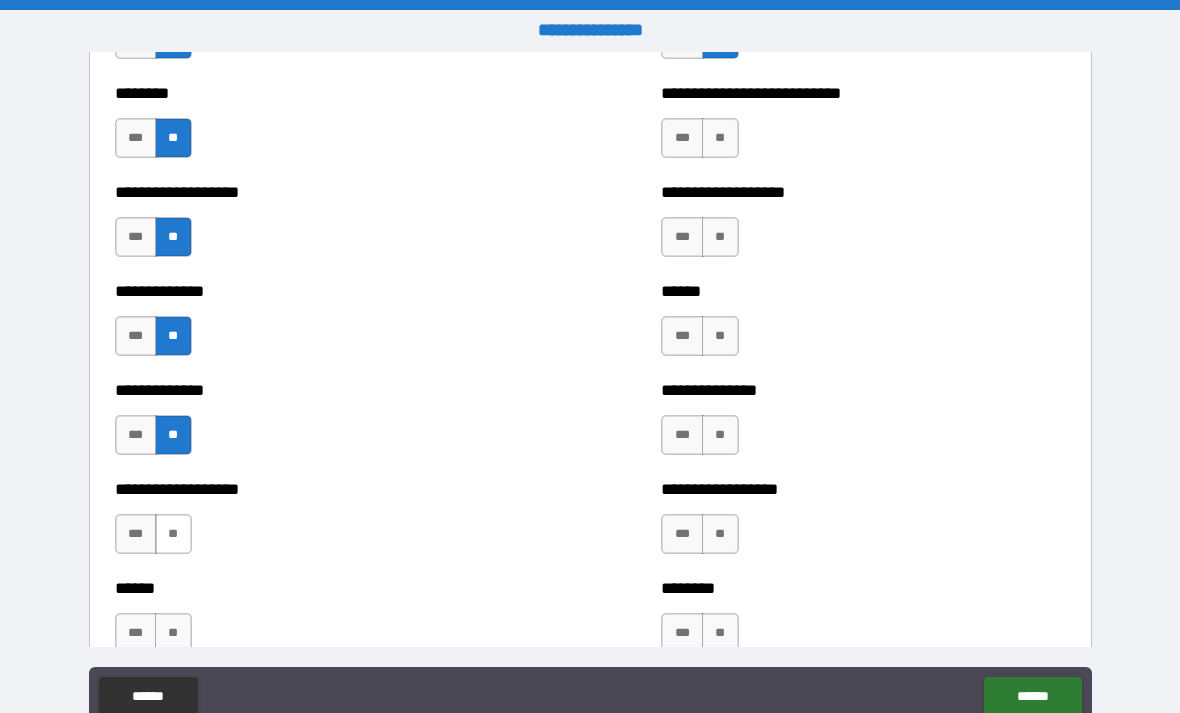 click on "**" at bounding box center (173, 534) 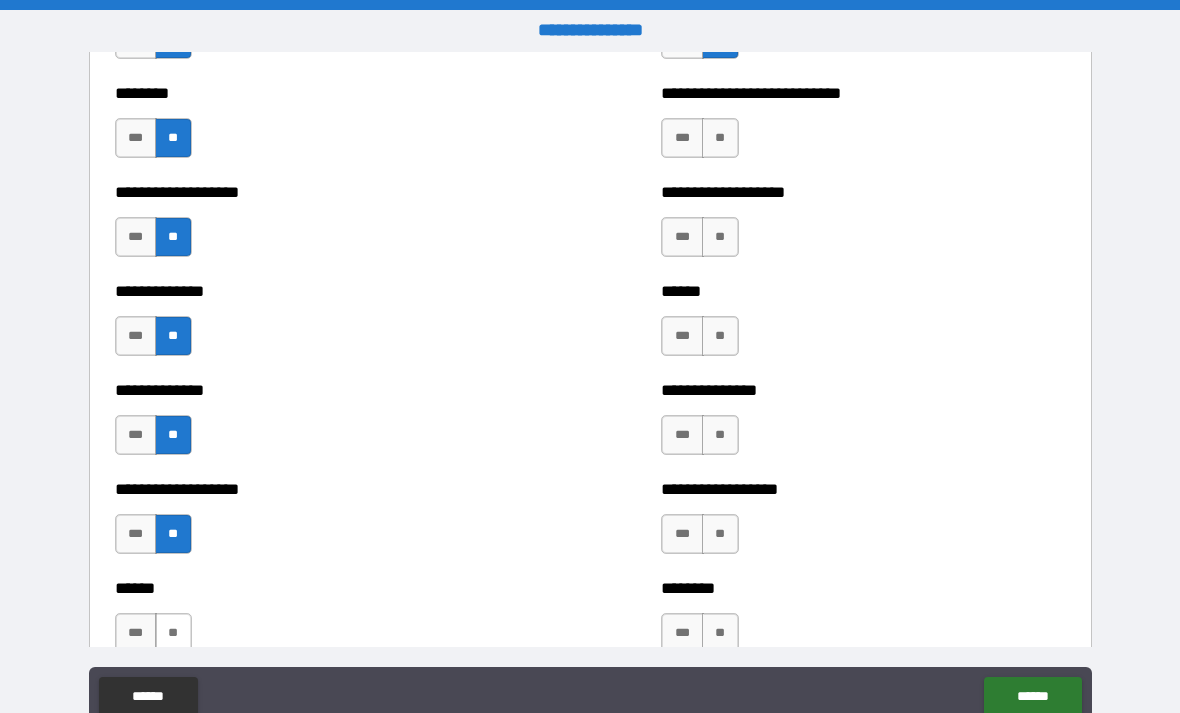 click on "**" at bounding box center [173, 633] 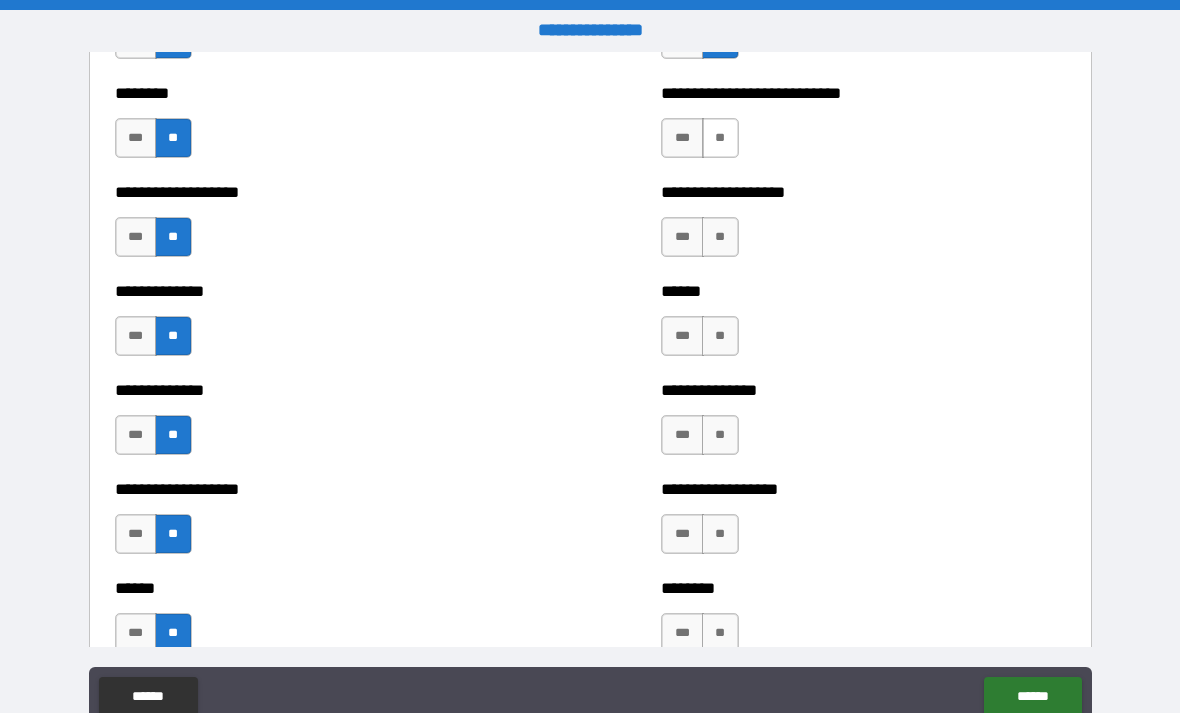 click on "**" at bounding box center (720, 138) 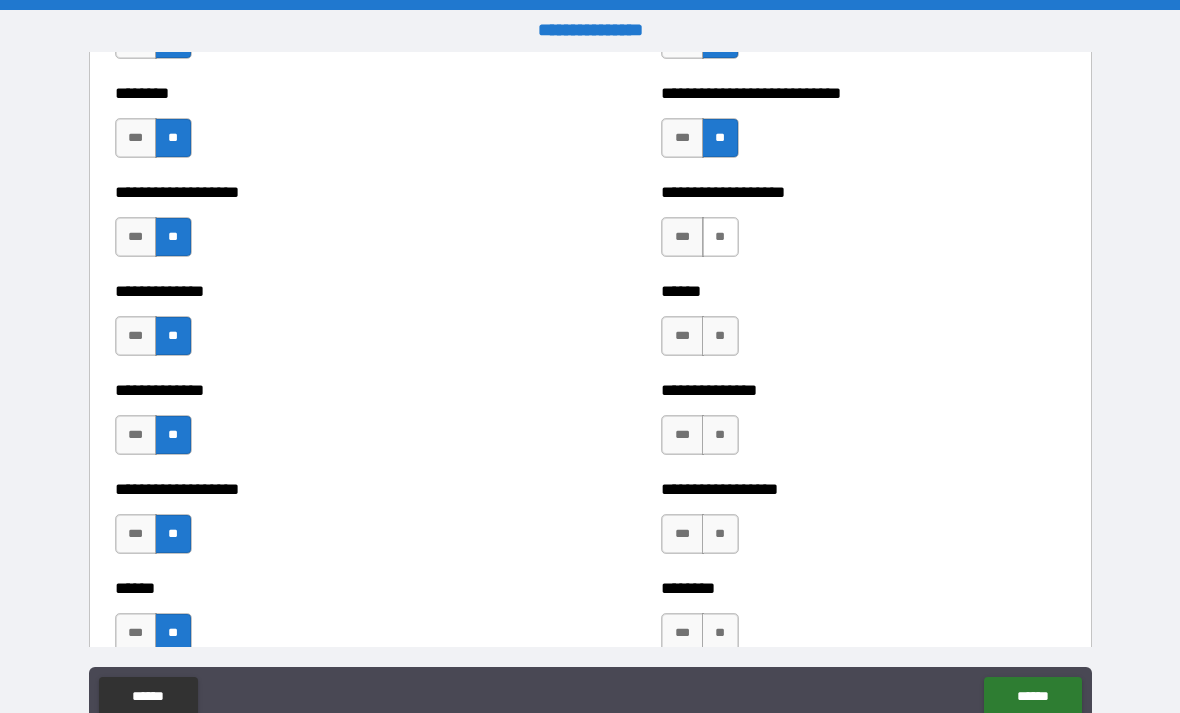 click on "**" at bounding box center [720, 237] 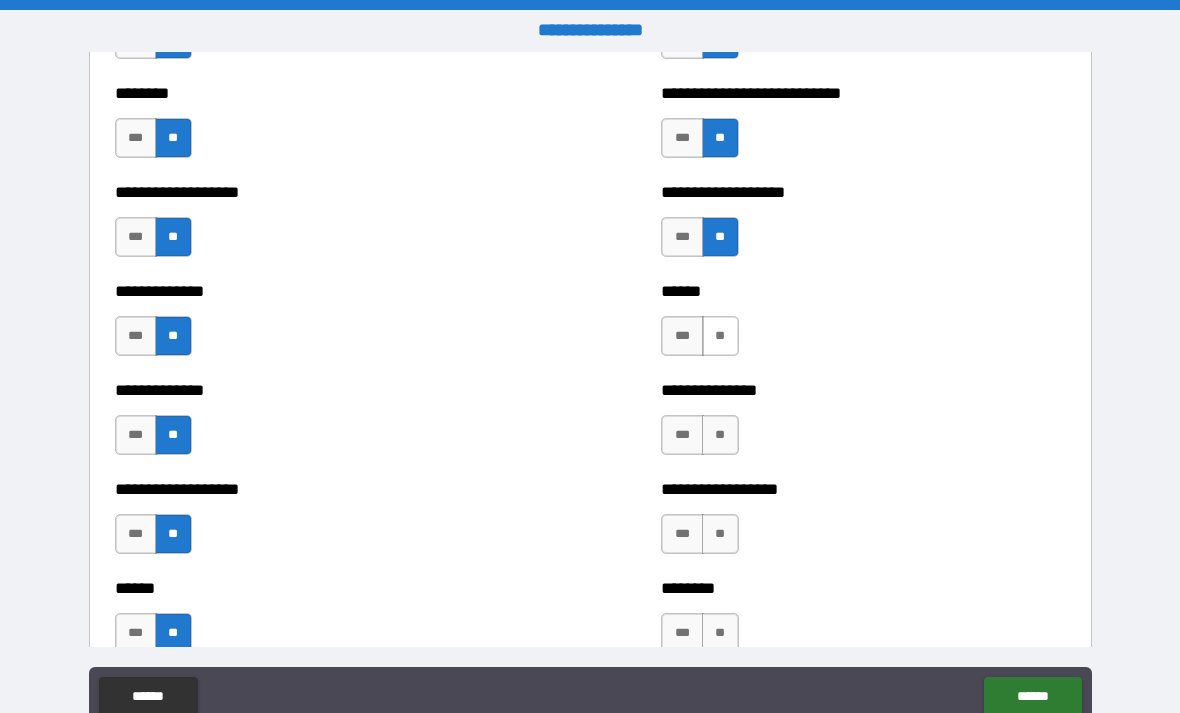 click on "**" at bounding box center (720, 336) 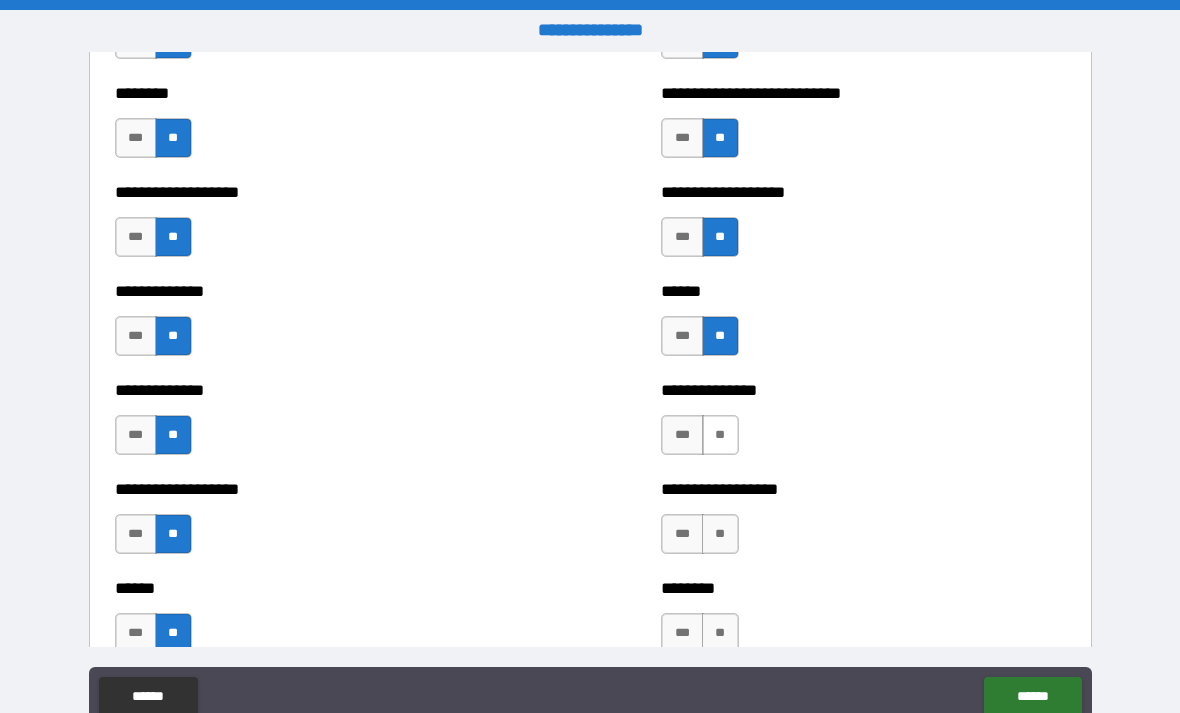 click on "**" at bounding box center [720, 435] 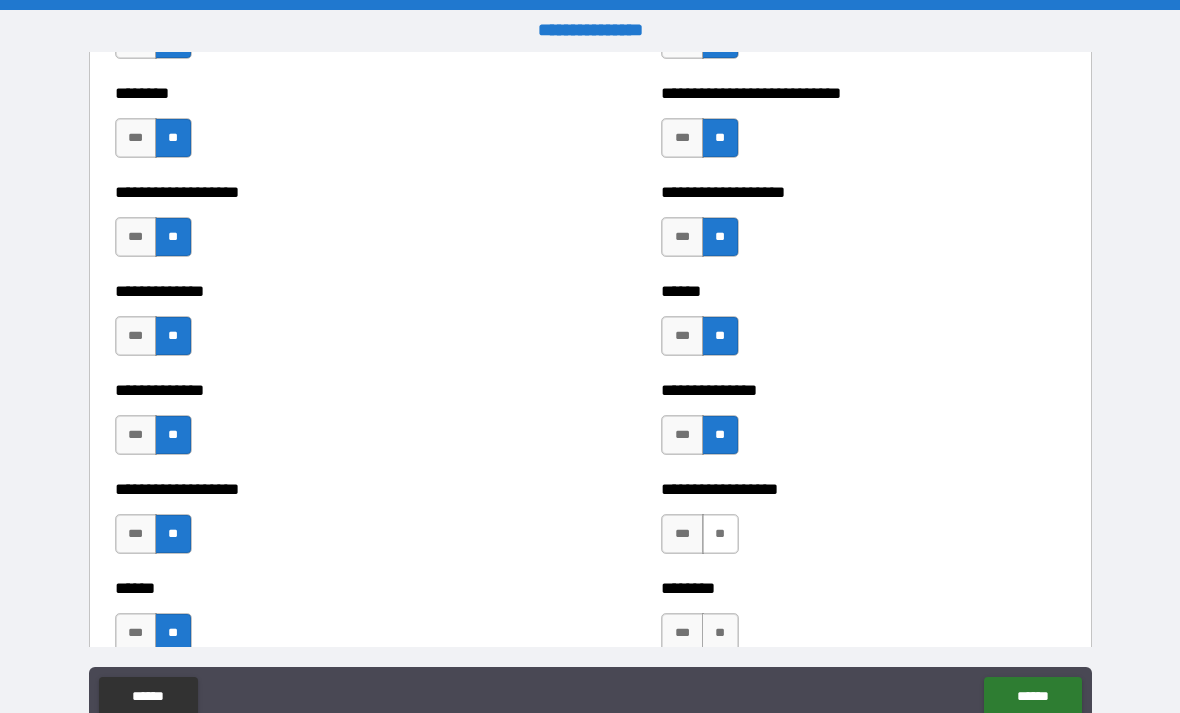 click on "**" at bounding box center (720, 534) 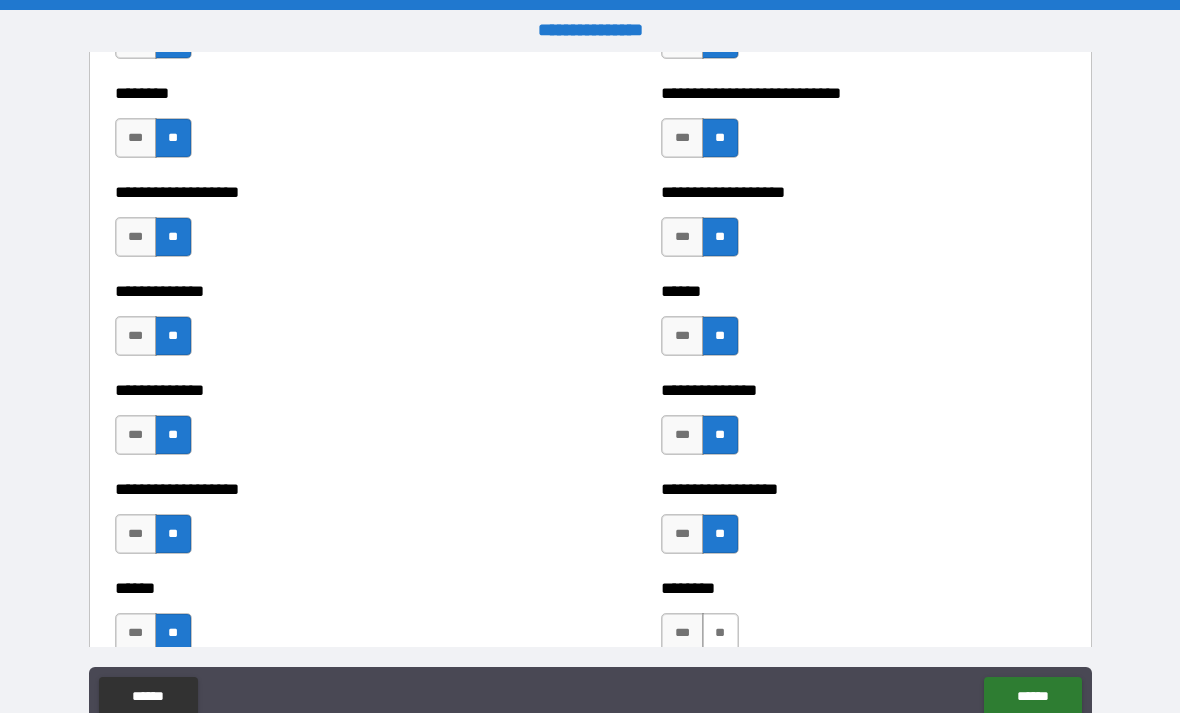 click on "**" at bounding box center (720, 633) 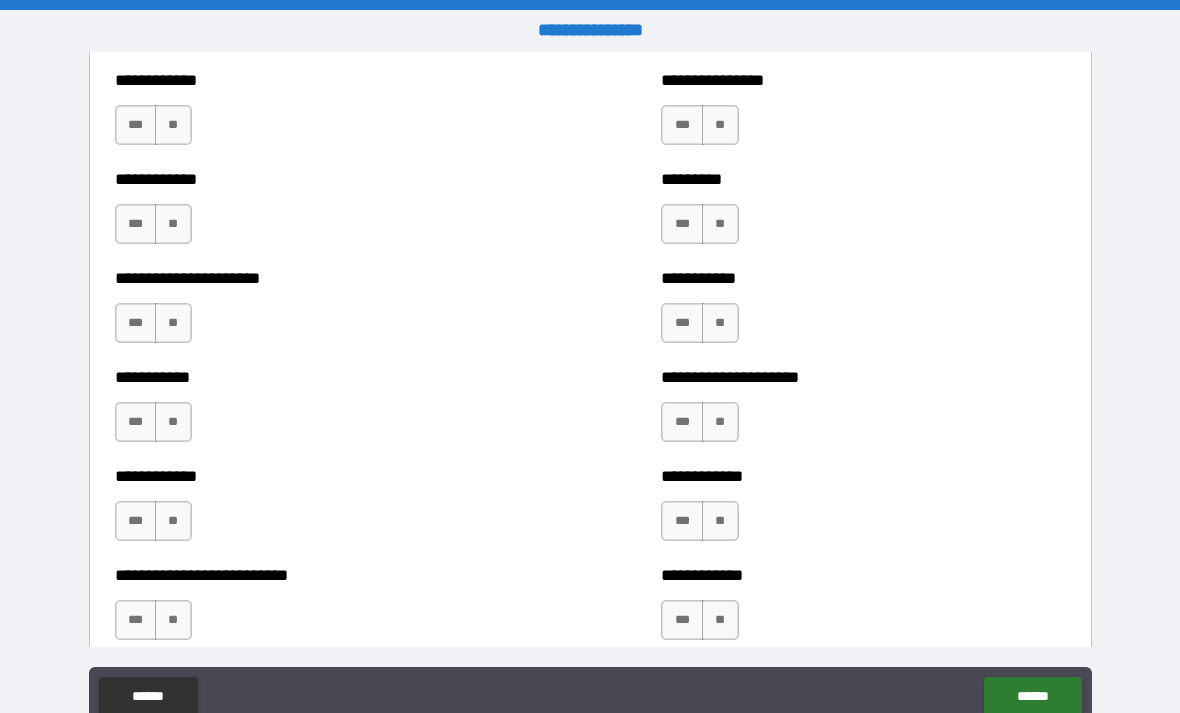 scroll, scrollTop: 5470, scrollLeft: 0, axis: vertical 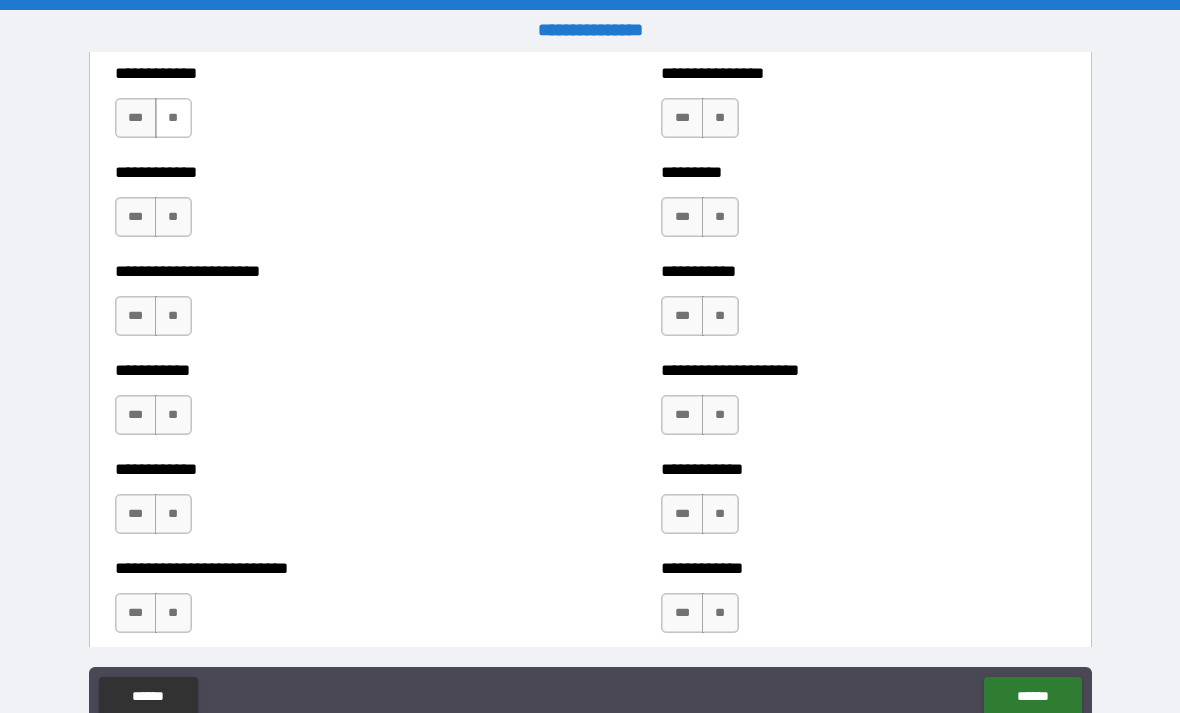 click on "**" at bounding box center (173, 118) 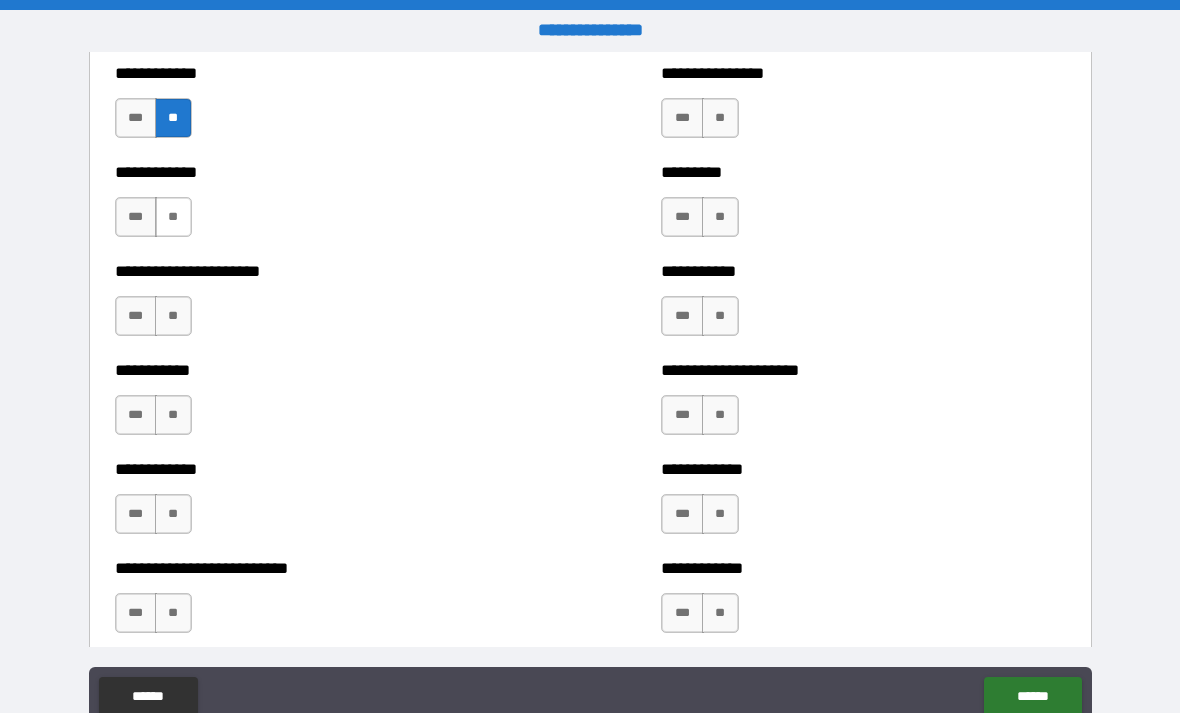 click on "**" at bounding box center [173, 217] 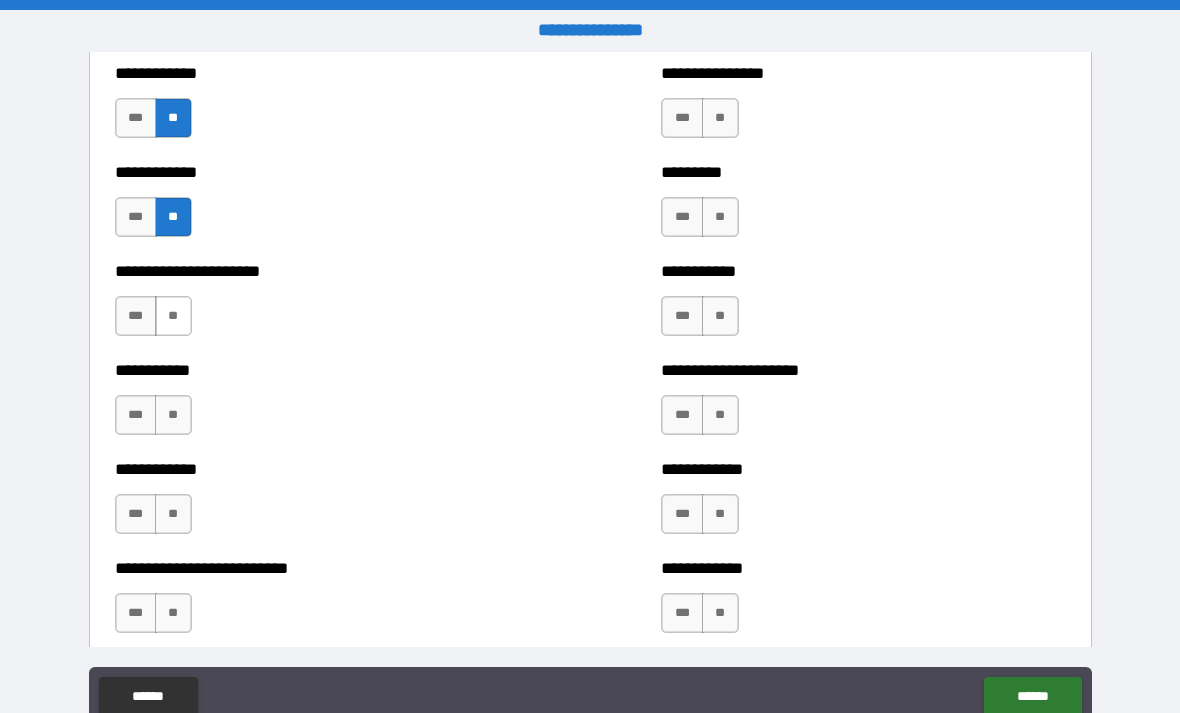 click on "**" at bounding box center [173, 316] 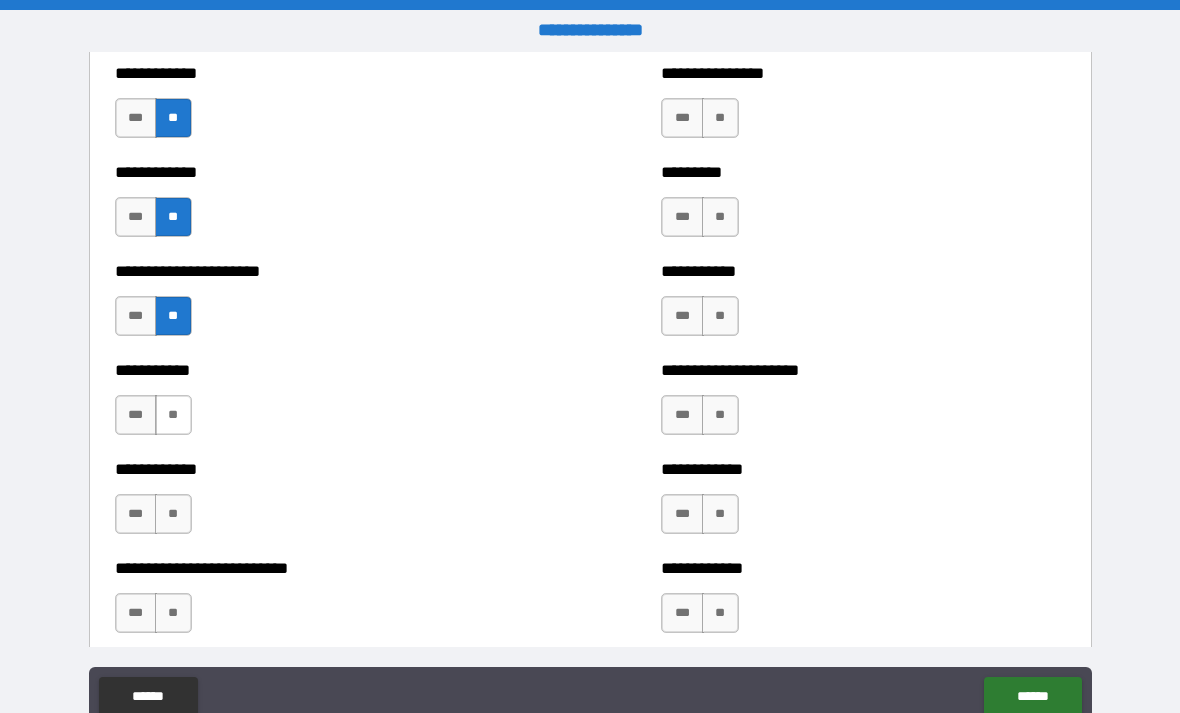 click on "**" at bounding box center (173, 415) 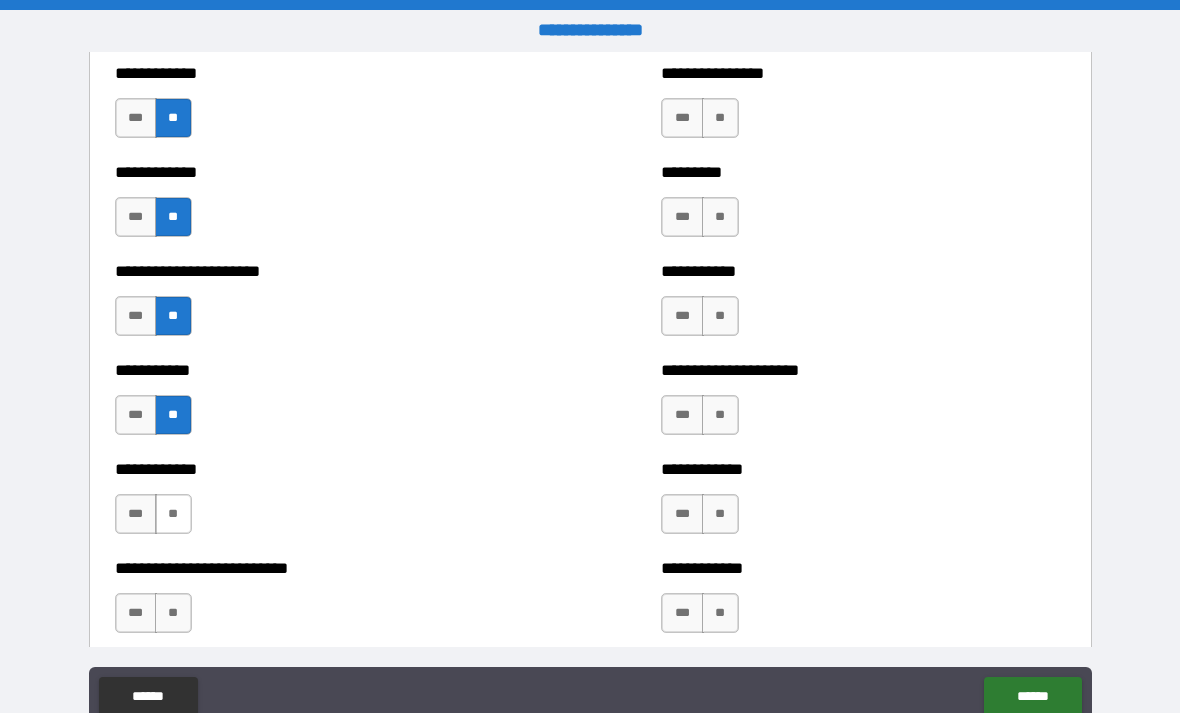 click on "**" at bounding box center [173, 514] 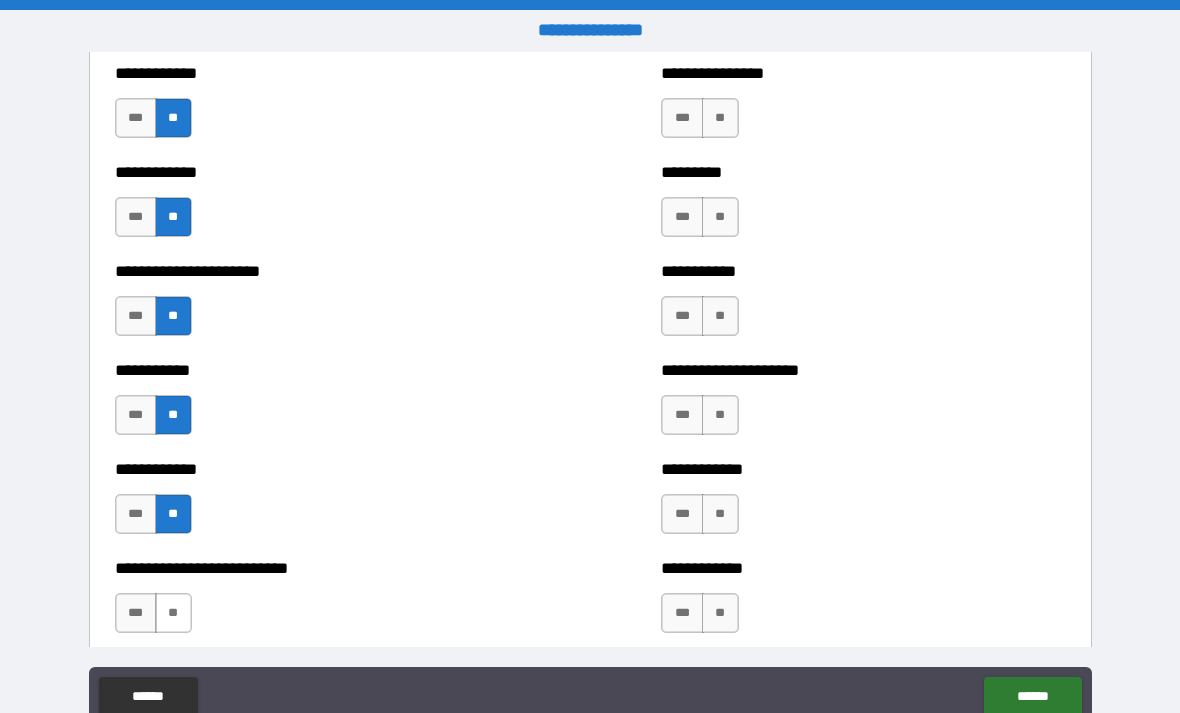 click on "**" at bounding box center [173, 613] 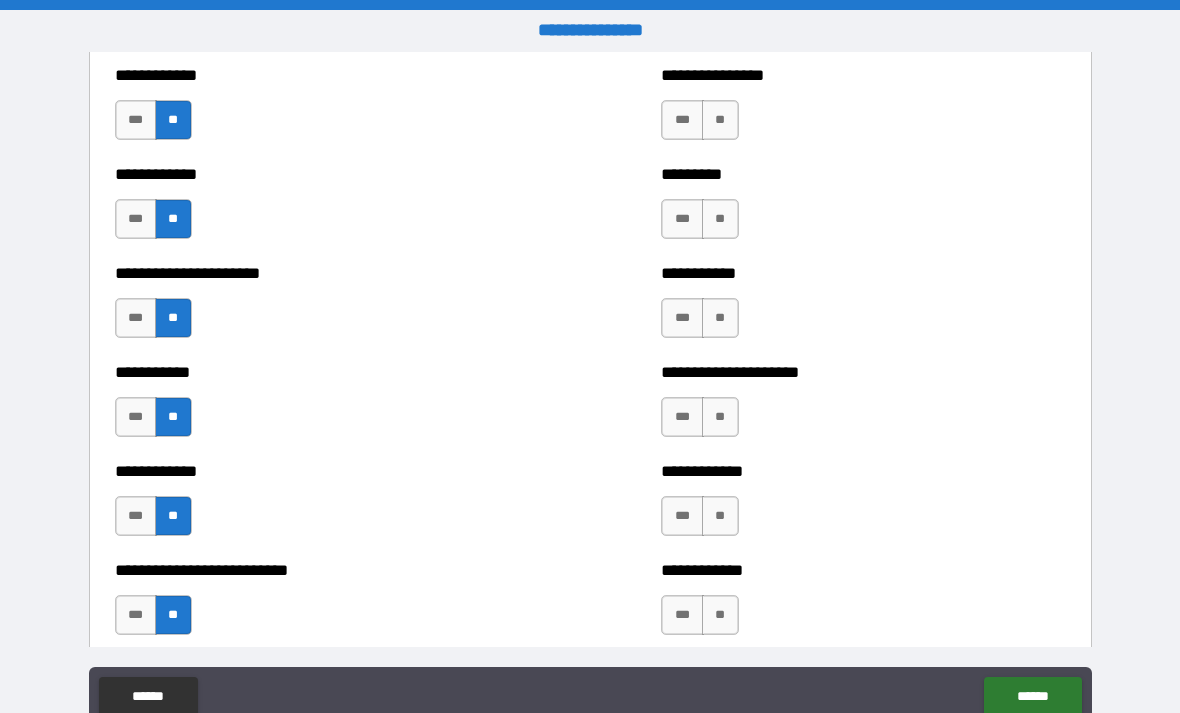 scroll, scrollTop: 5470, scrollLeft: 0, axis: vertical 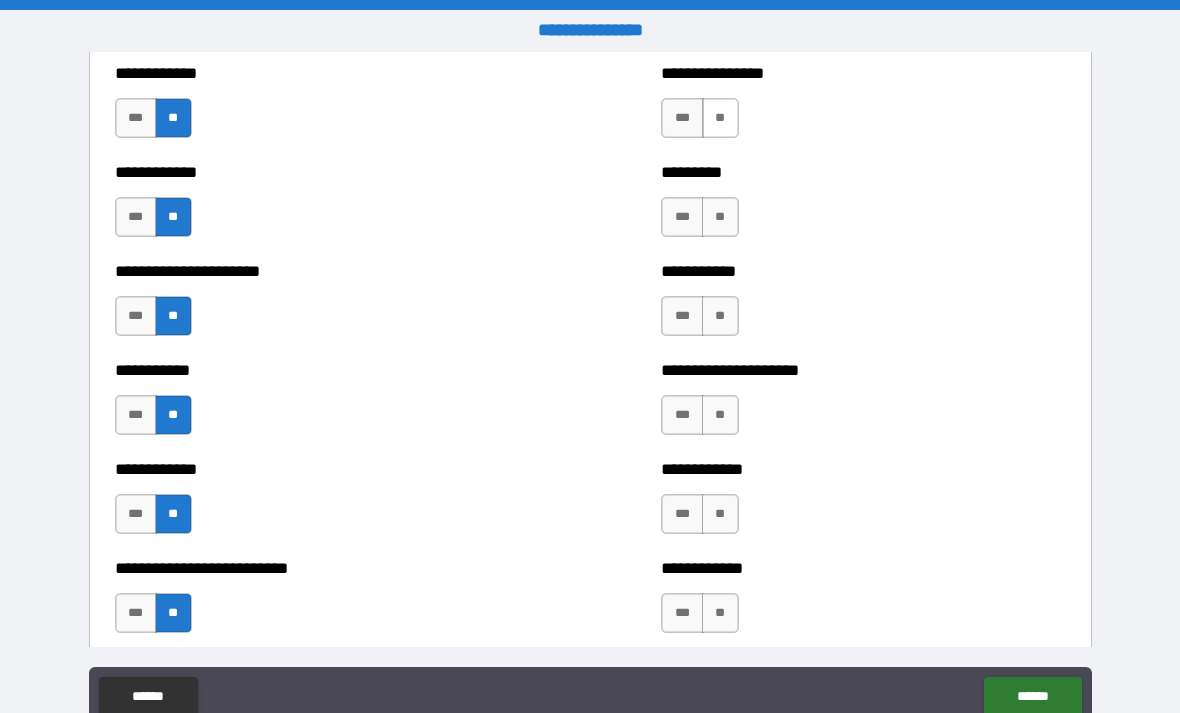 click on "**" at bounding box center [720, 118] 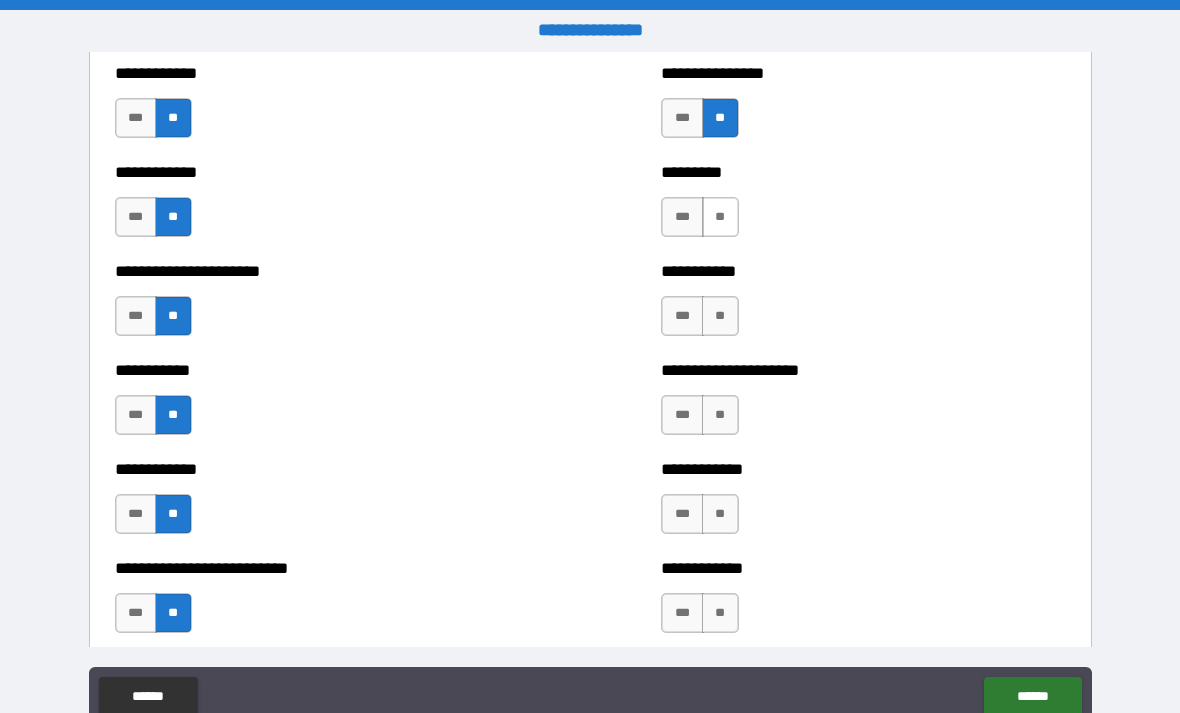 click on "**" at bounding box center (720, 217) 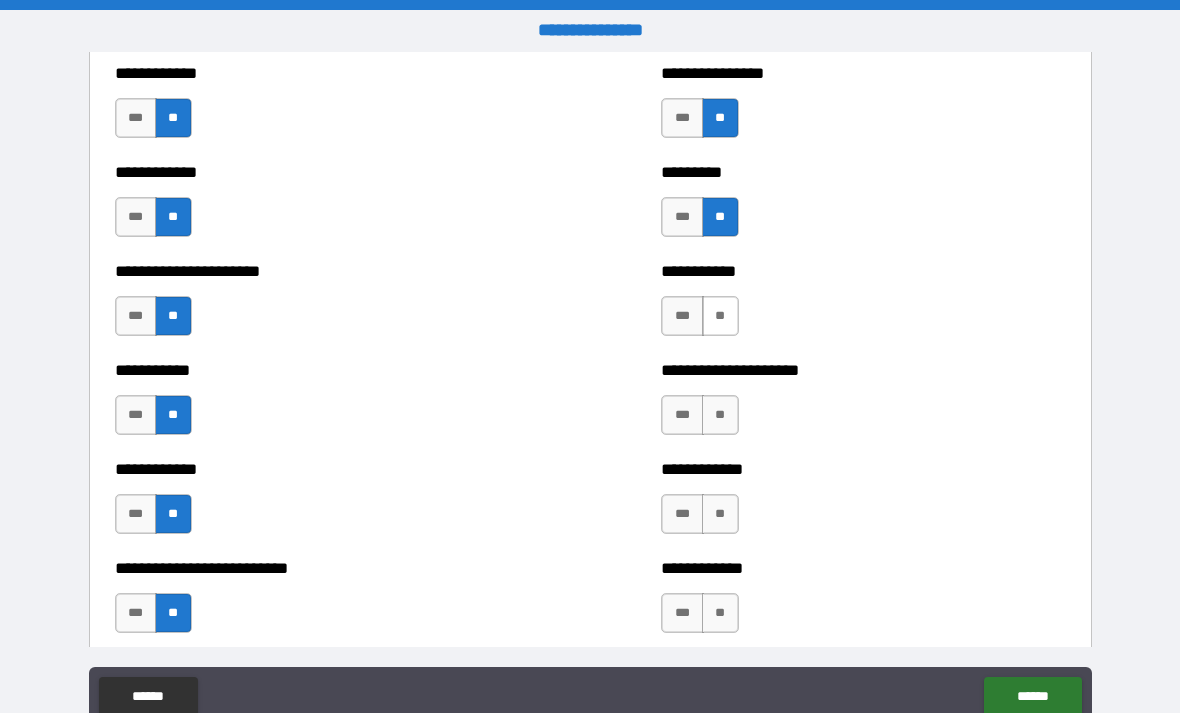 click on "**" at bounding box center (720, 316) 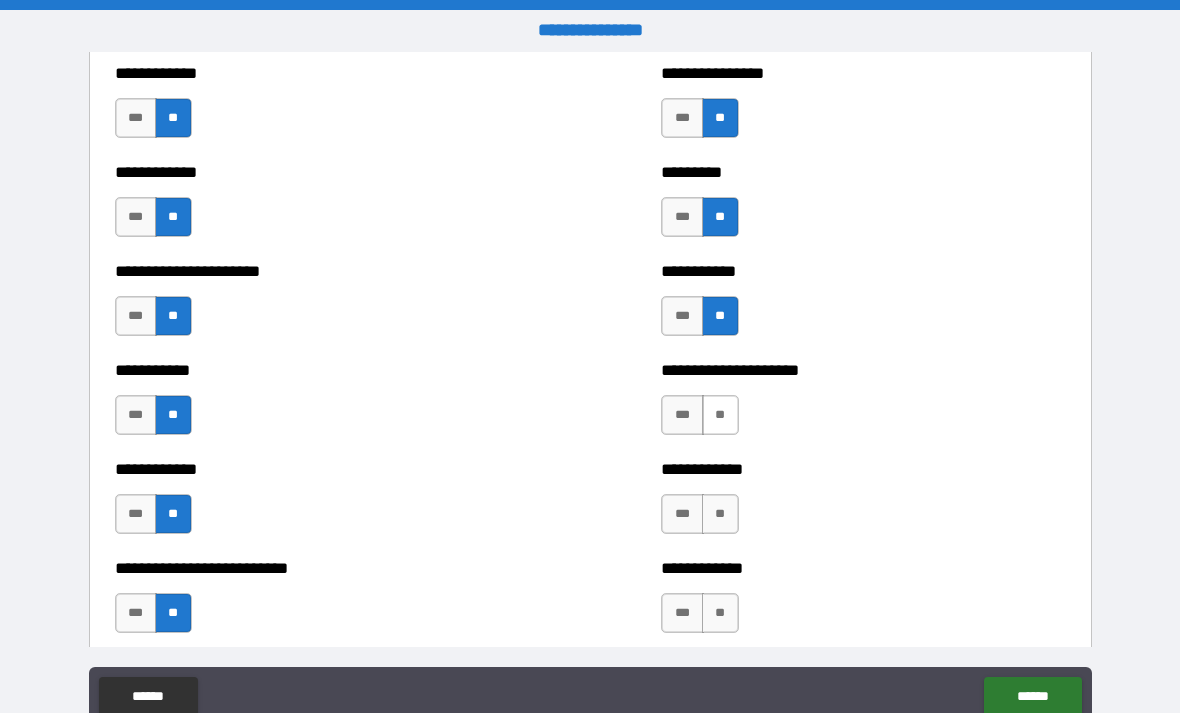 click on "**" at bounding box center (720, 415) 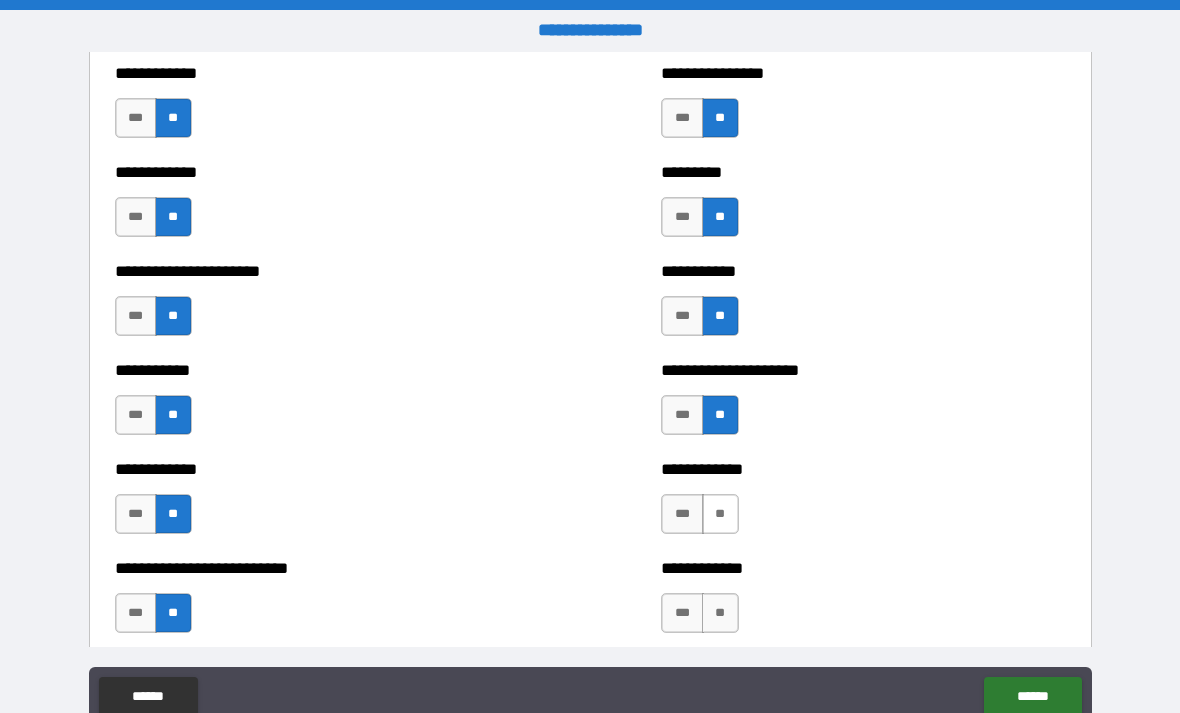click on "**" at bounding box center [720, 514] 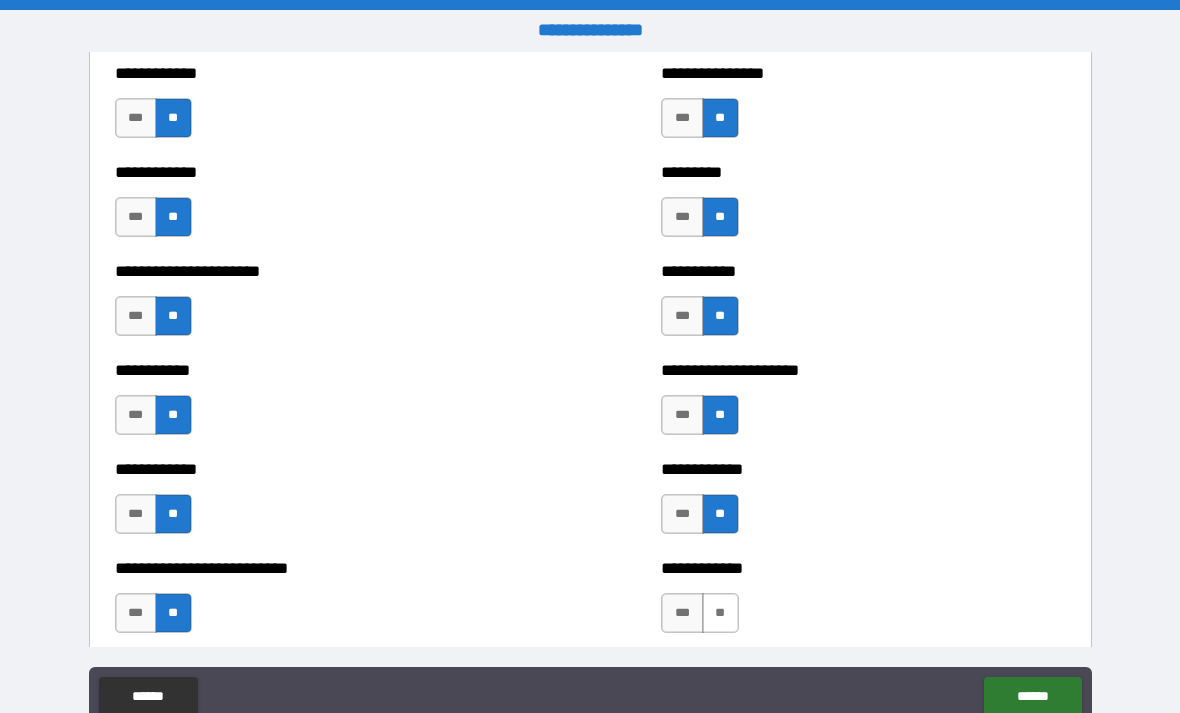 click on "**" at bounding box center (720, 613) 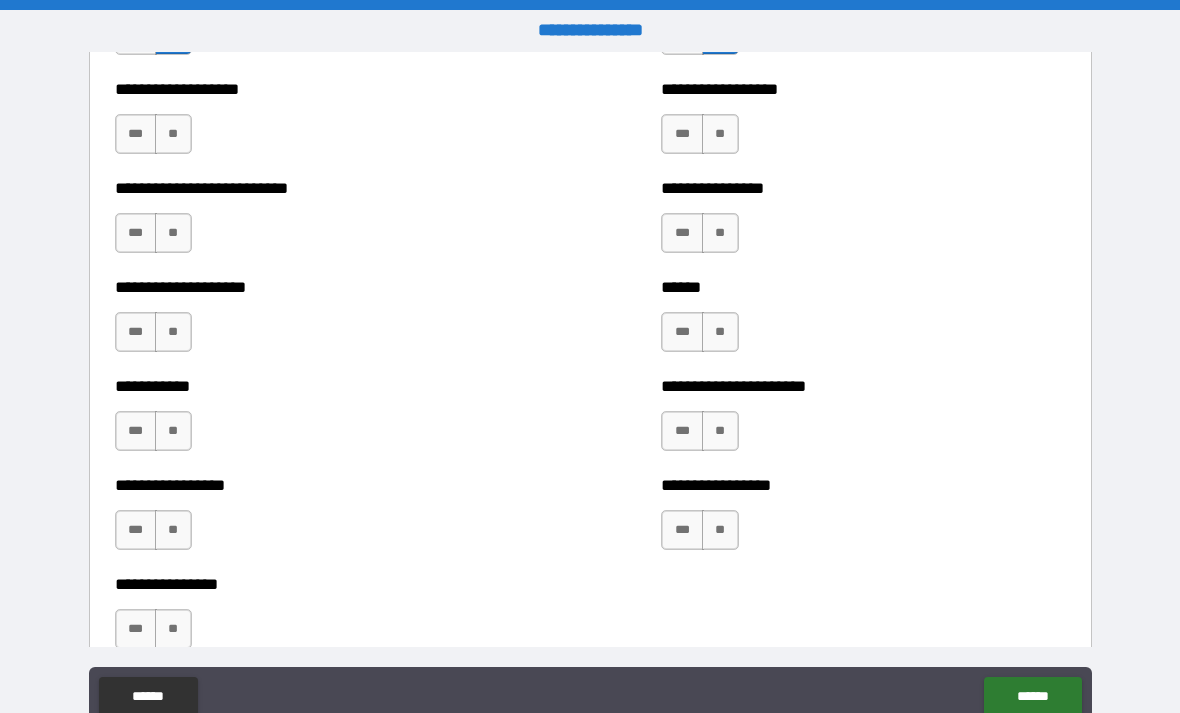 scroll, scrollTop: 6054, scrollLeft: 0, axis: vertical 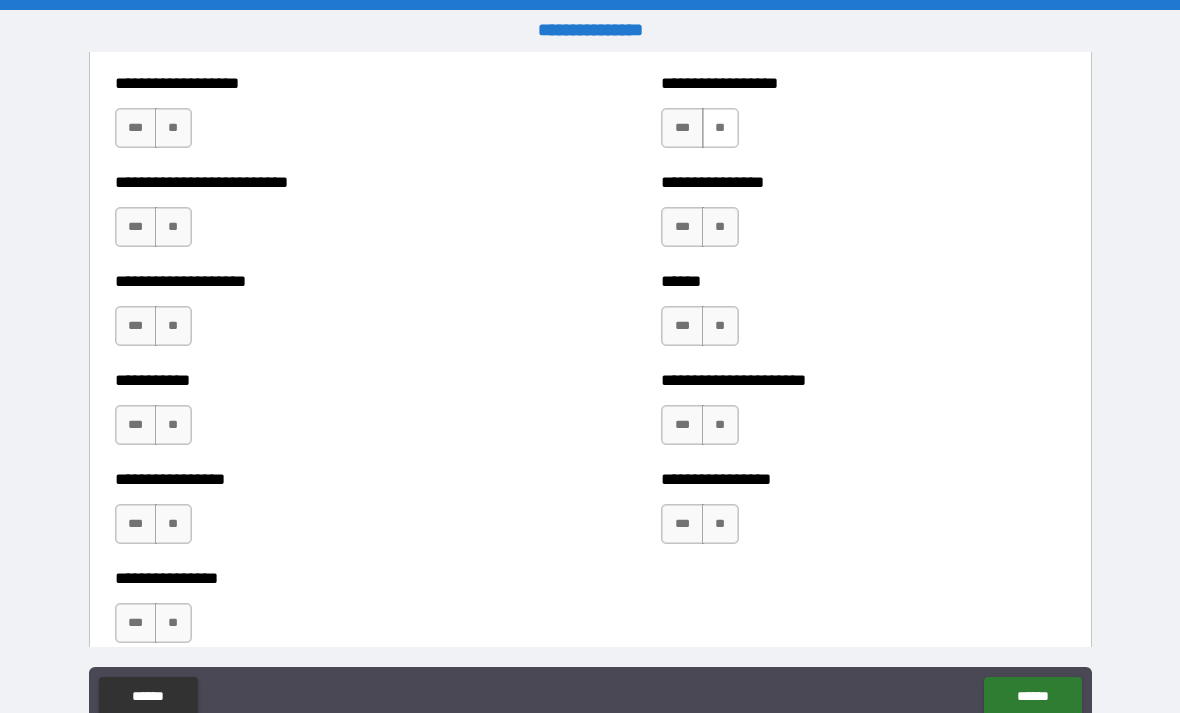 click on "**" at bounding box center [720, 128] 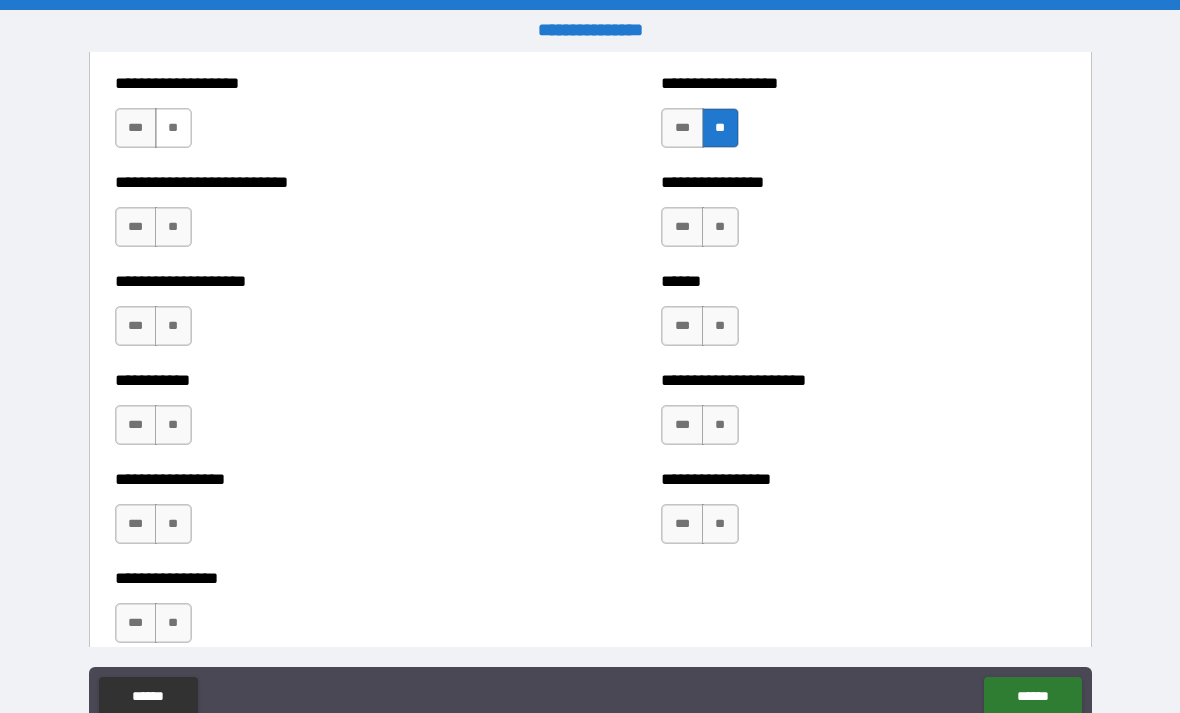 click on "**" at bounding box center [173, 128] 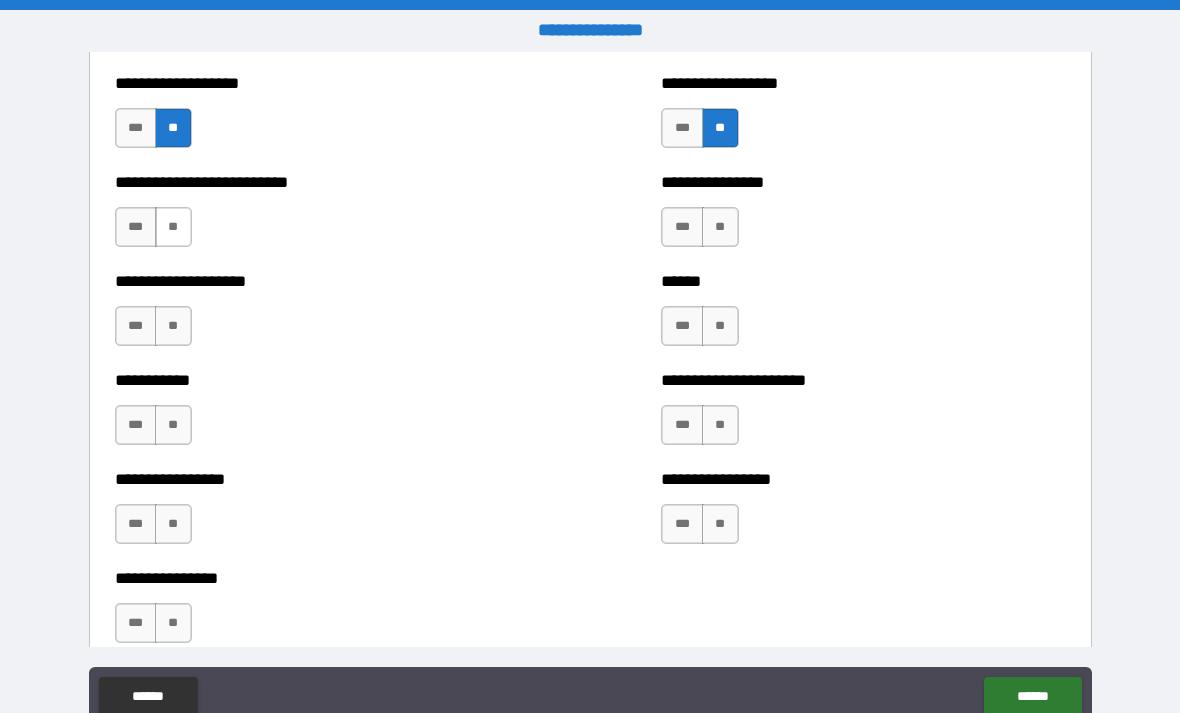 click on "**" at bounding box center [173, 227] 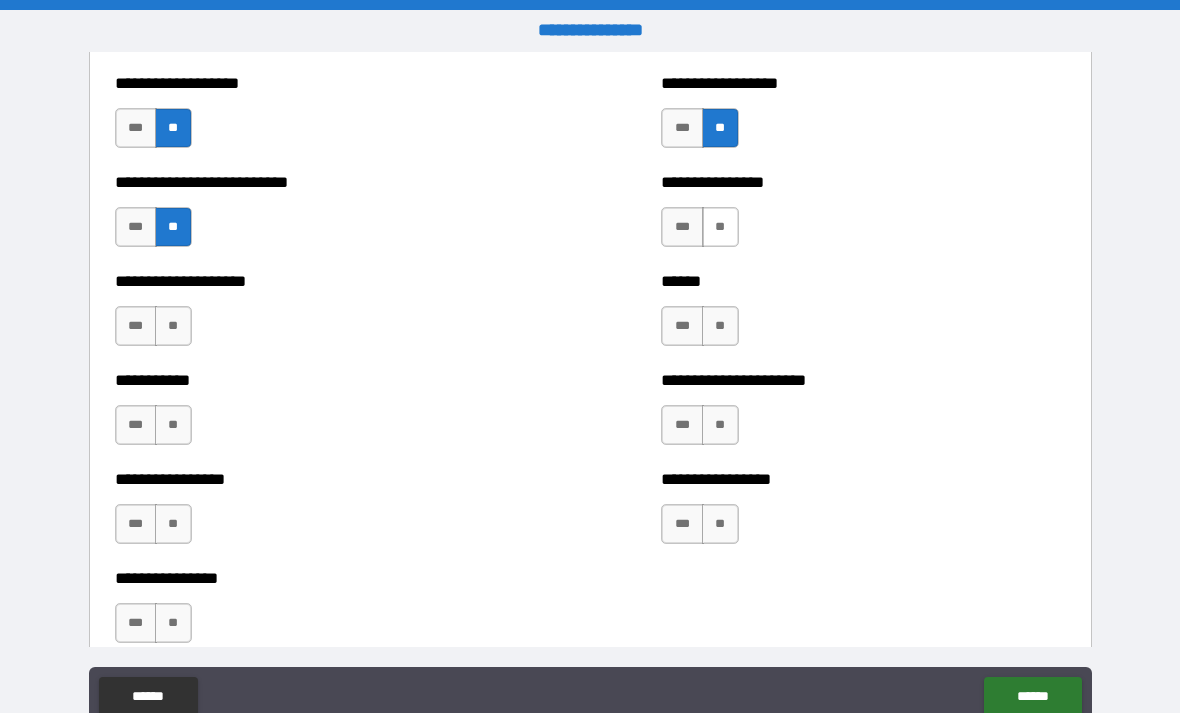 click on "**" at bounding box center (720, 227) 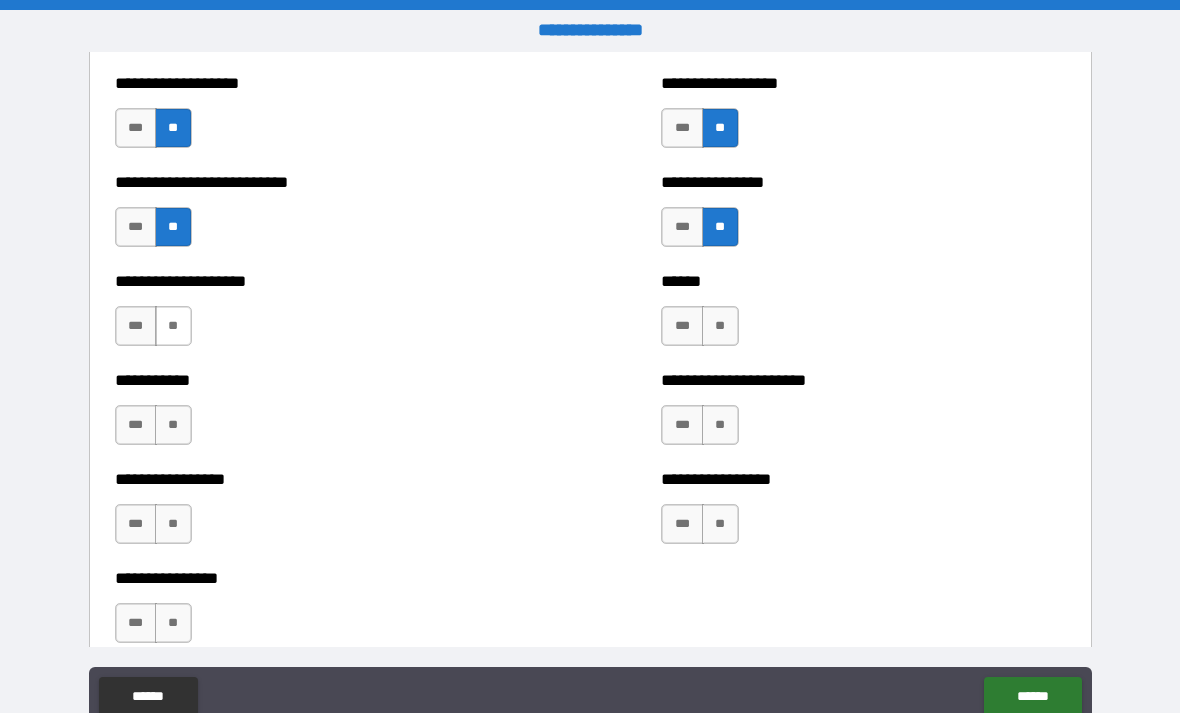 click on "**" at bounding box center (173, 326) 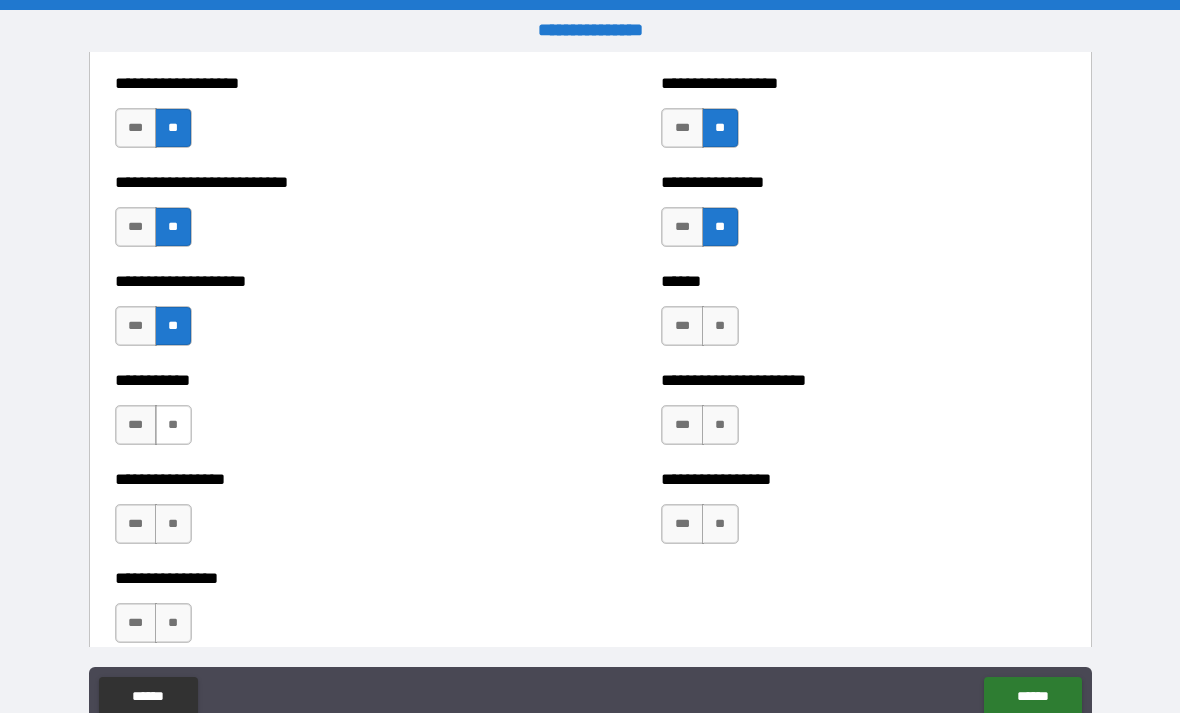 click on "**" at bounding box center [173, 425] 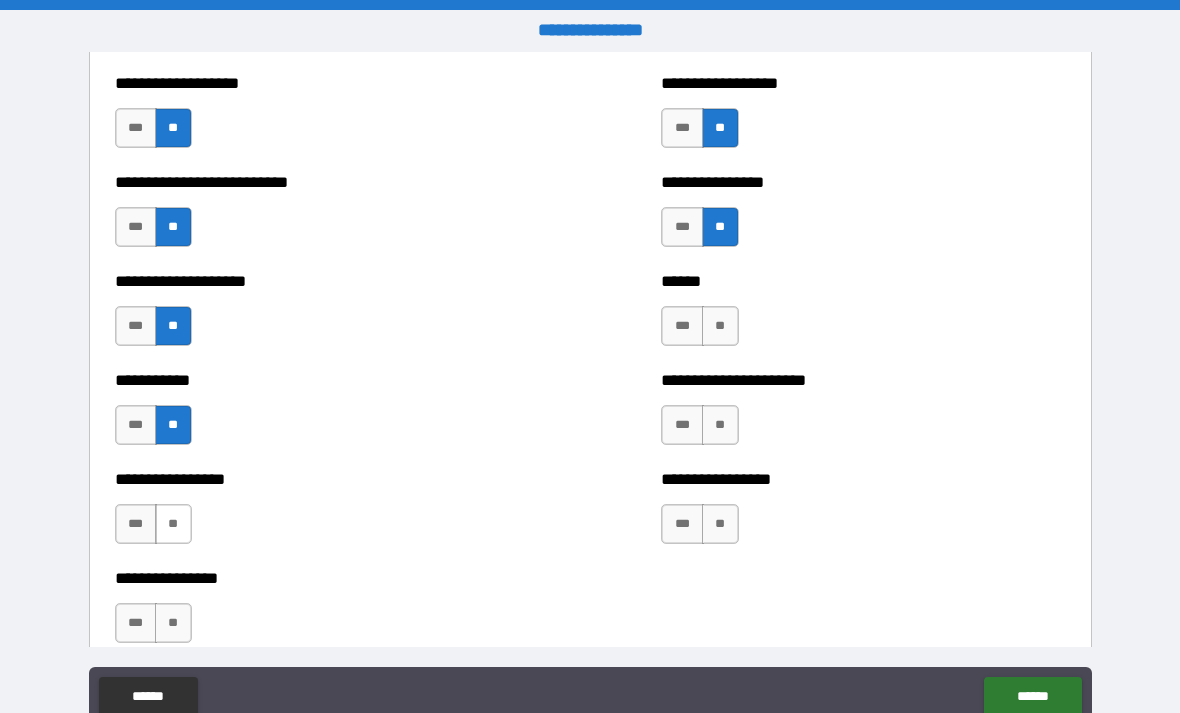 click on "**" at bounding box center [173, 524] 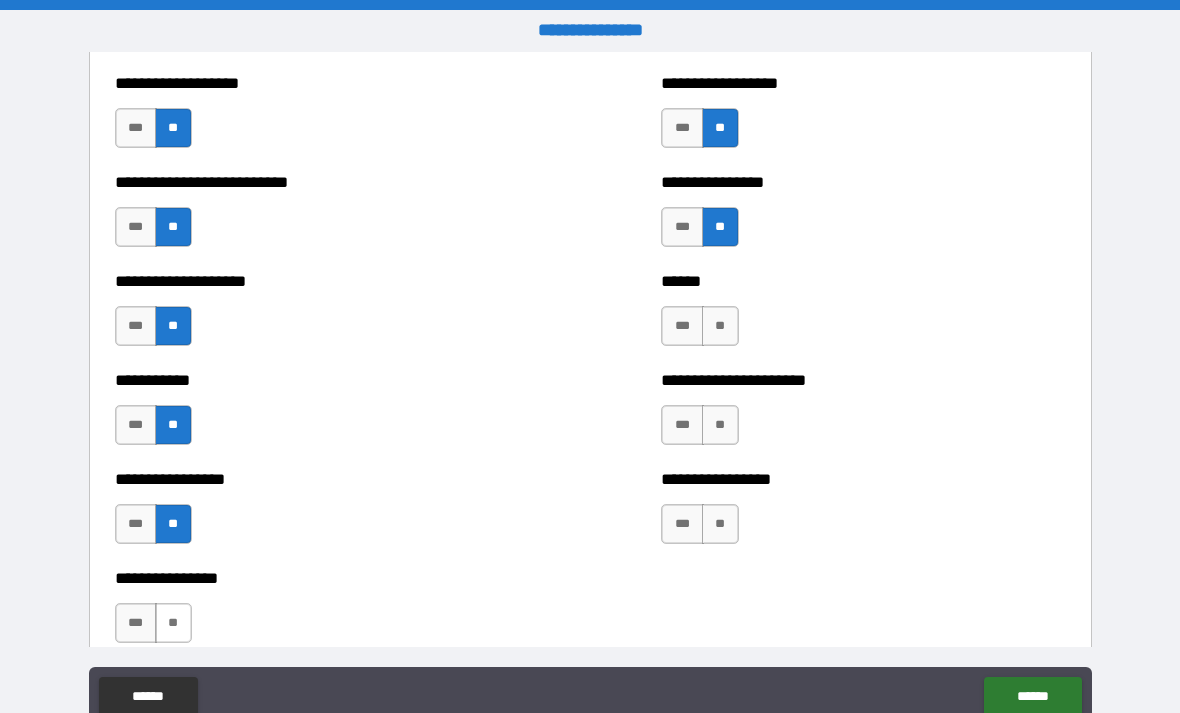 click on "**" at bounding box center [173, 623] 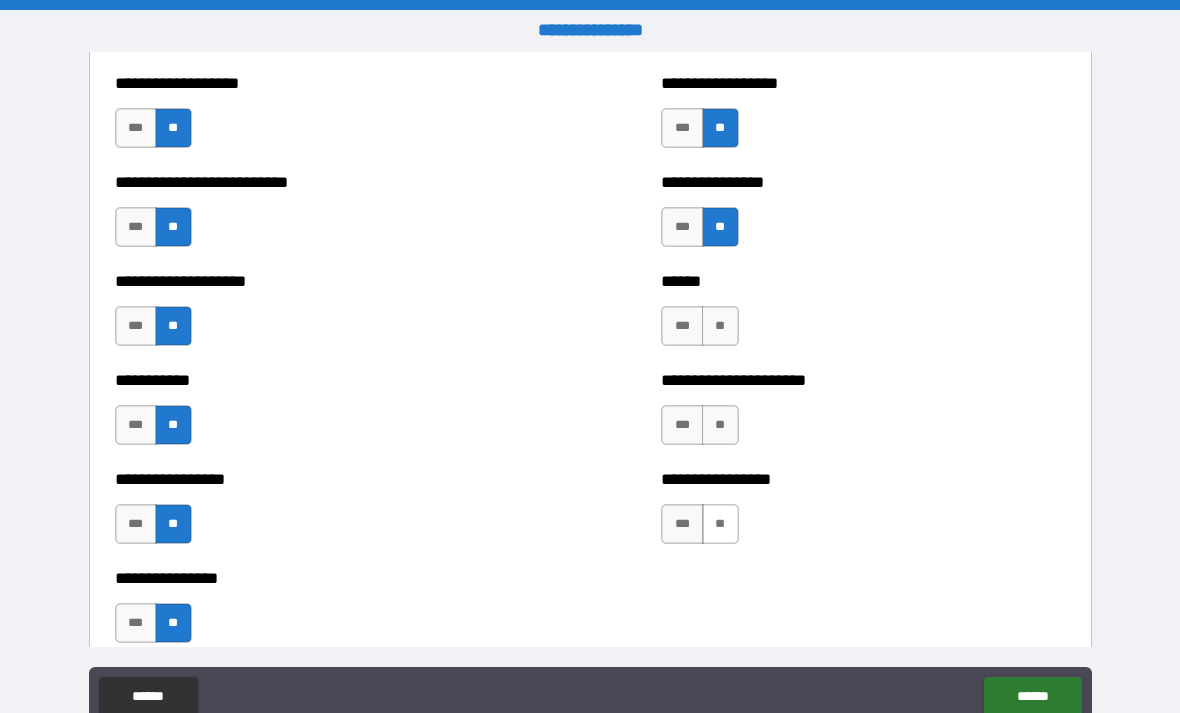 click on "**" at bounding box center (720, 524) 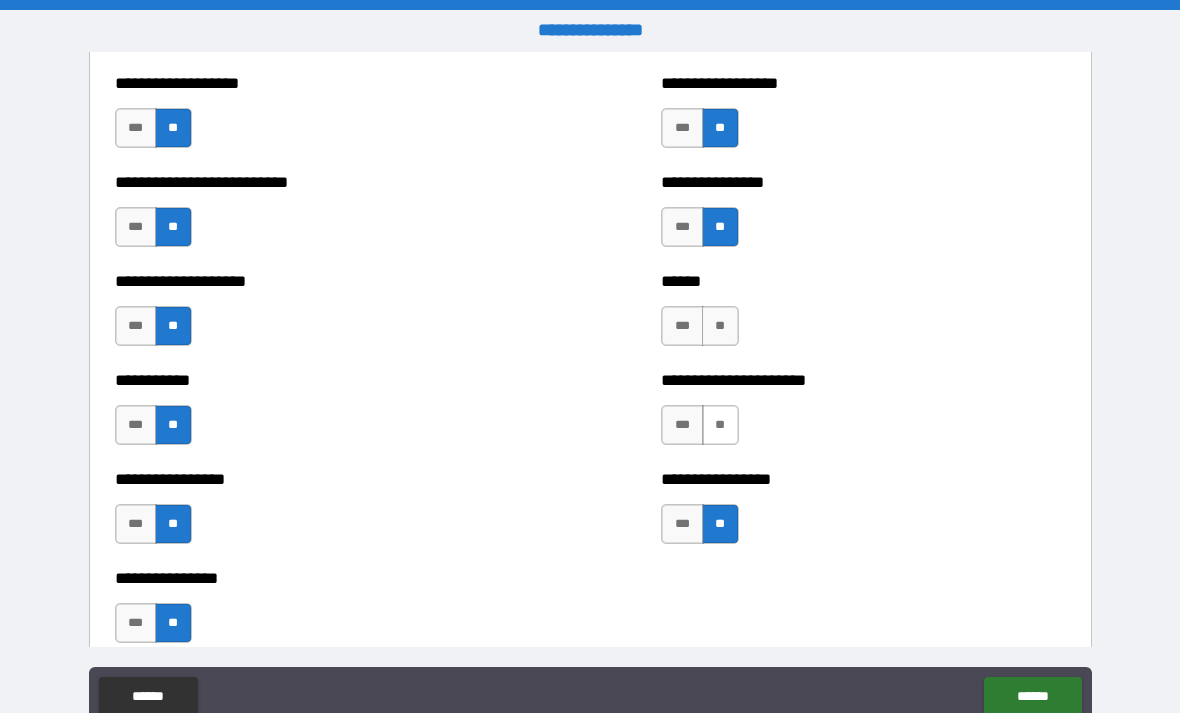 click on "**" at bounding box center [720, 425] 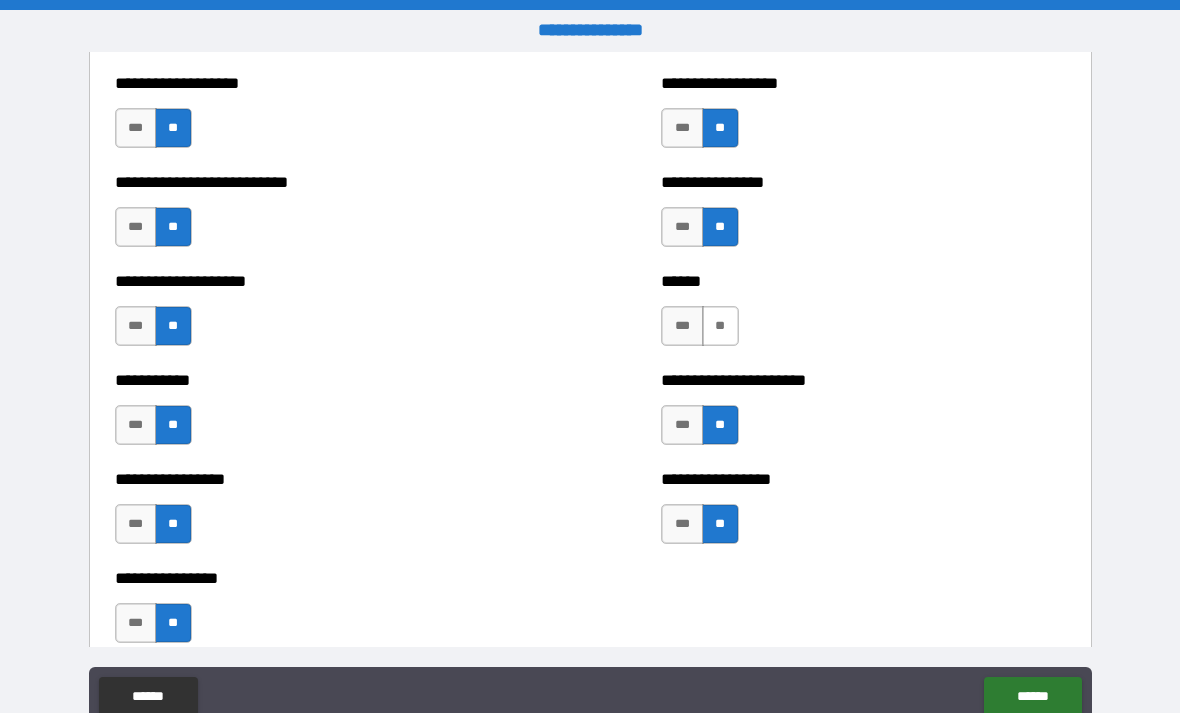 click on "**" at bounding box center [720, 326] 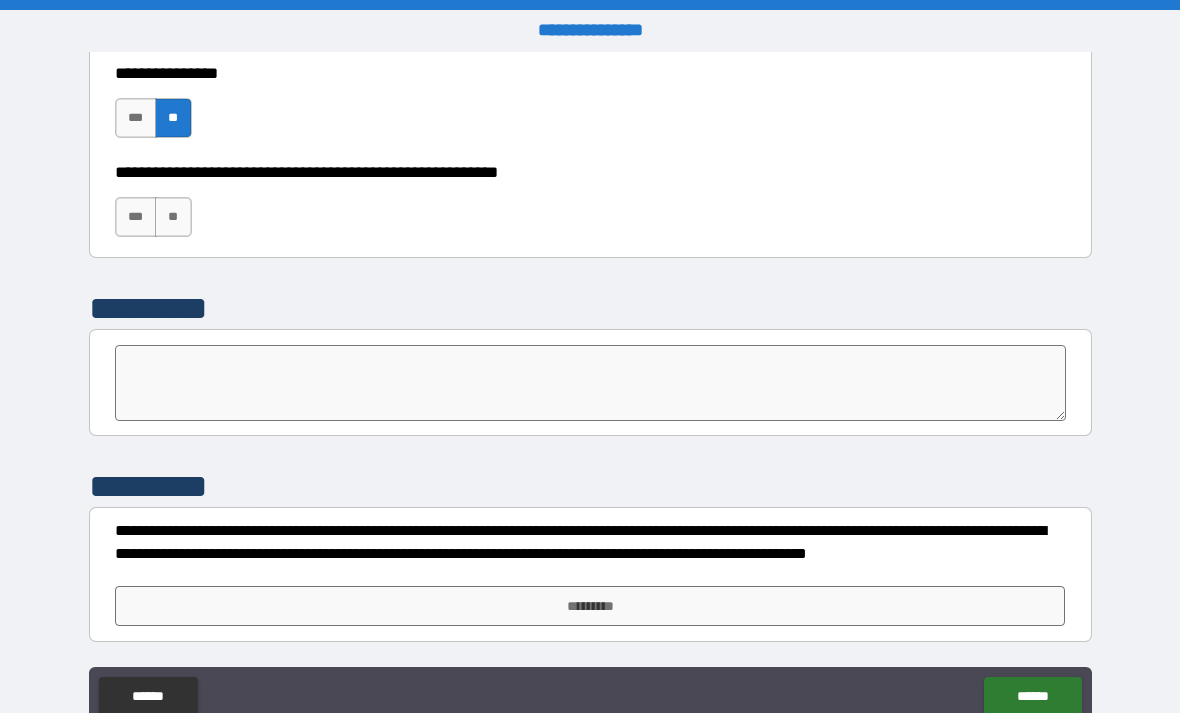 scroll, scrollTop: 6559, scrollLeft: 0, axis: vertical 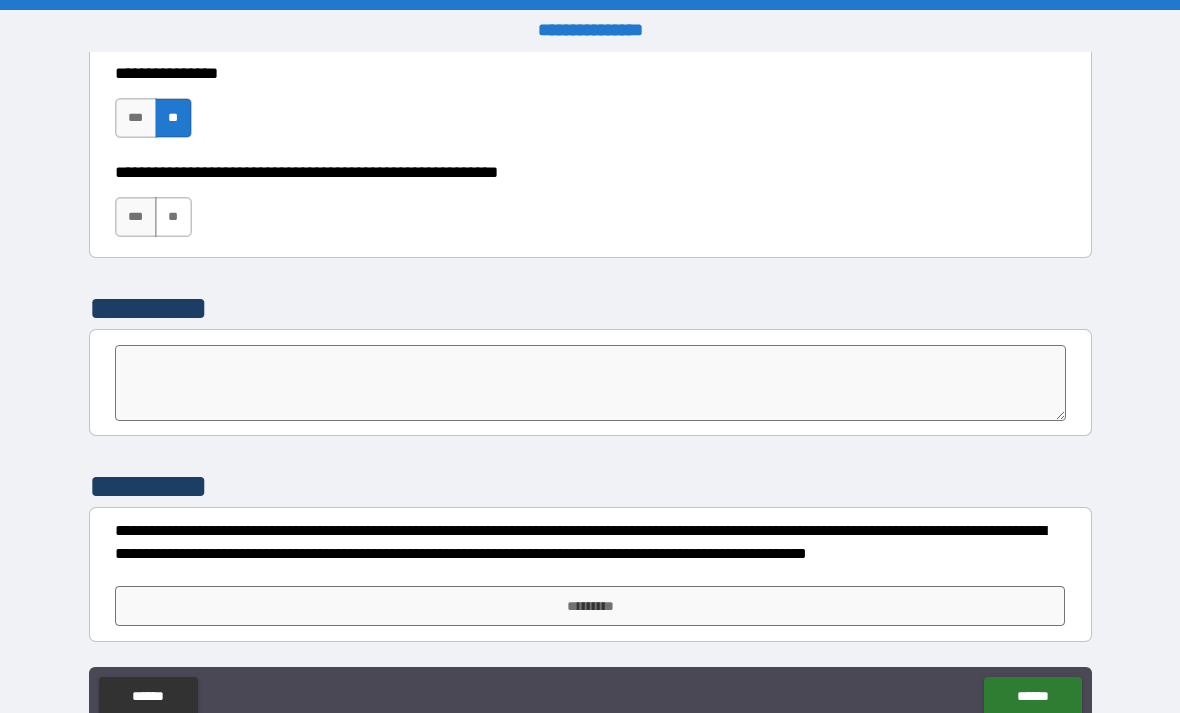 click on "**" at bounding box center [173, 217] 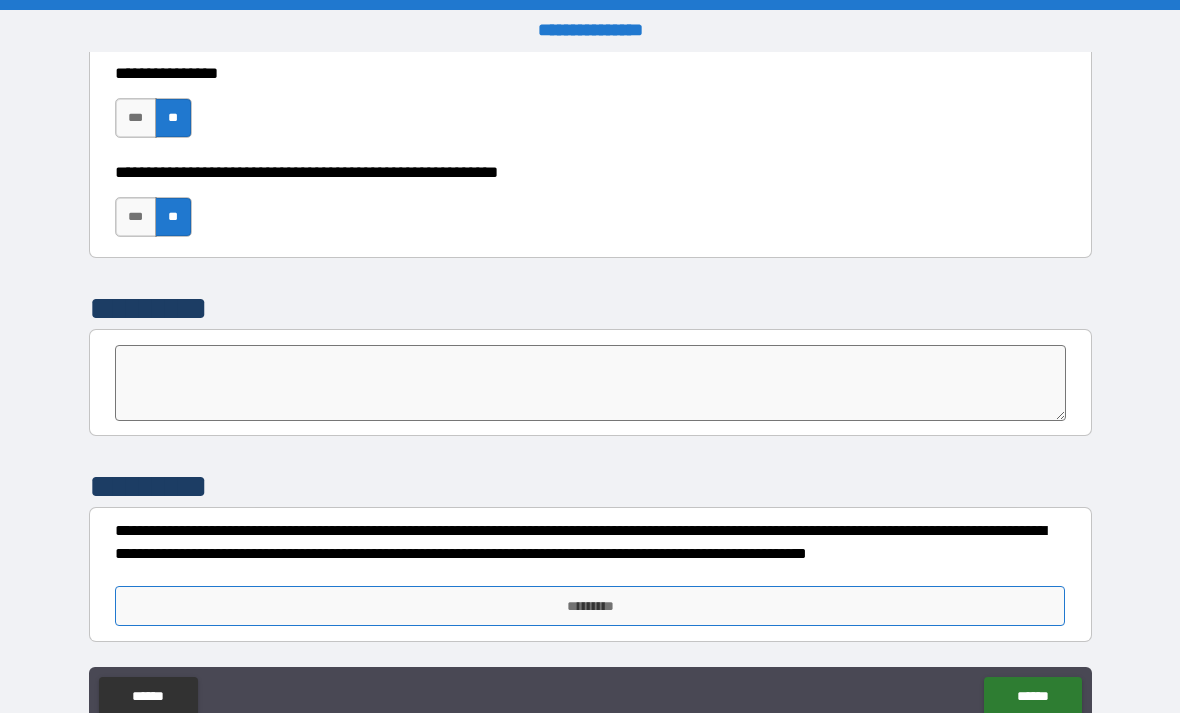 click on "*********" at bounding box center [590, 606] 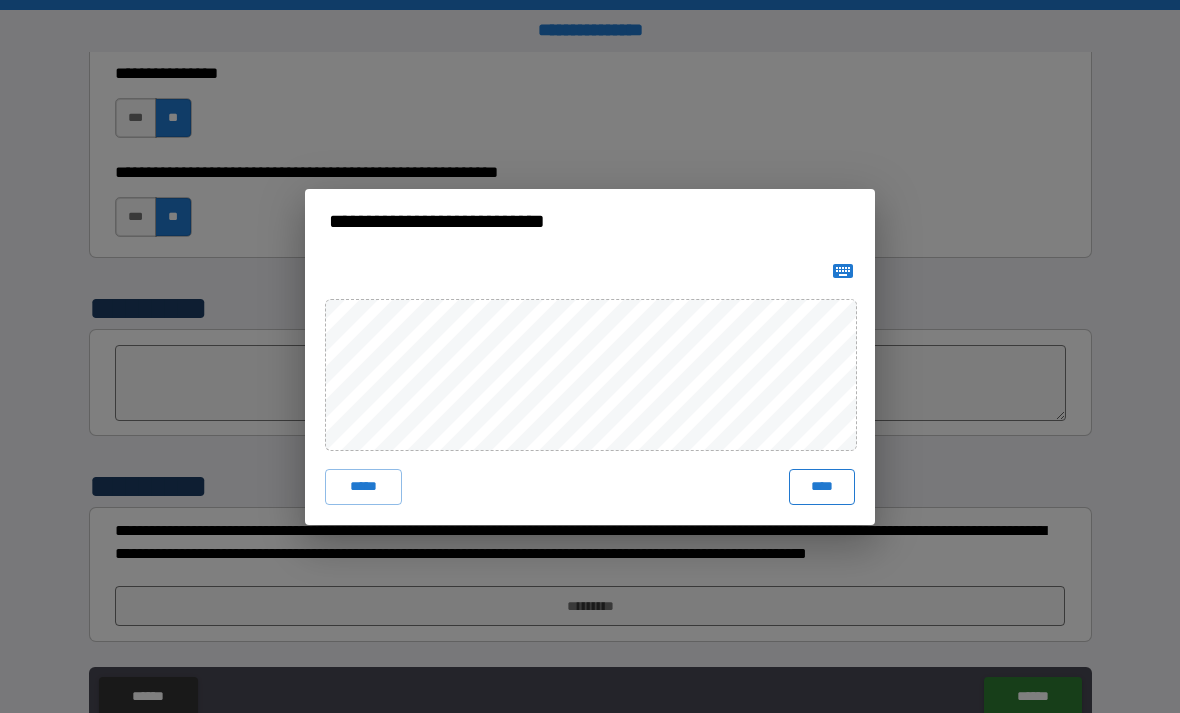 click on "****" at bounding box center [822, 487] 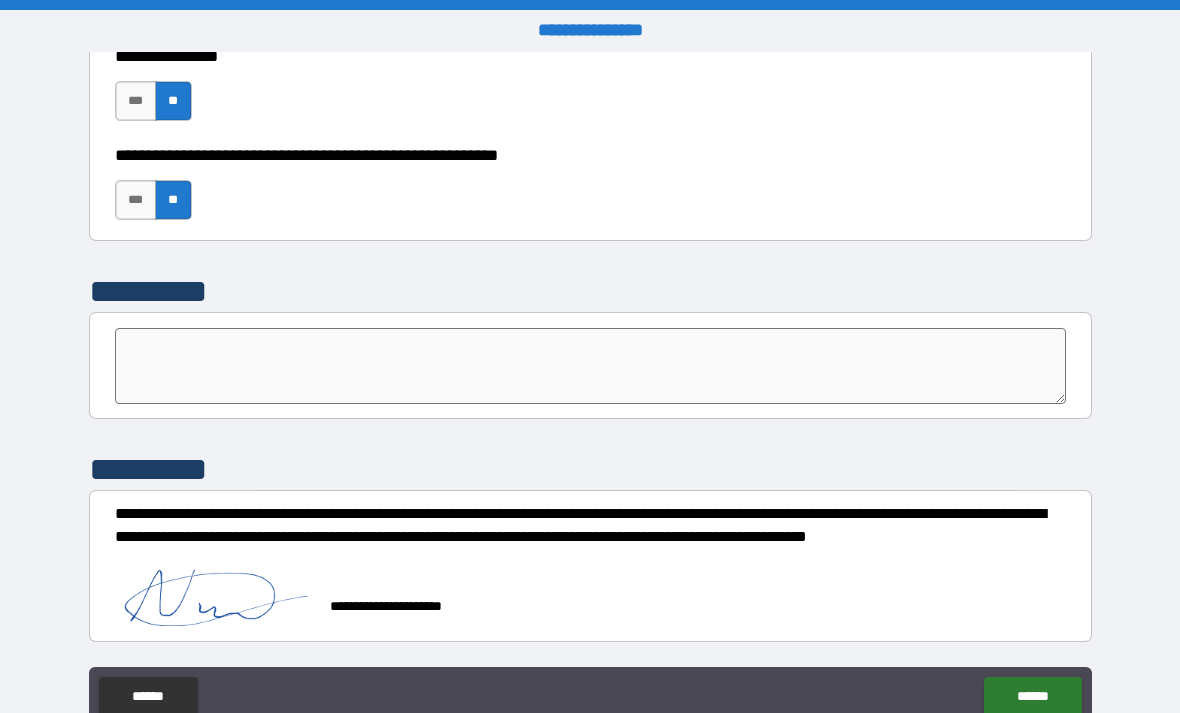 scroll, scrollTop: 6576, scrollLeft: 0, axis: vertical 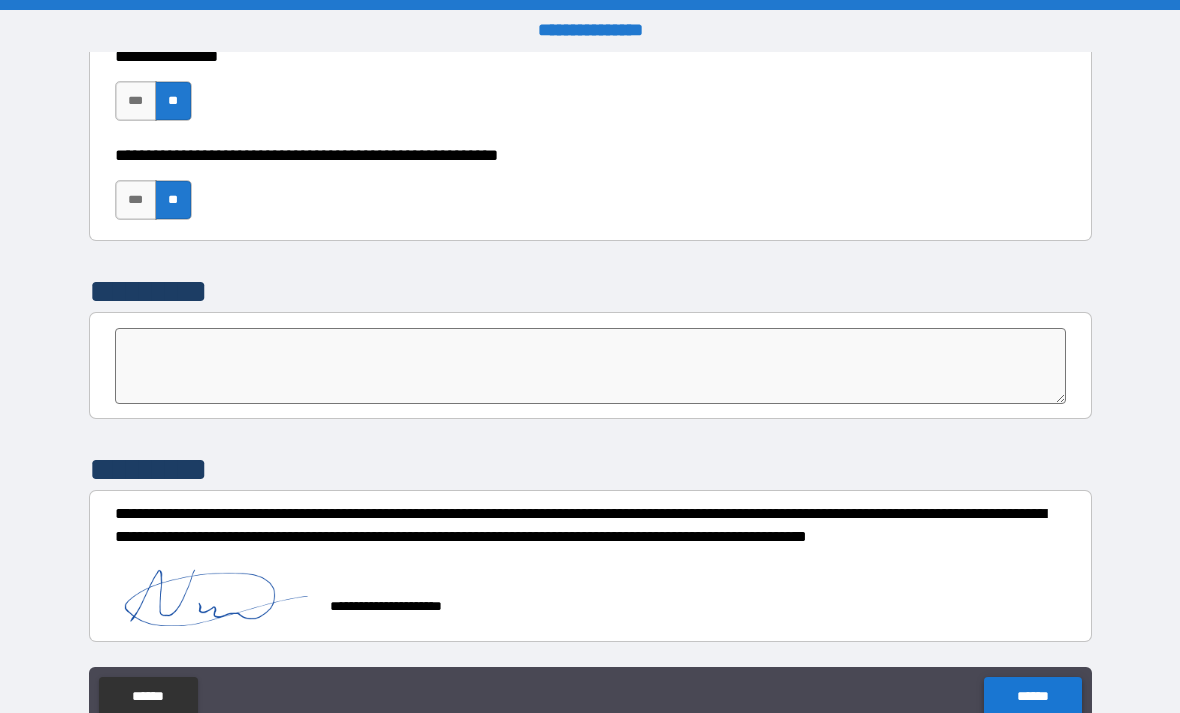 click on "******" at bounding box center (1032, 697) 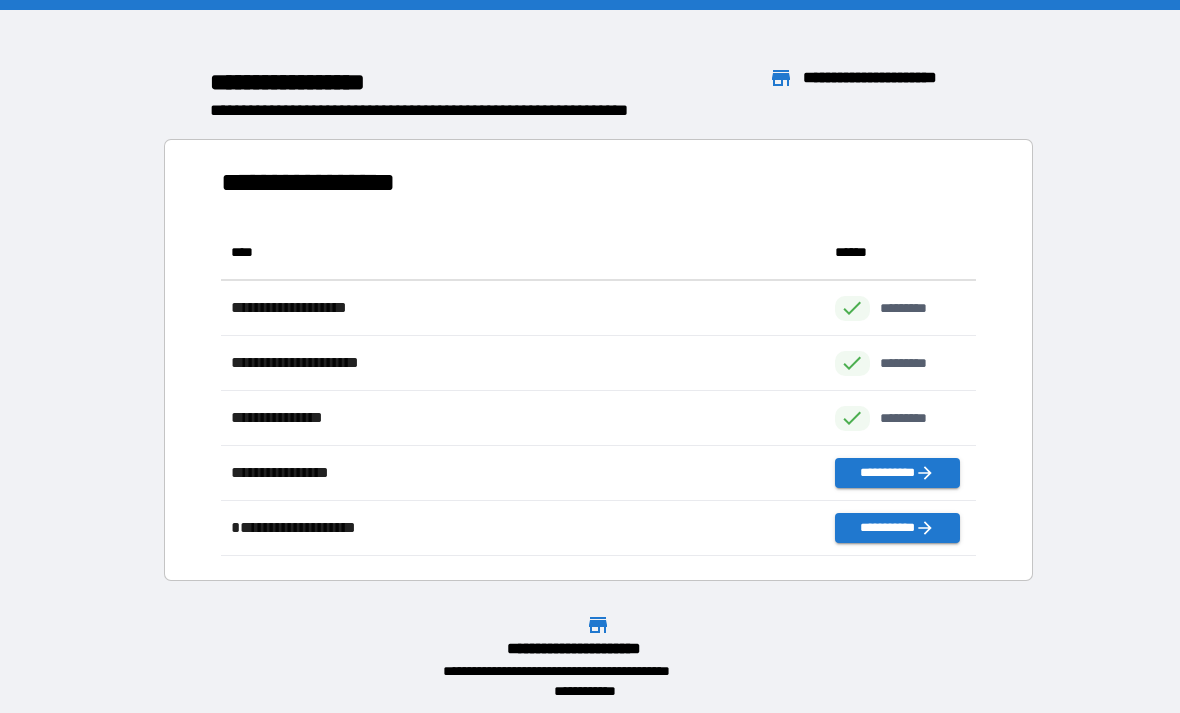 scroll, scrollTop: 1, scrollLeft: 1, axis: both 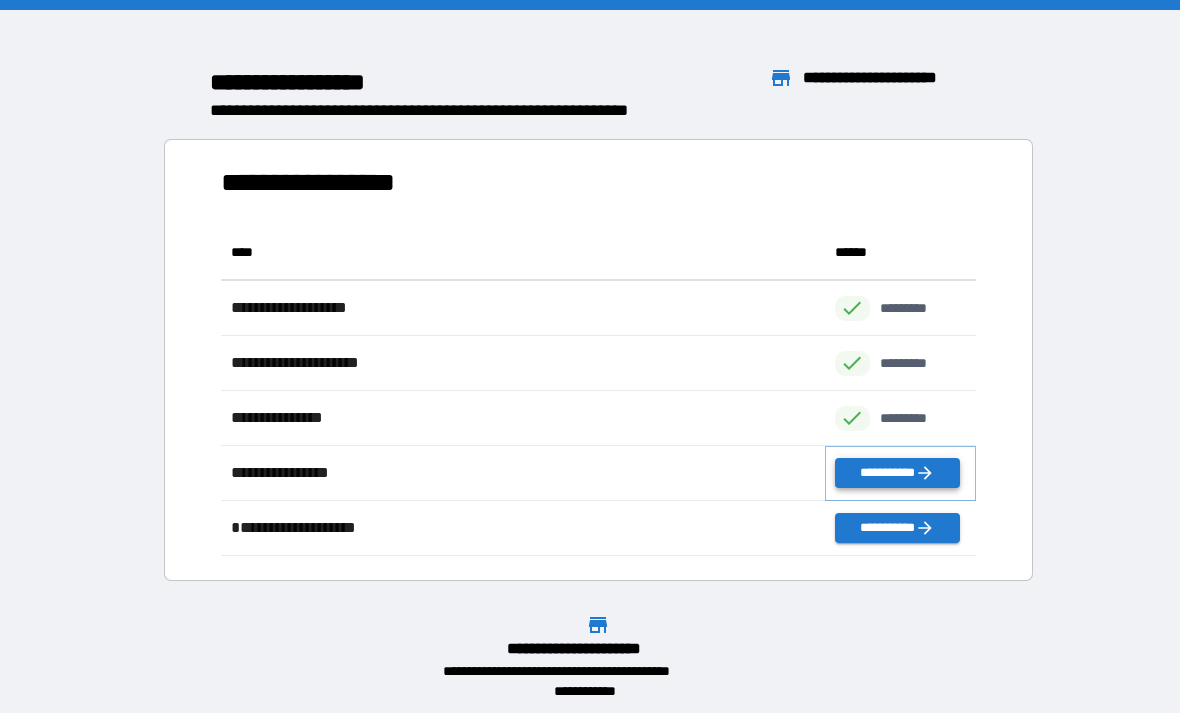 click on "**********" at bounding box center [897, 473] 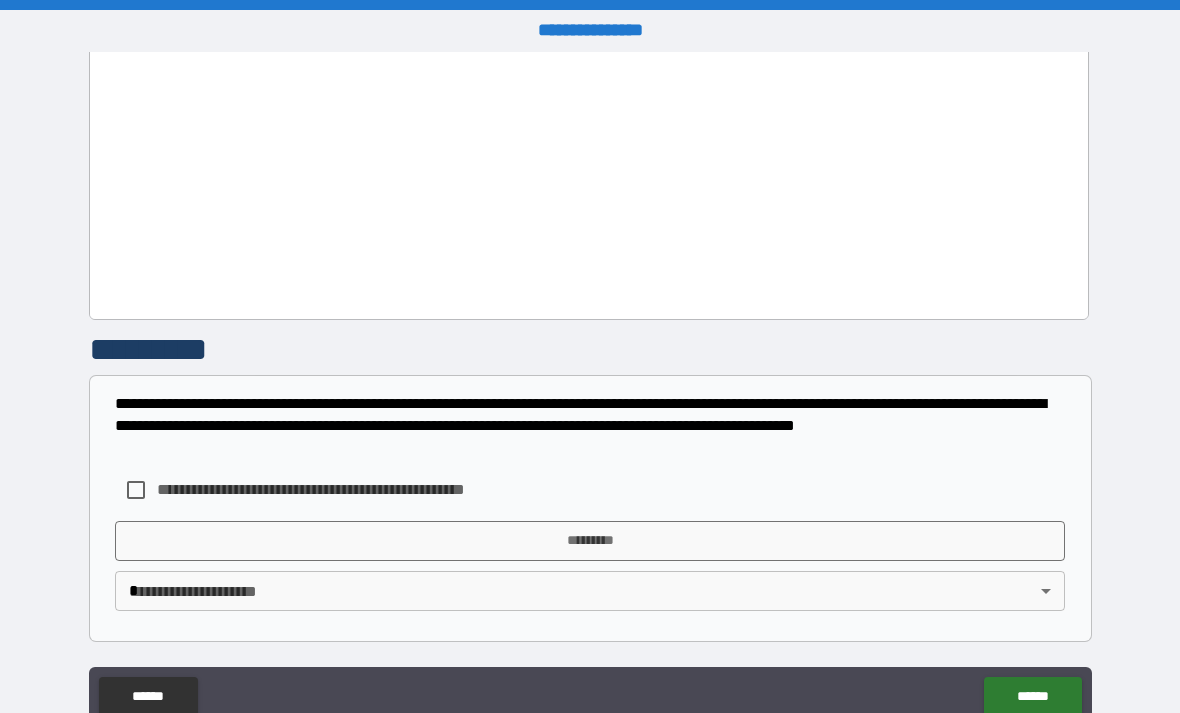 scroll, scrollTop: 1056, scrollLeft: 0, axis: vertical 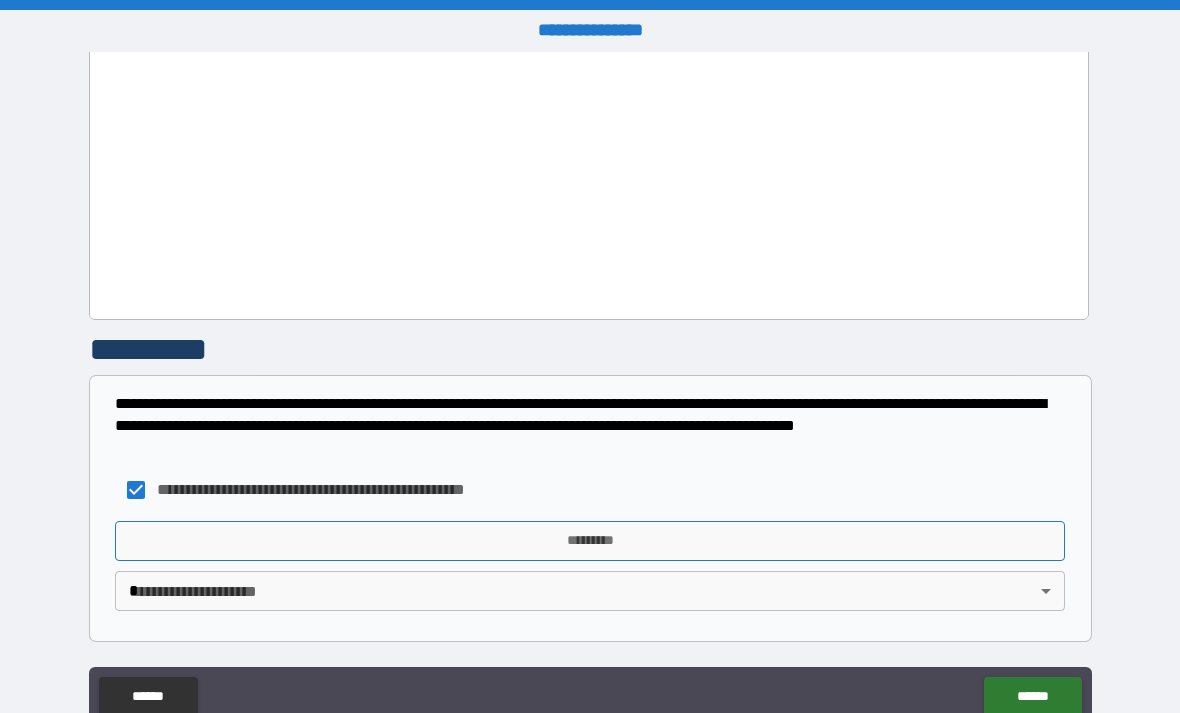 click on "*********" at bounding box center (590, 541) 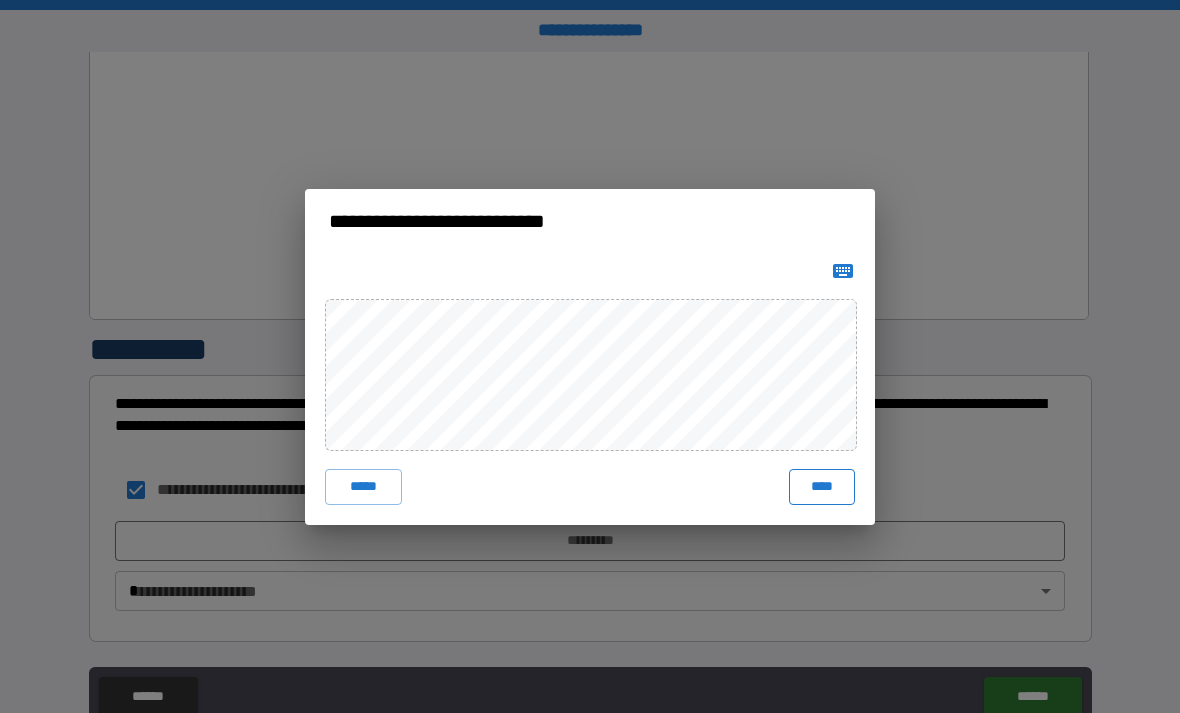 click on "****" at bounding box center (822, 487) 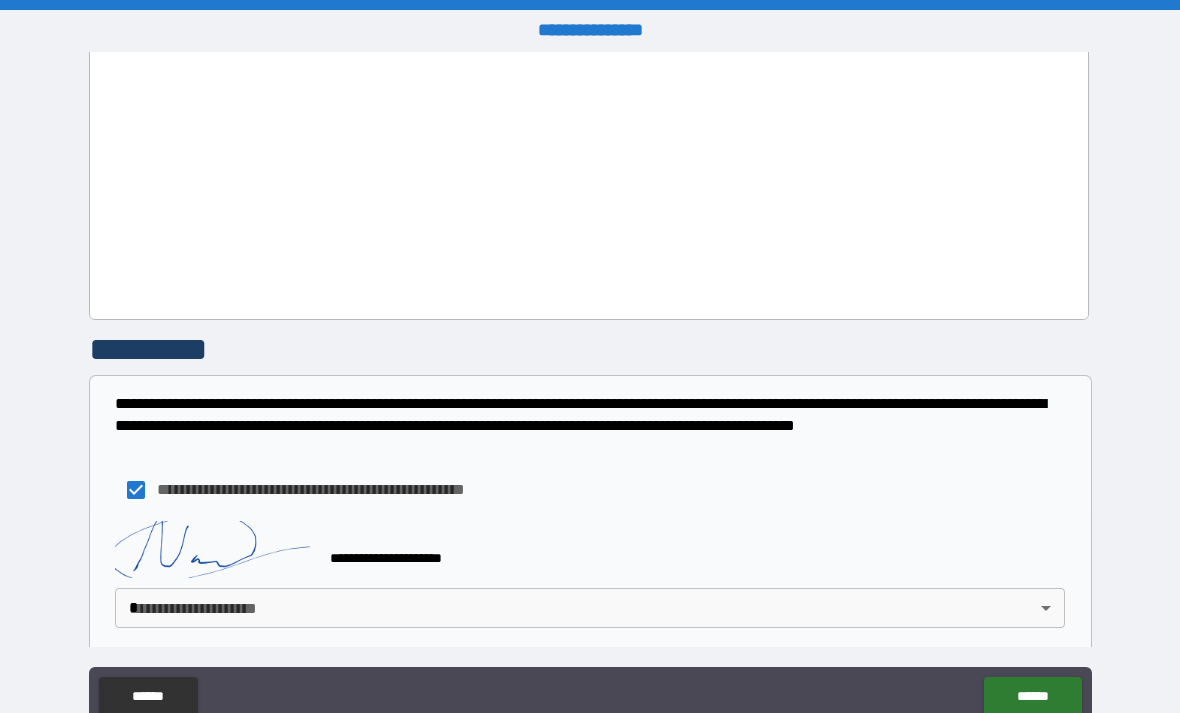 scroll, scrollTop: 1046, scrollLeft: 0, axis: vertical 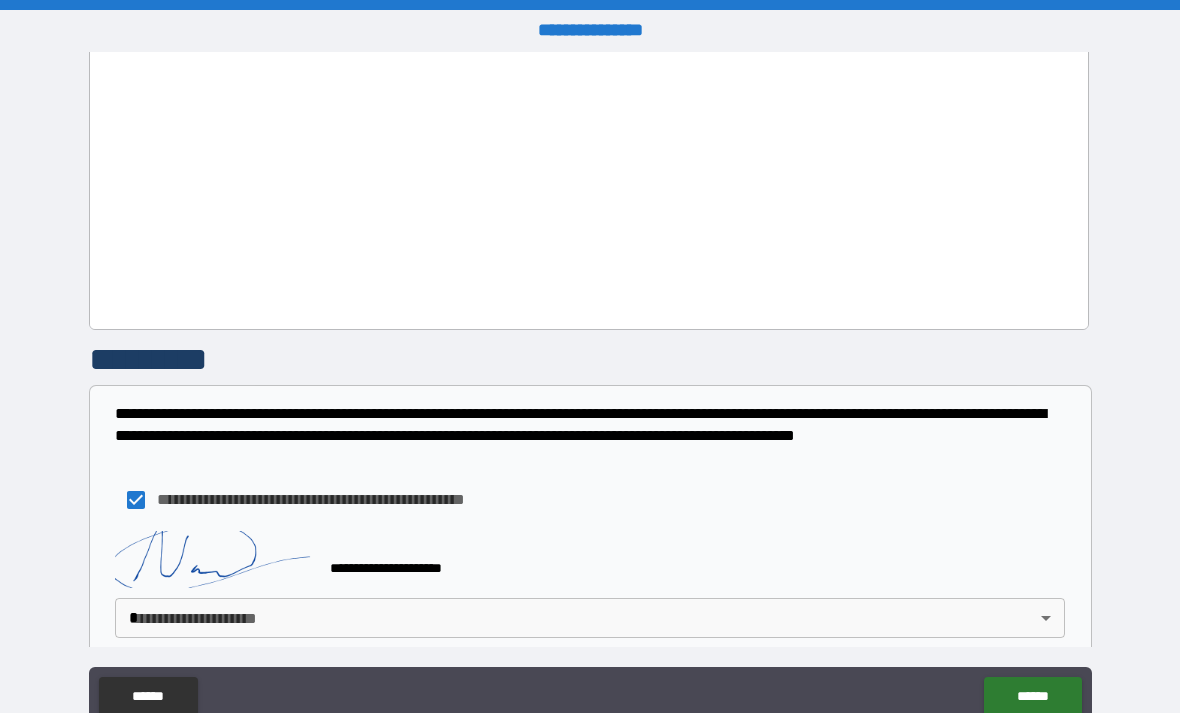 click on "**********" at bounding box center [590, 390] 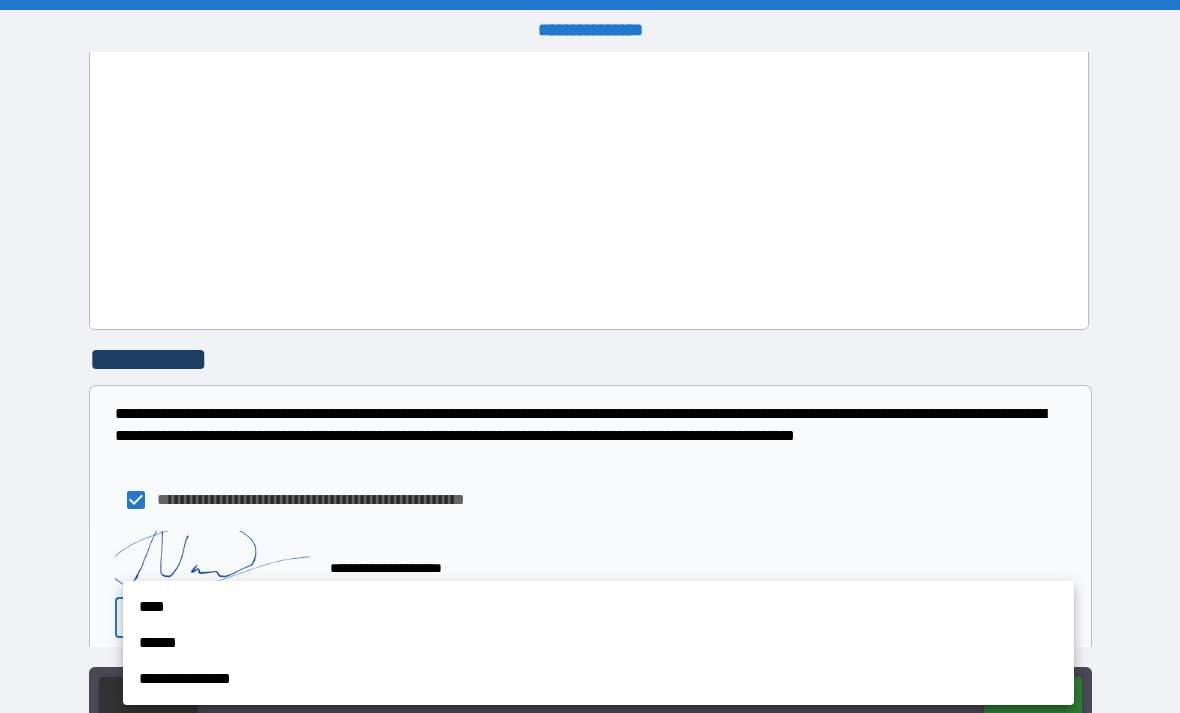 click on "****" at bounding box center [598, 607] 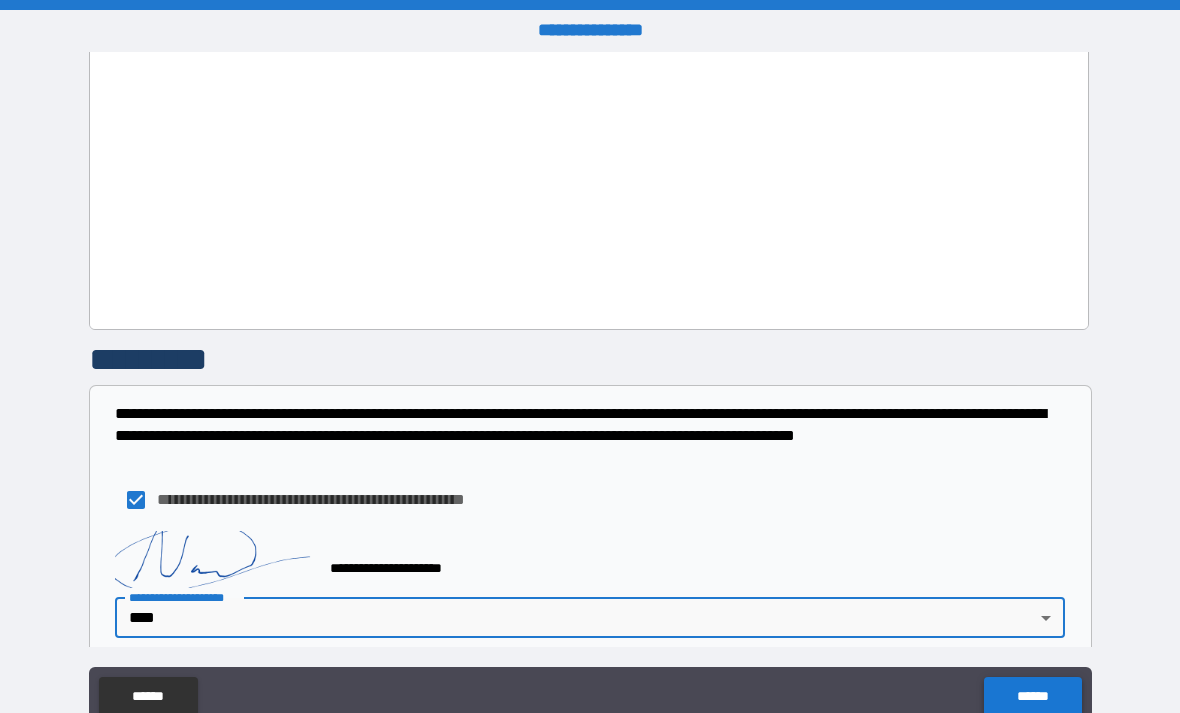 click on "******" at bounding box center [1032, 697] 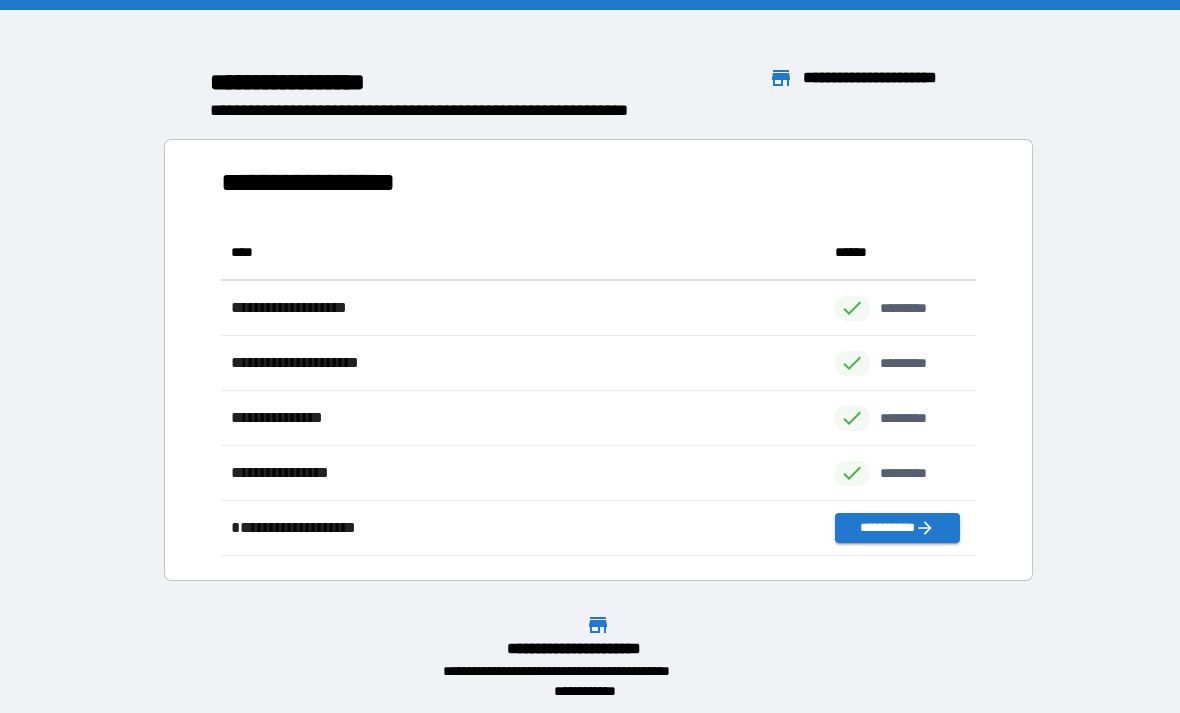 scroll, scrollTop: 331, scrollLeft: 755, axis: both 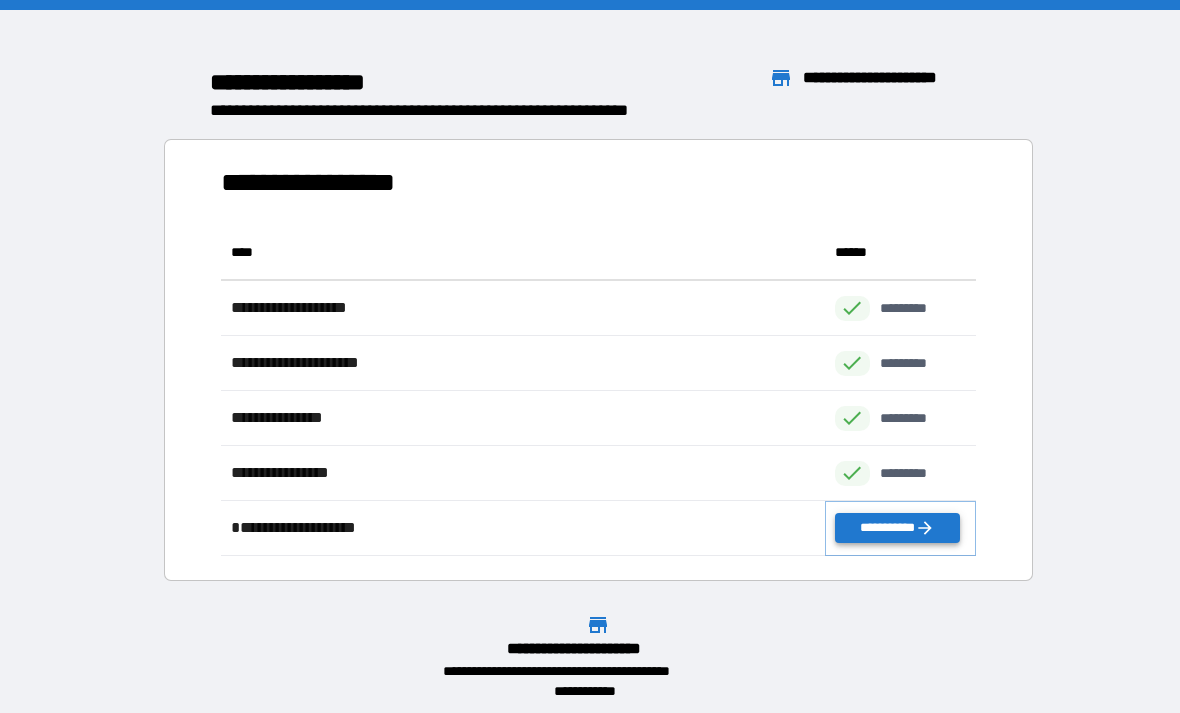 click on "**********" at bounding box center (897, 528) 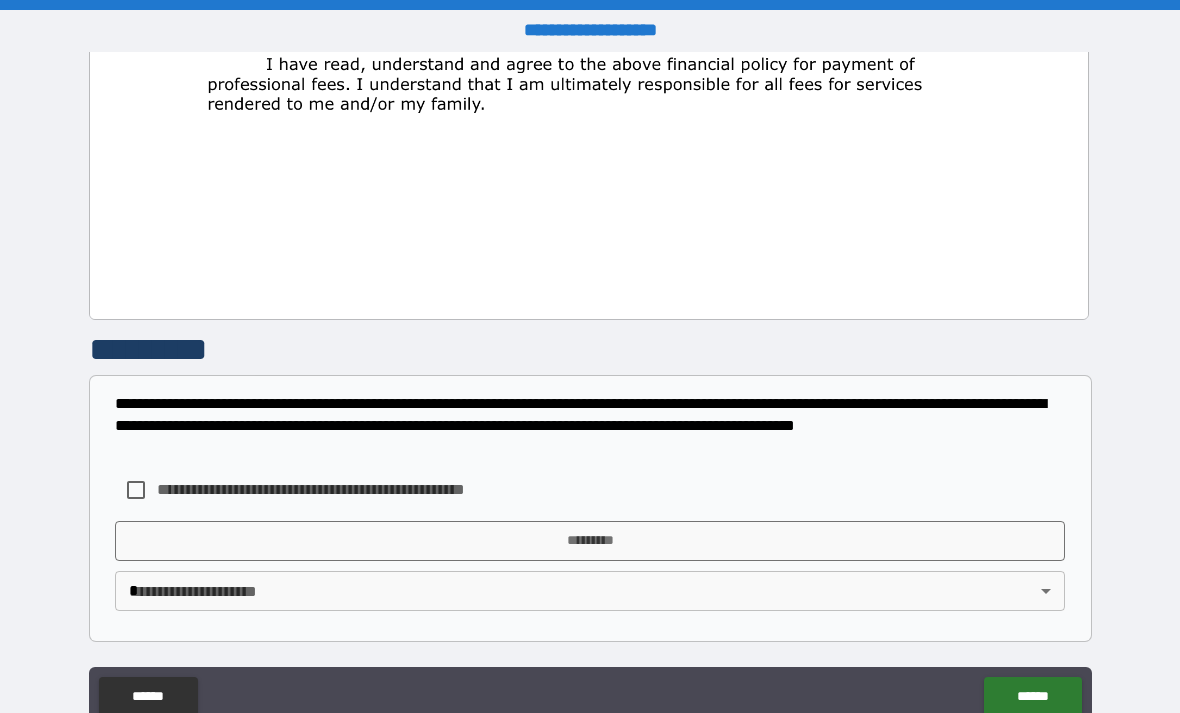 scroll, scrollTop: 1056, scrollLeft: 0, axis: vertical 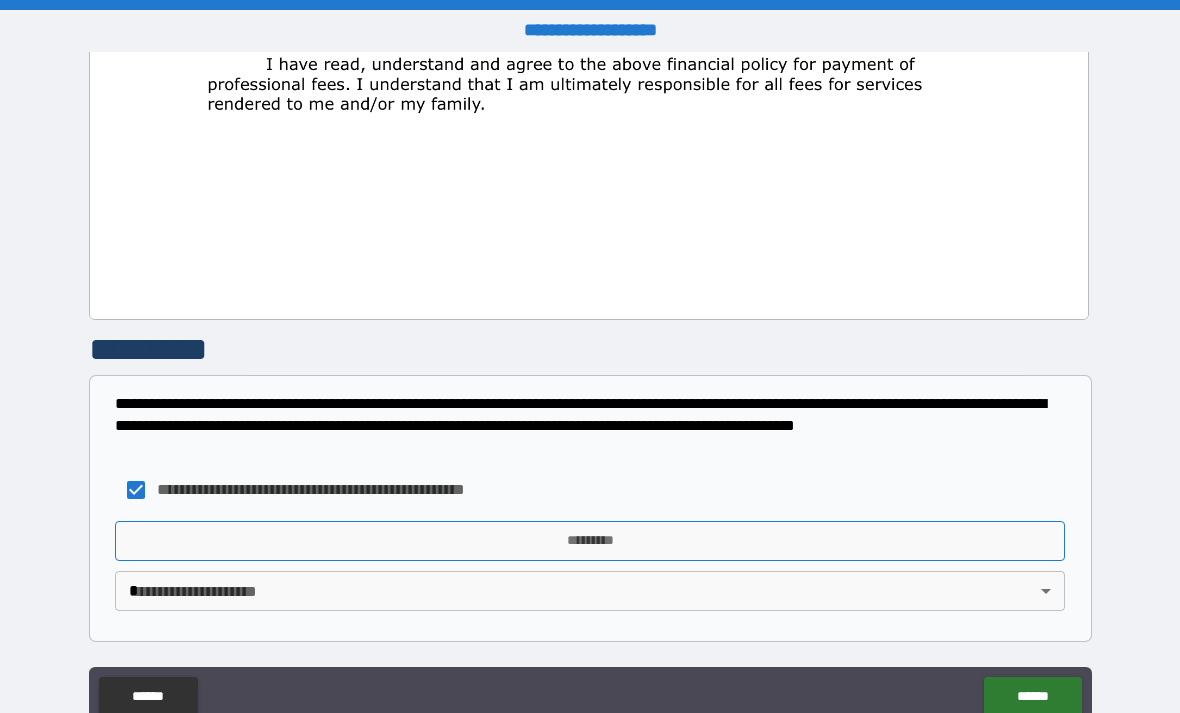 click on "*********" at bounding box center [590, 541] 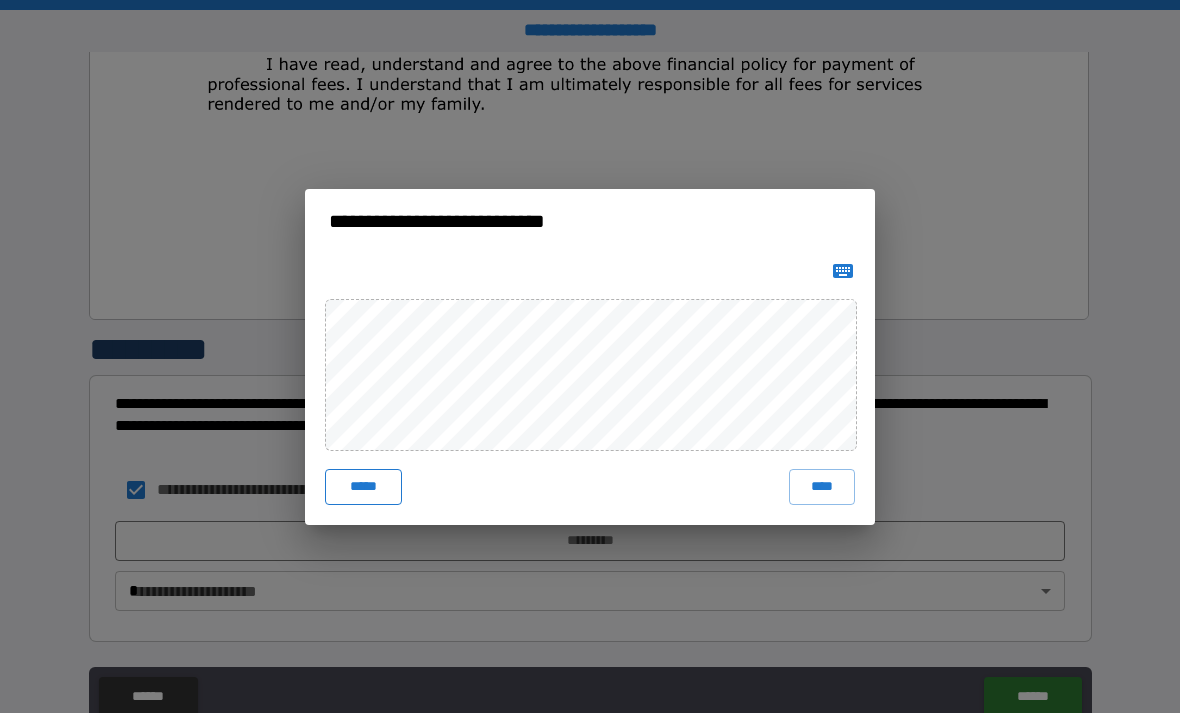click on "*****" at bounding box center [363, 487] 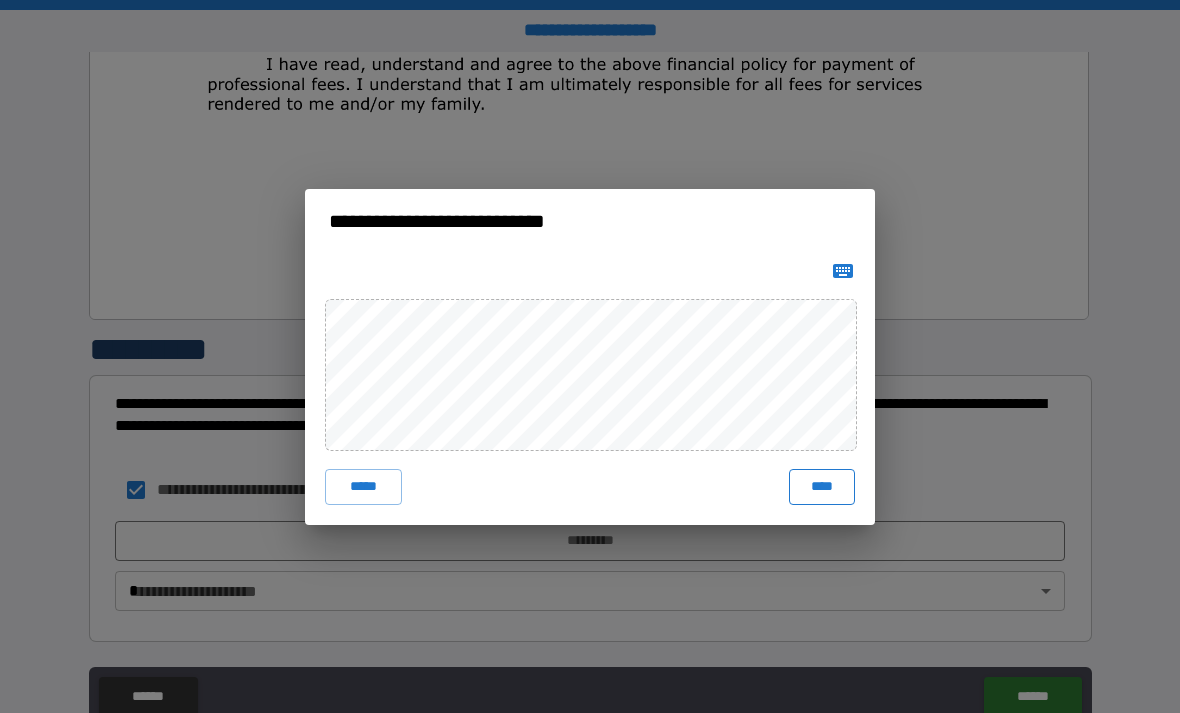 click on "****" at bounding box center (822, 487) 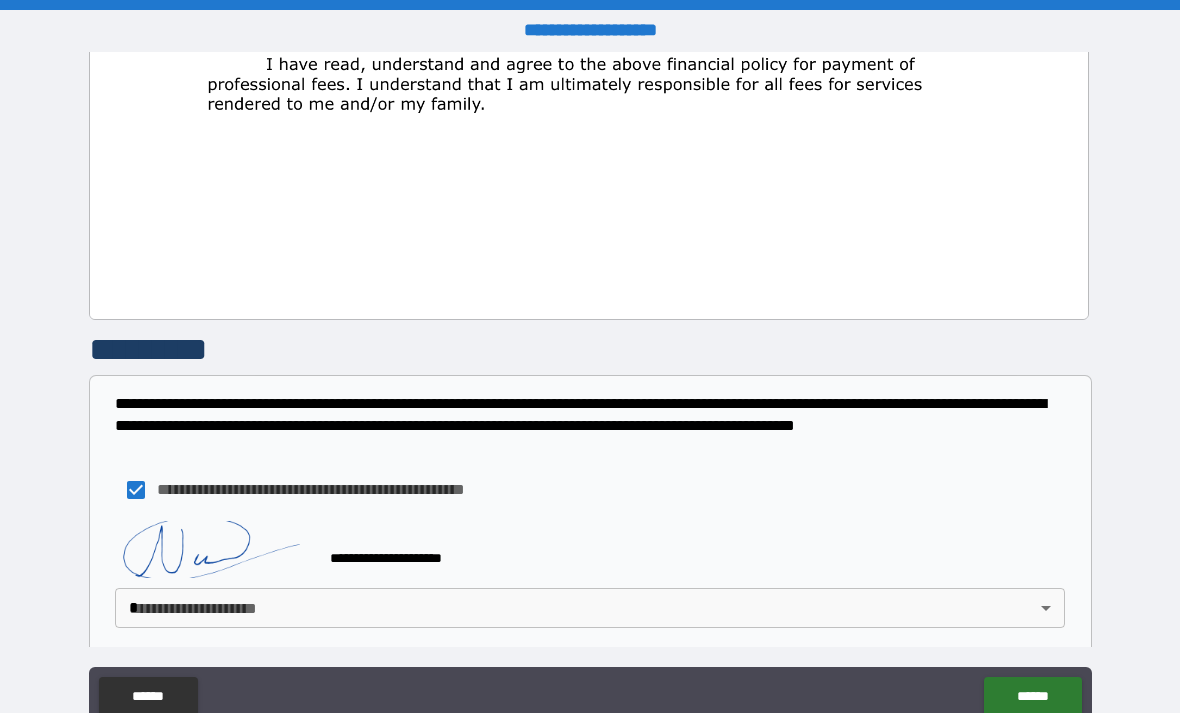 scroll, scrollTop: 1046, scrollLeft: 0, axis: vertical 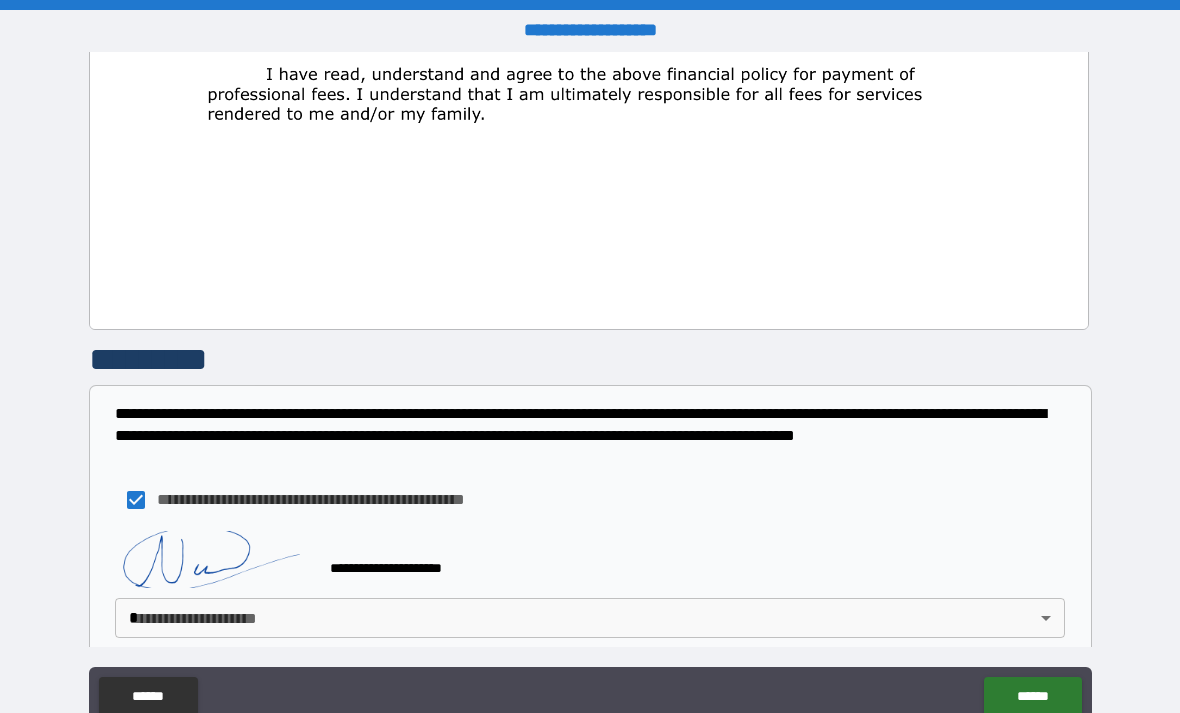 click on "**********" at bounding box center (590, 390) 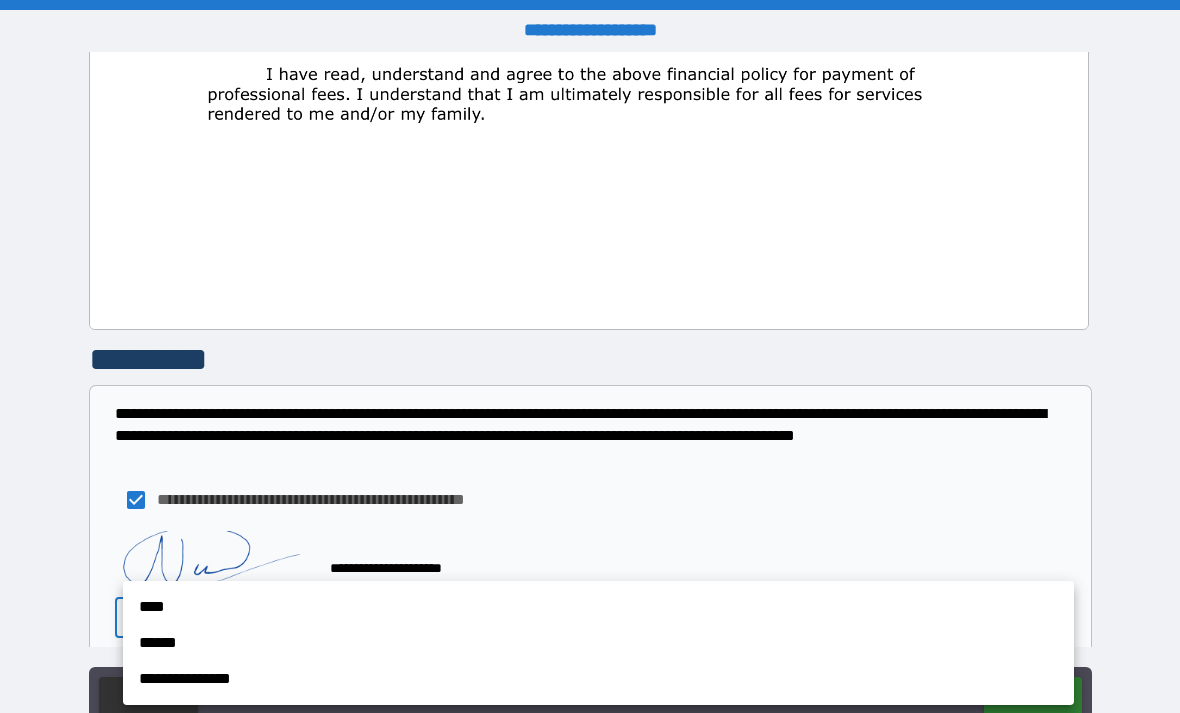 click on "****" at bounding box center (598, 607) 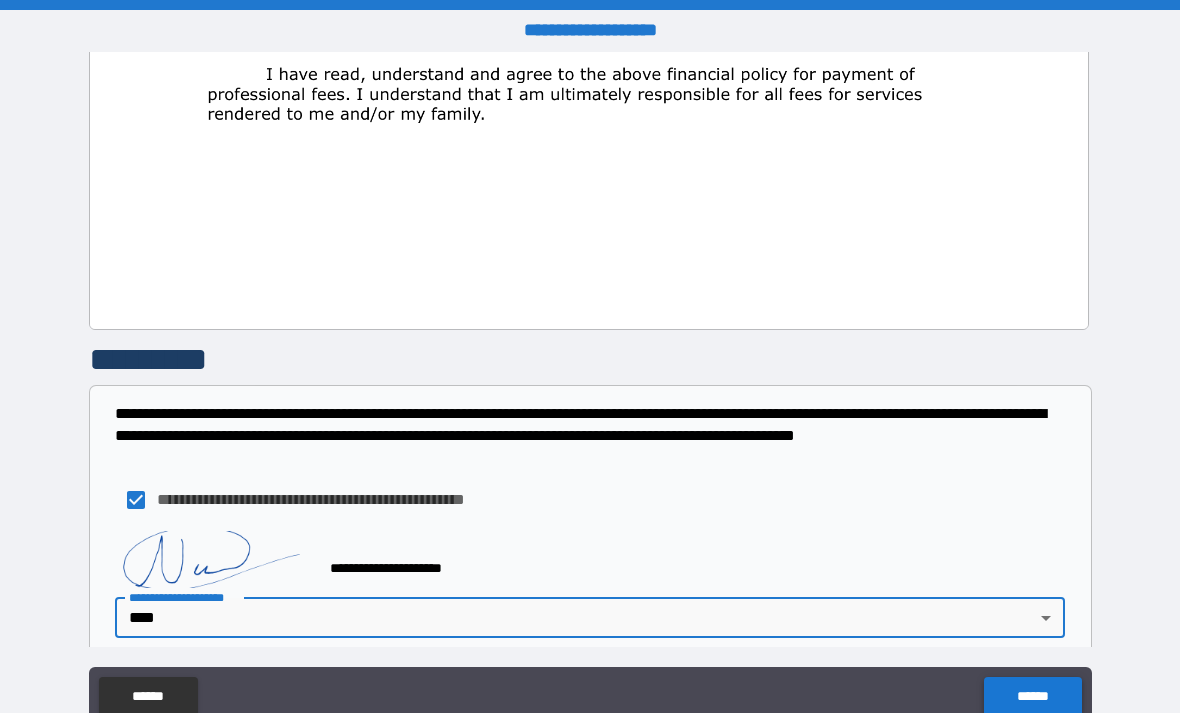 click on "******" at bounding box center (1032, 697) 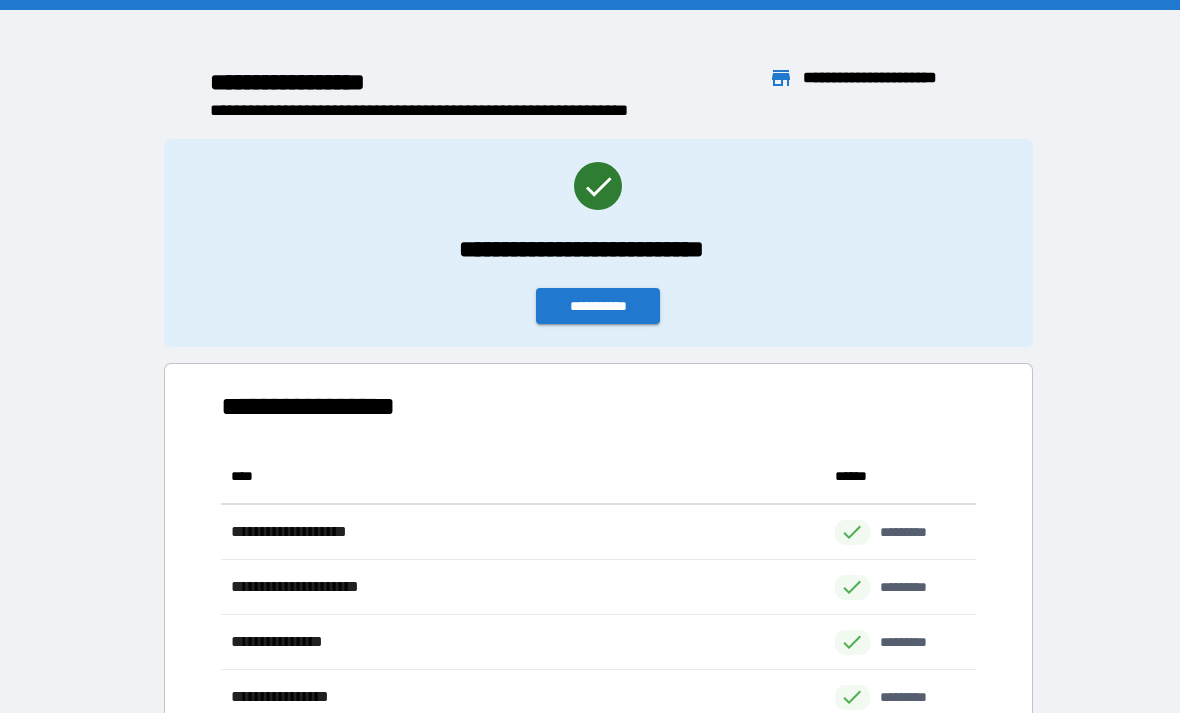 scroll, scrollTop: 331, scrollLeft: 755, axis: both 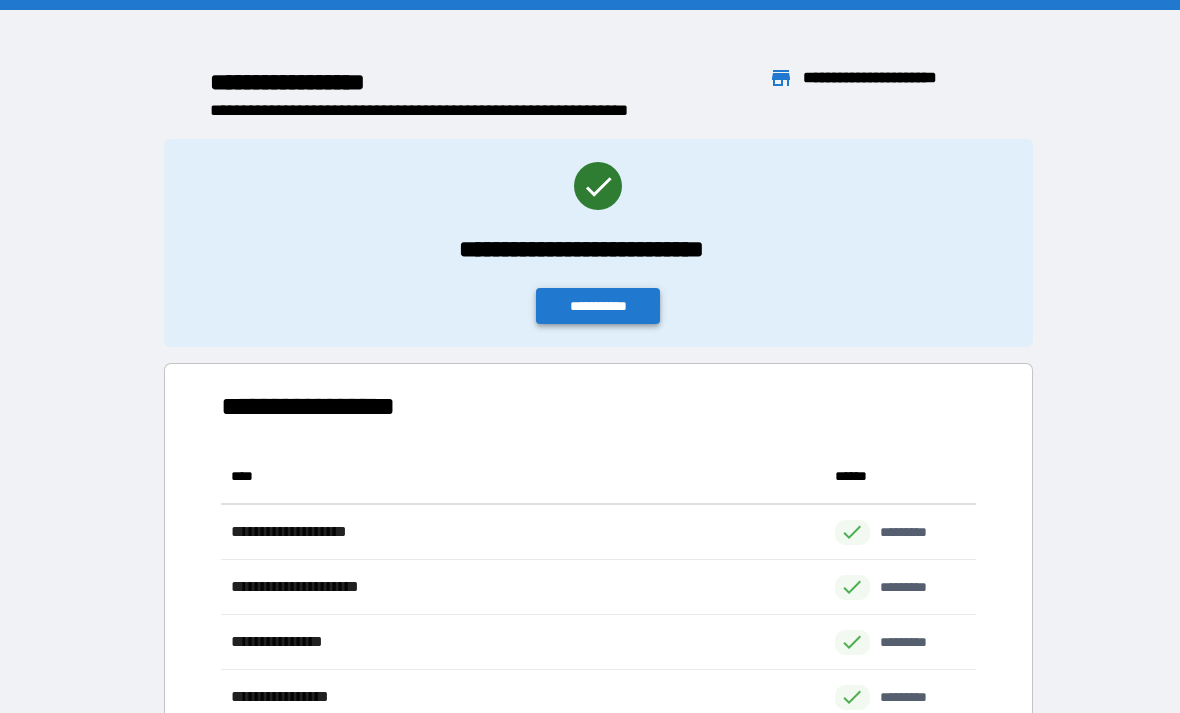 click on "**********" at bounding box center (598, 306) 